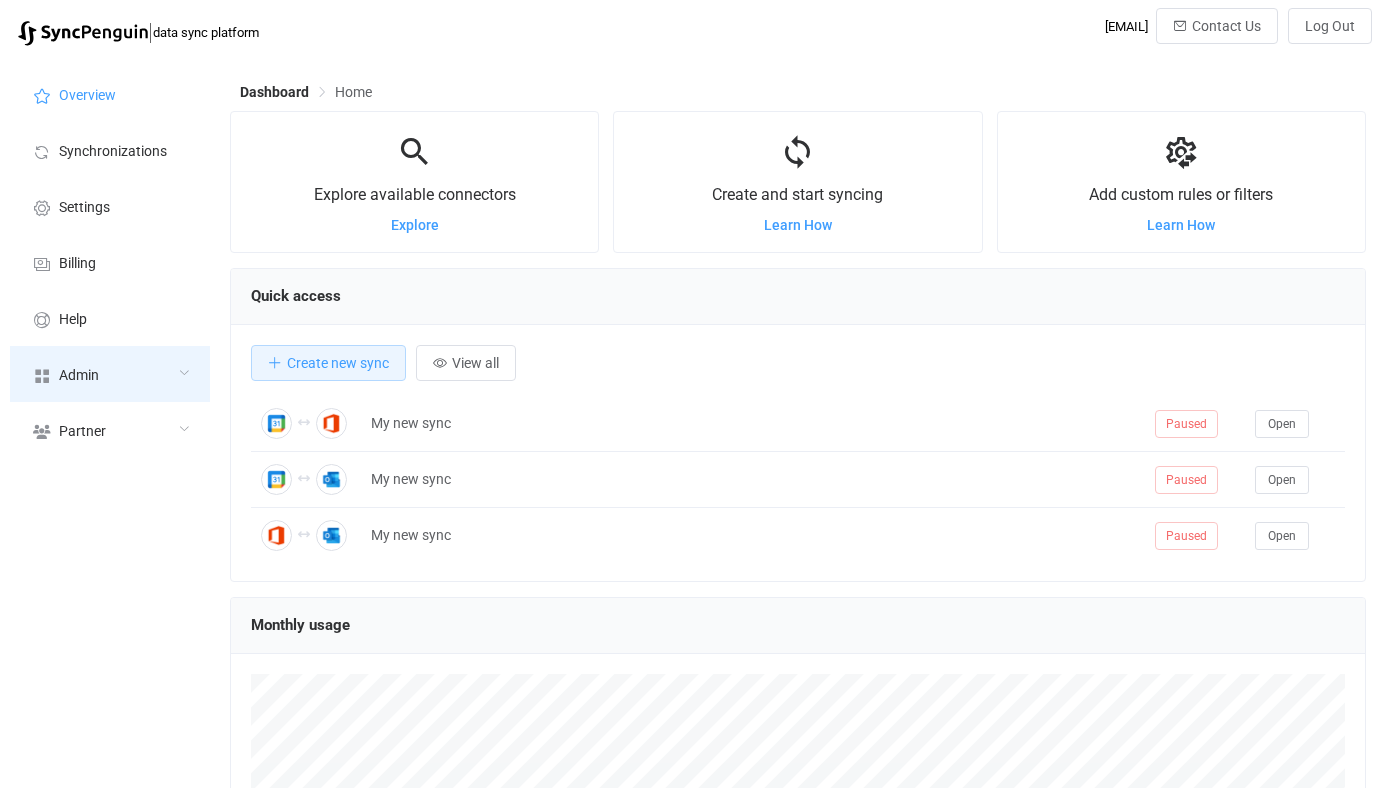 scroll, scrollTop: 0, scrollLeft: 0, axis: both 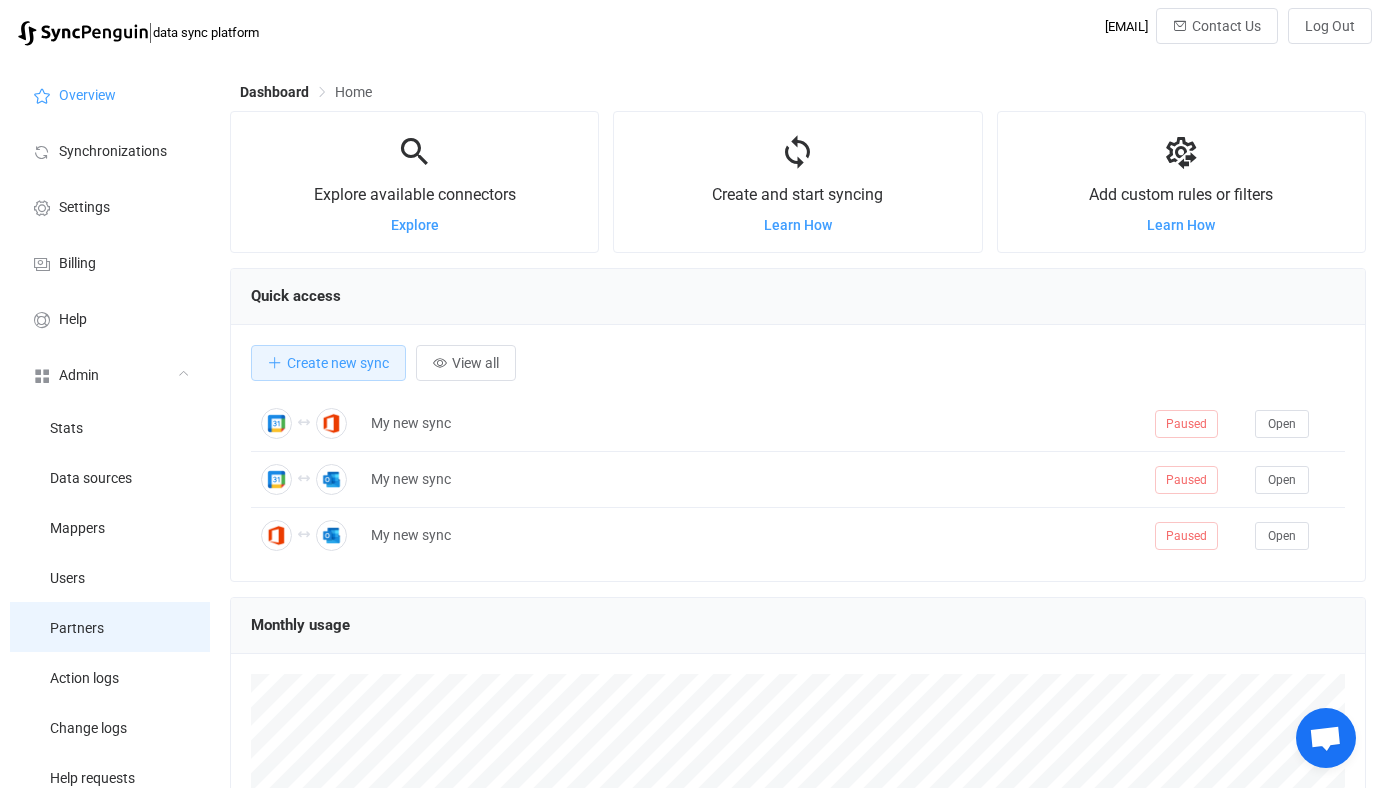 click on "Partners" at bounding box center (110, 627) 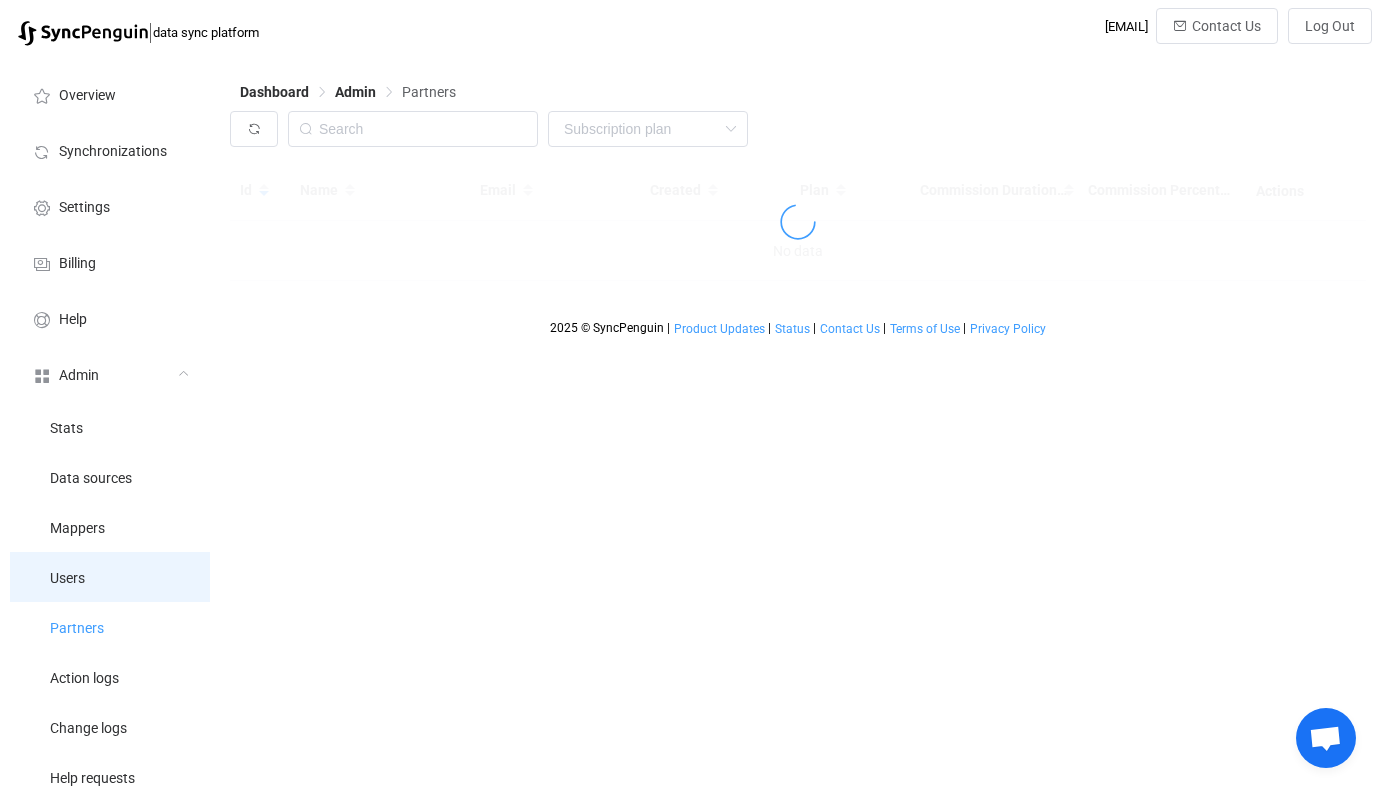 click on "Users" at bounding box center [110, 577] 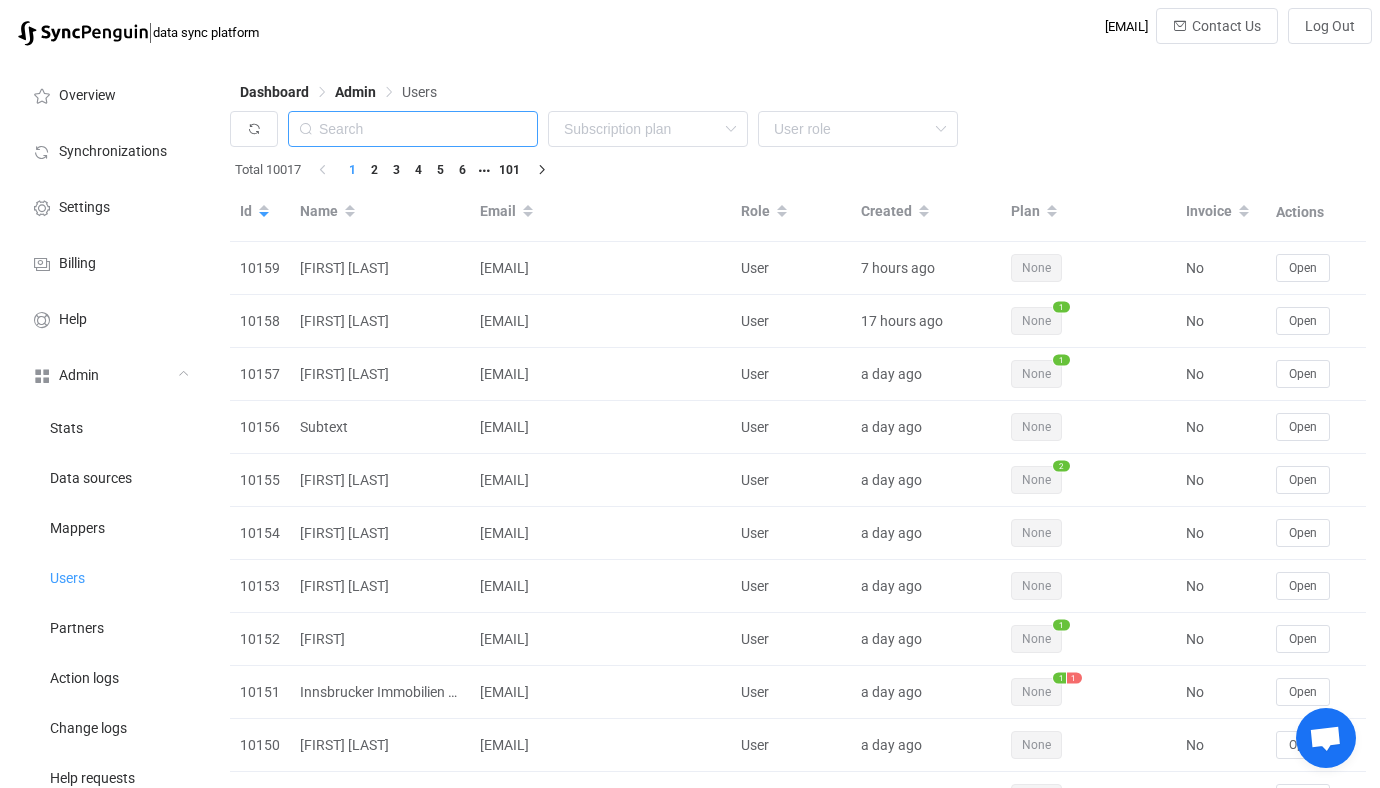 click at bounding box center [413, 129] 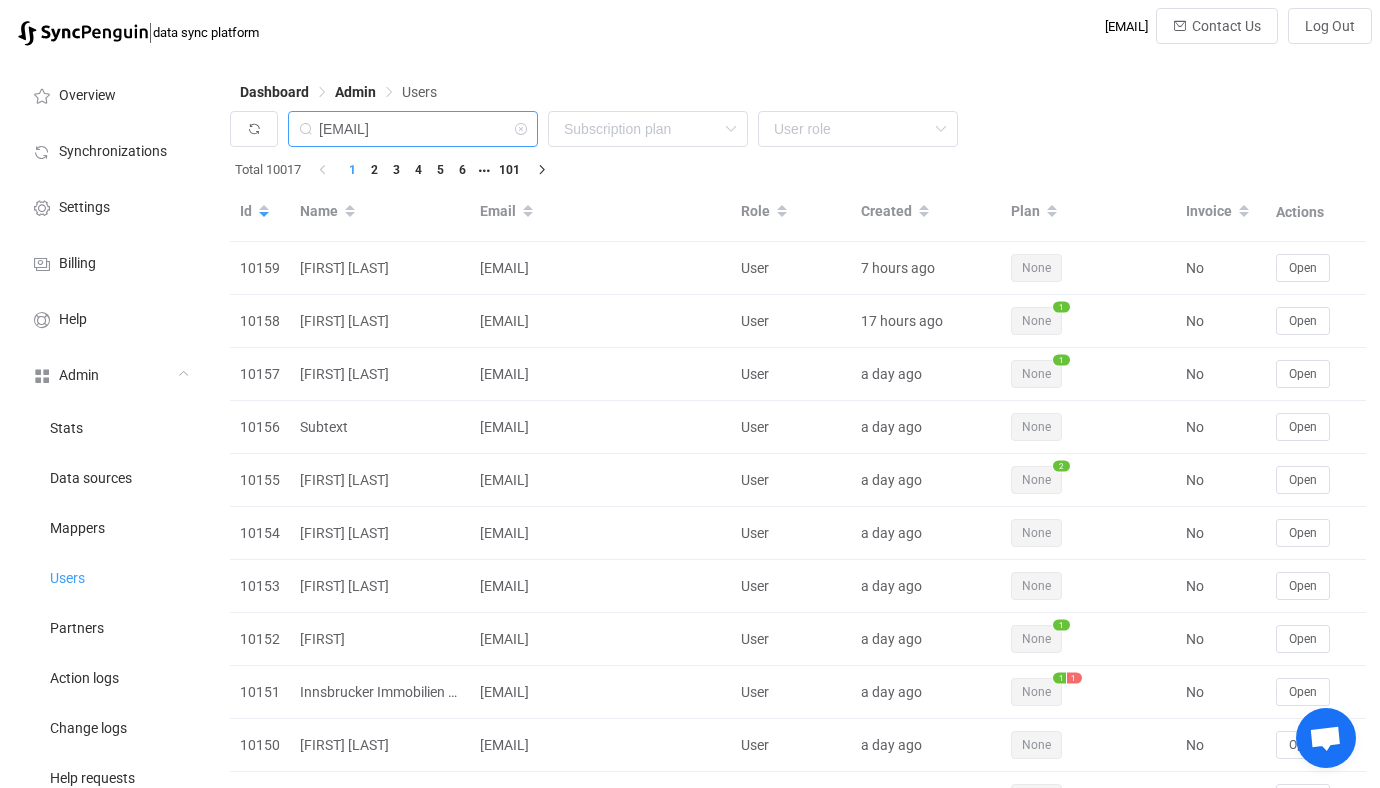 type on "alex@tenaxstrategies.com" 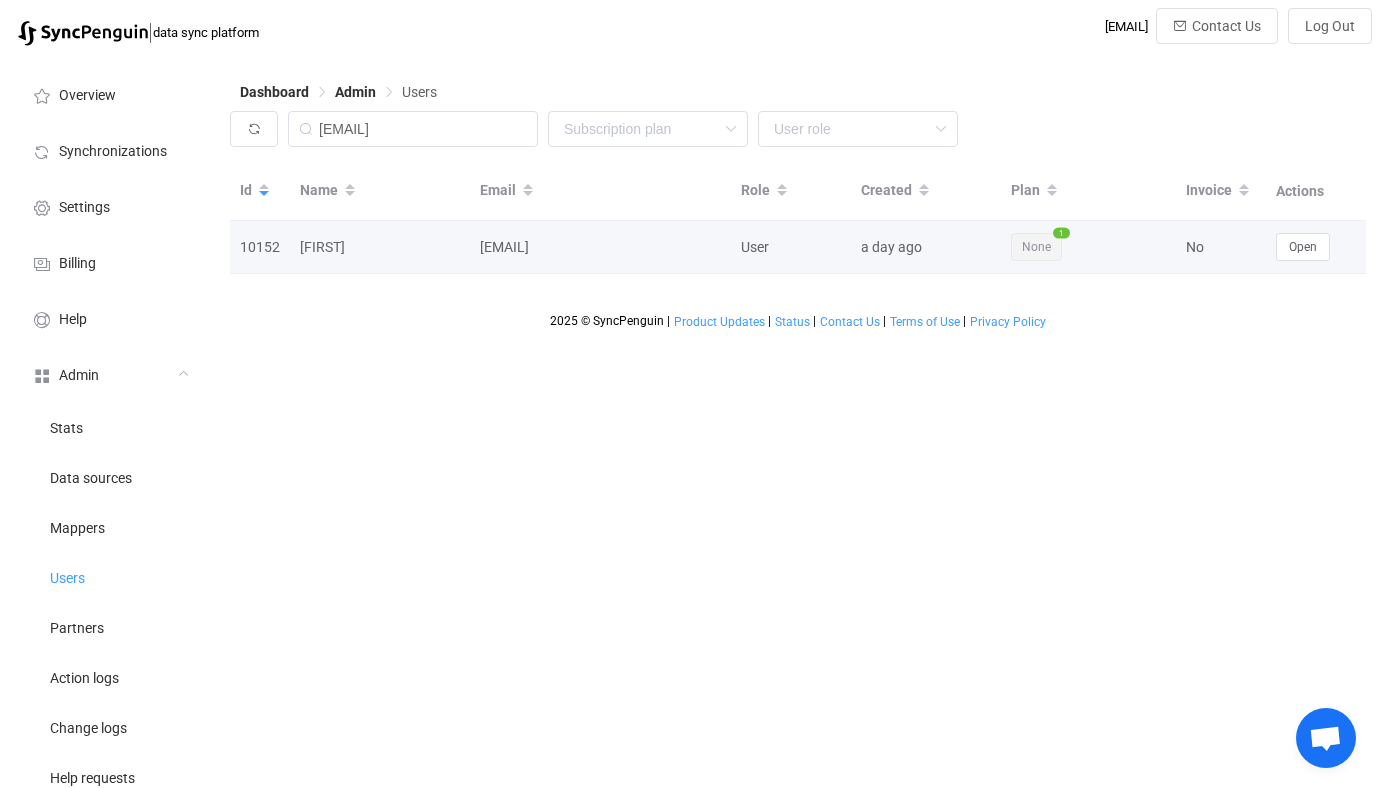 click on "Open" at bounding box center (1316, 247) 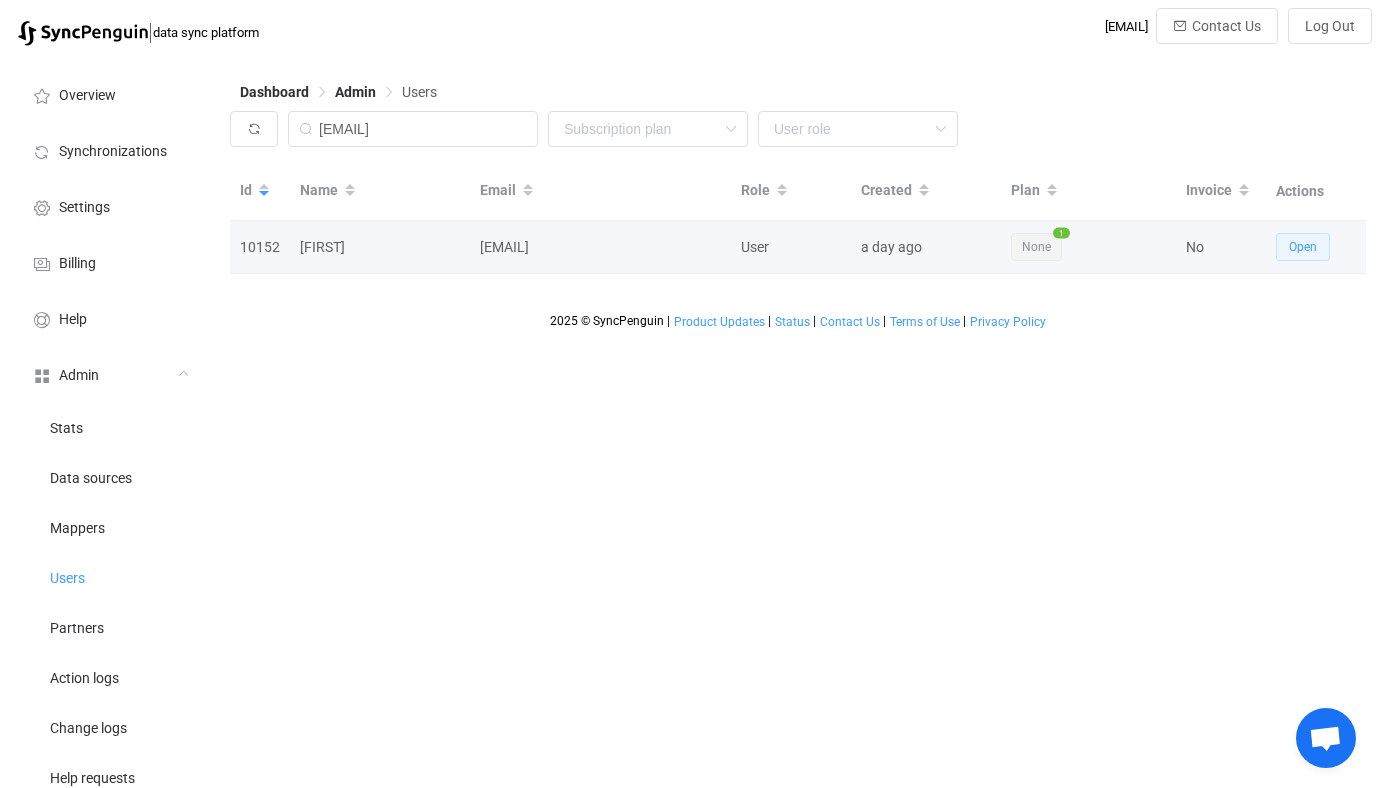 click on "Open" at bounding box center (1303, 247) 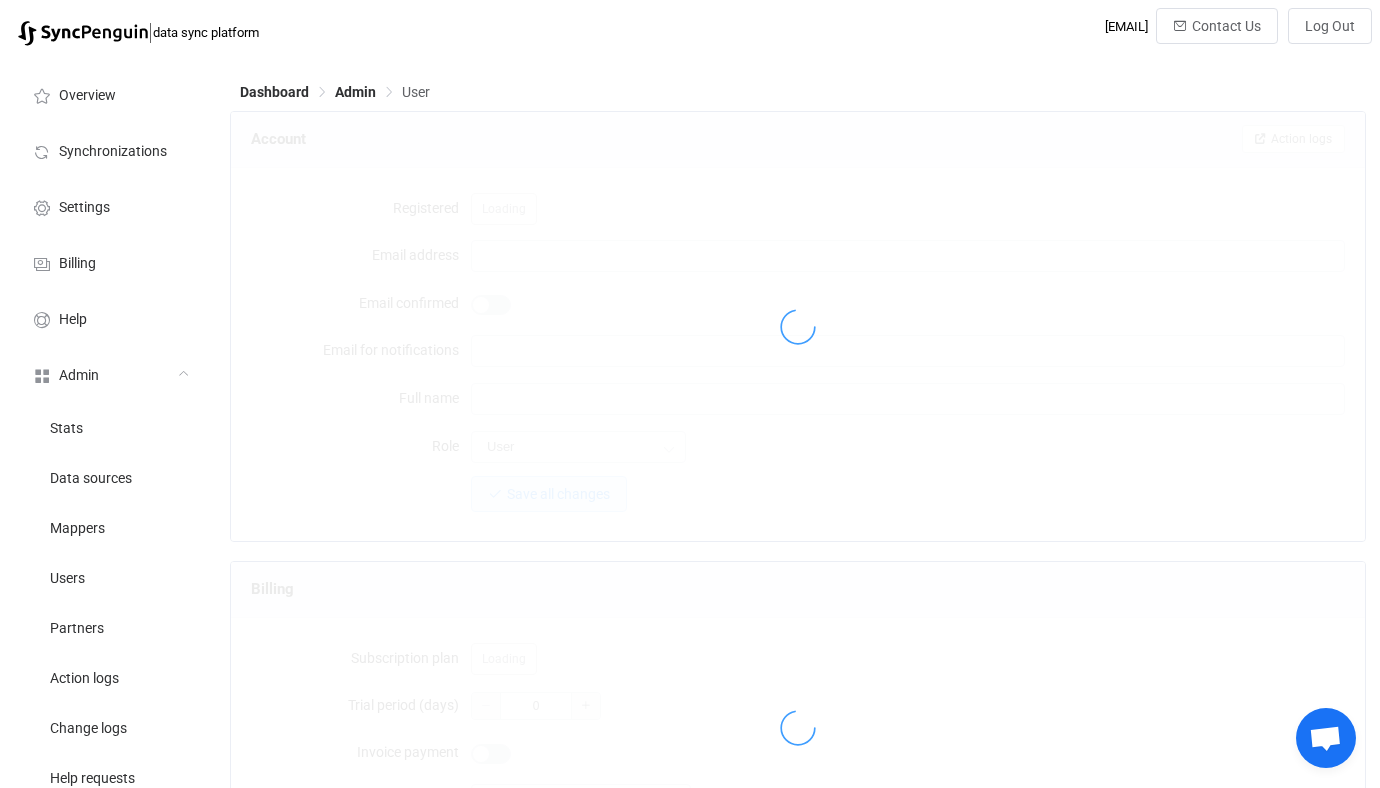 type on "alex@tenaxstrategies.com" 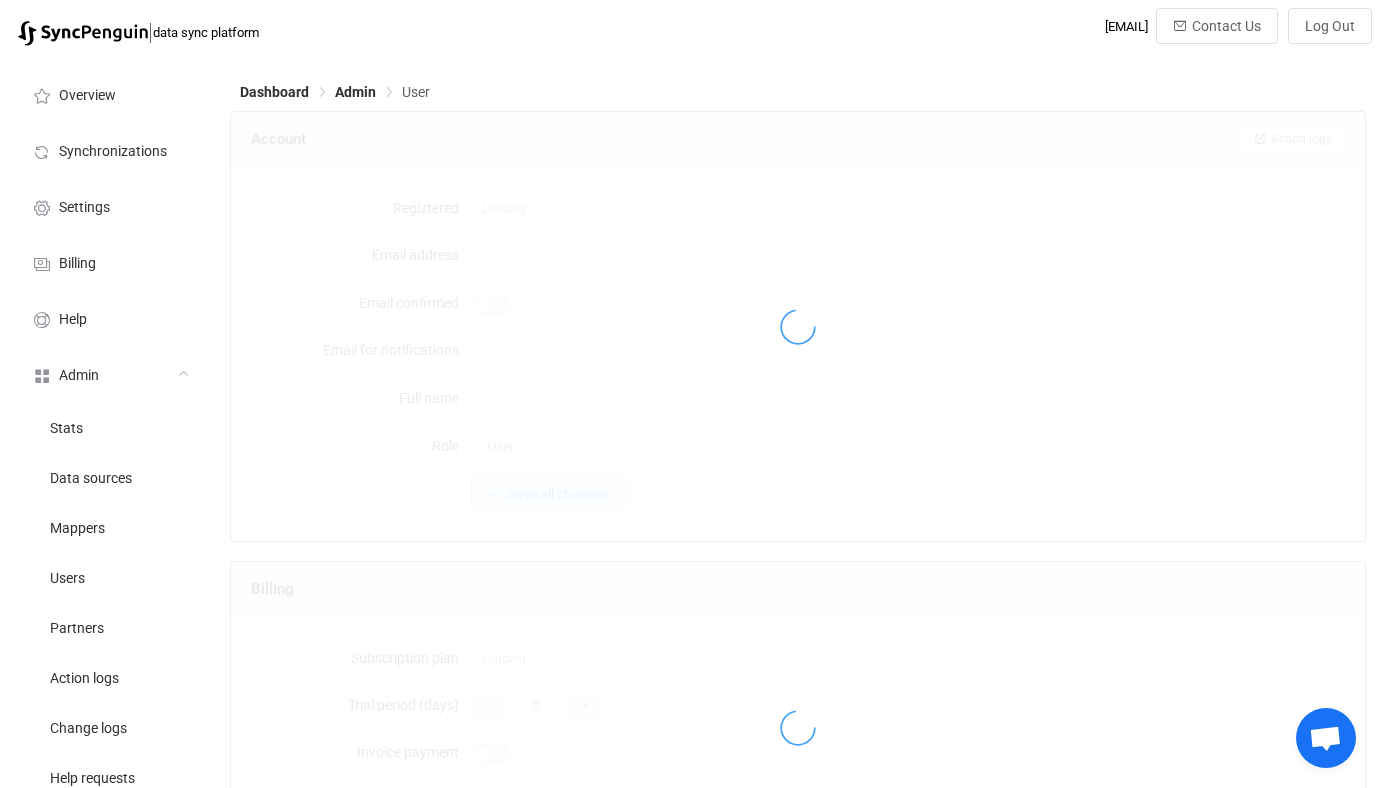 type on "[FIRST]" 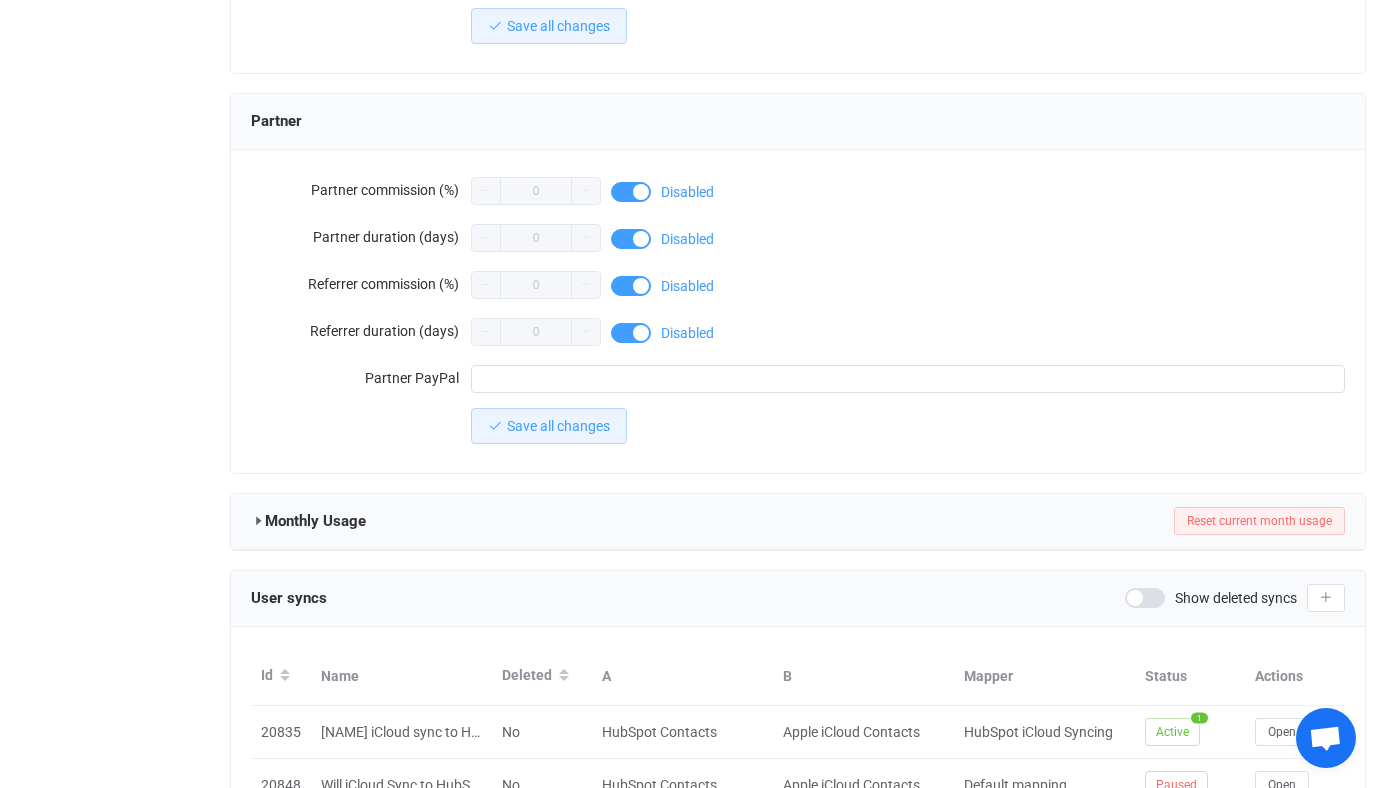 scroll, scrollTop: 1795, scrollLeft: 0, axis: vertical 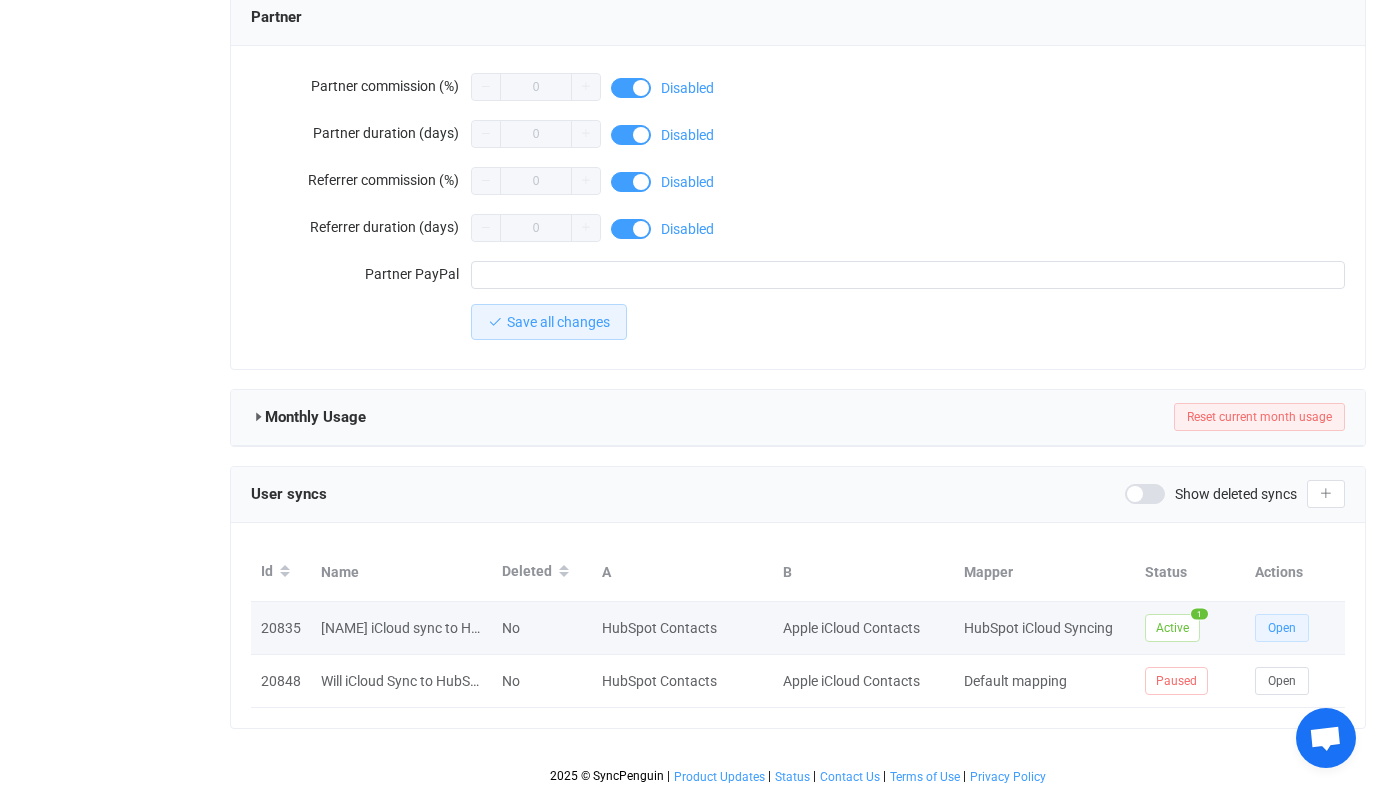 click on "Open" at bounding box center (1282, 628) 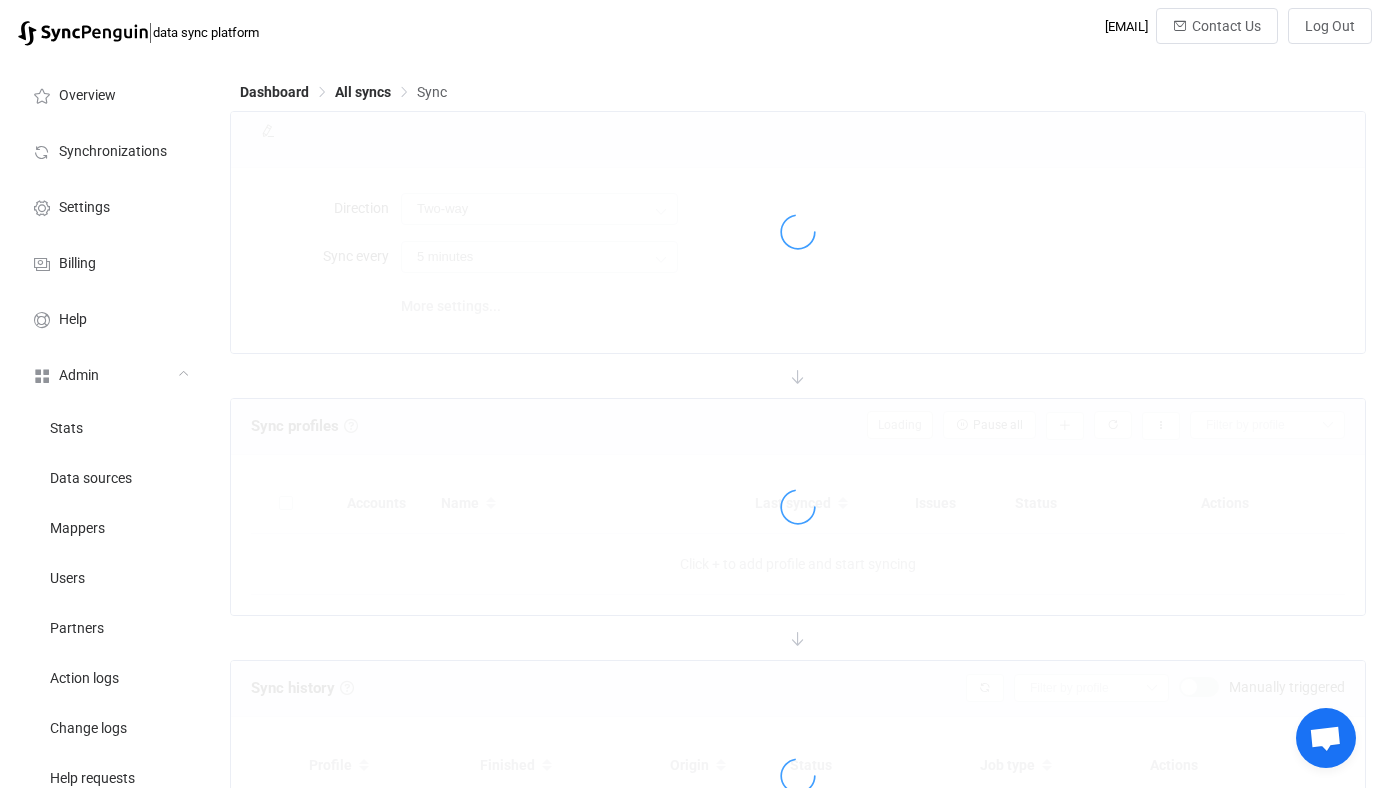 type on "iCloud → HubSpot" 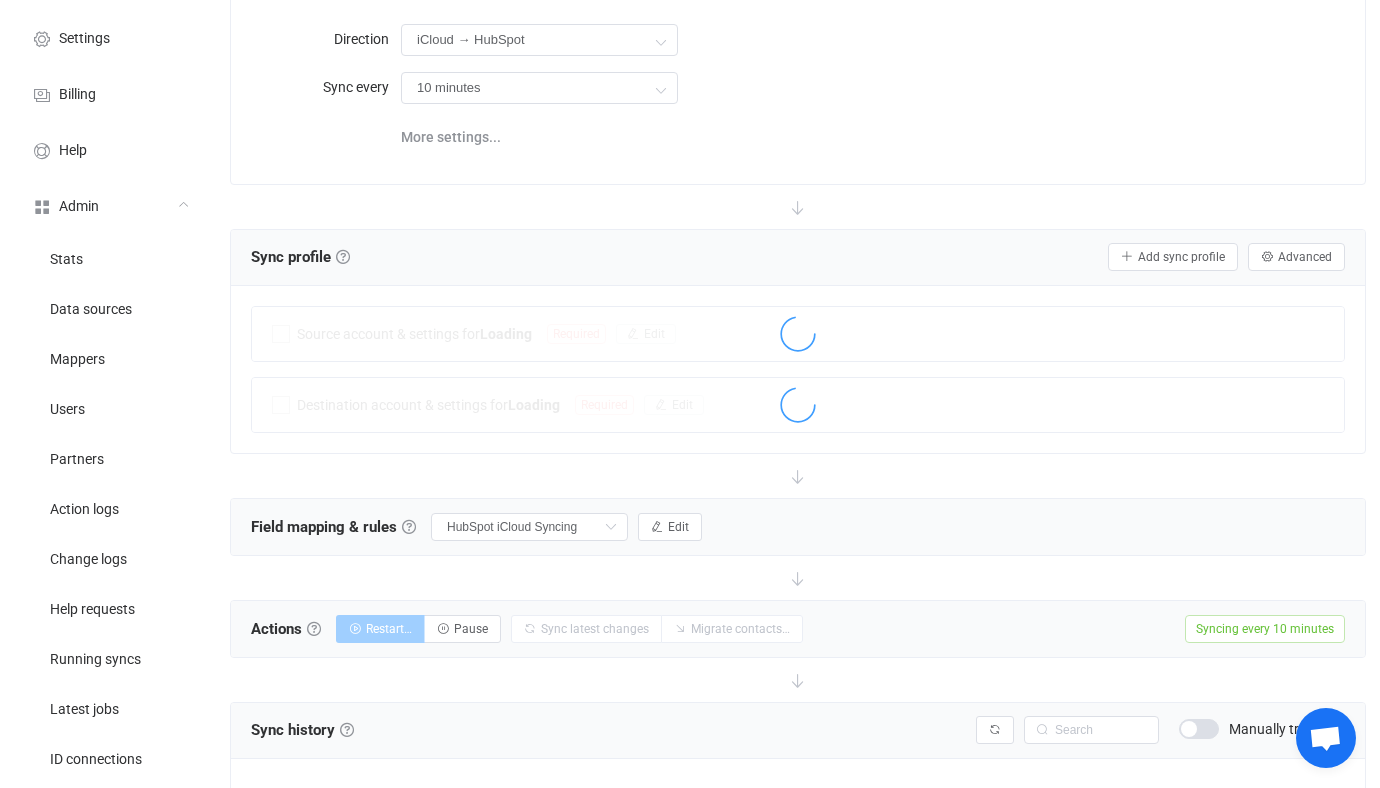scroll, scrollTop: 221, scrollLeft: 0, axis: vertical 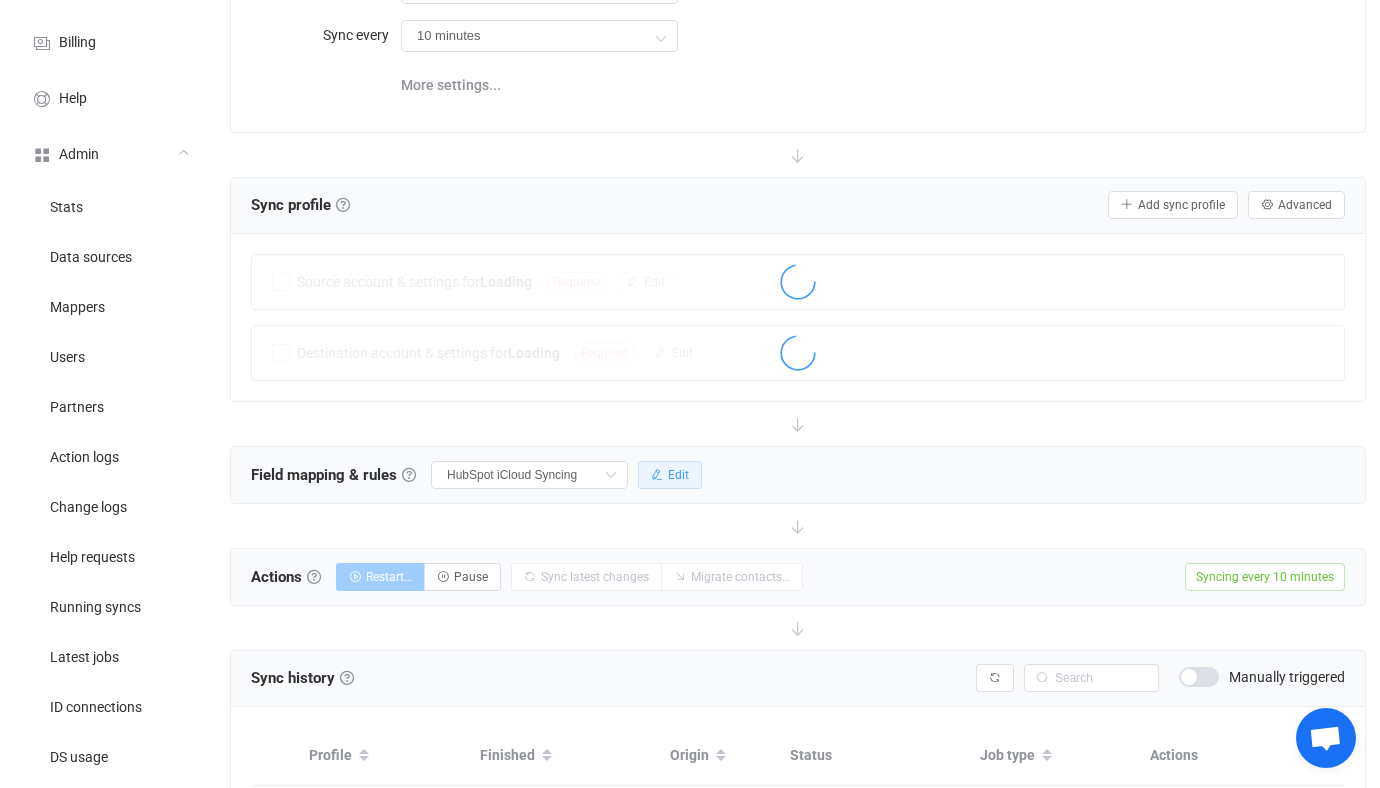 type on "Do nothing" 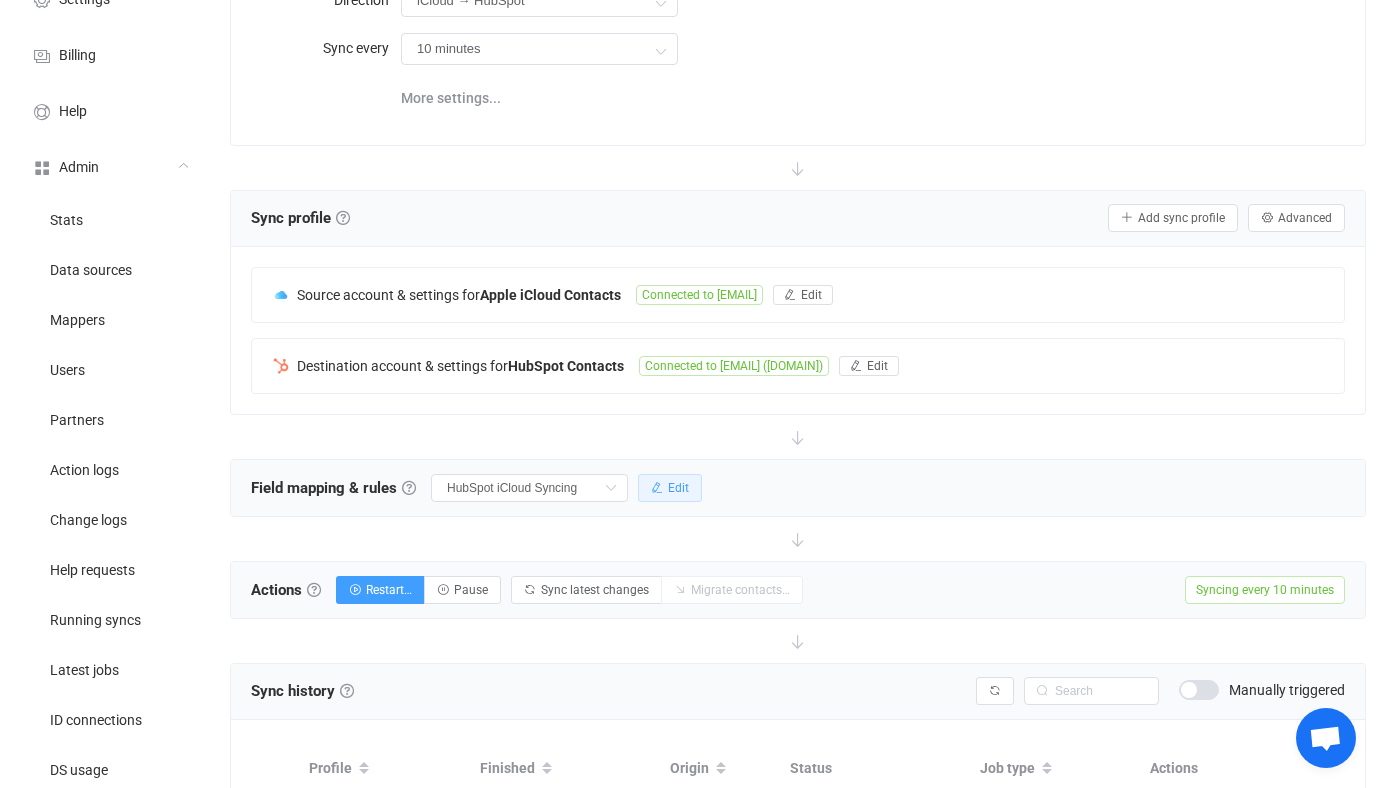 scroll, scrollTop: 210, scrollLeft: 0, axis: vertical 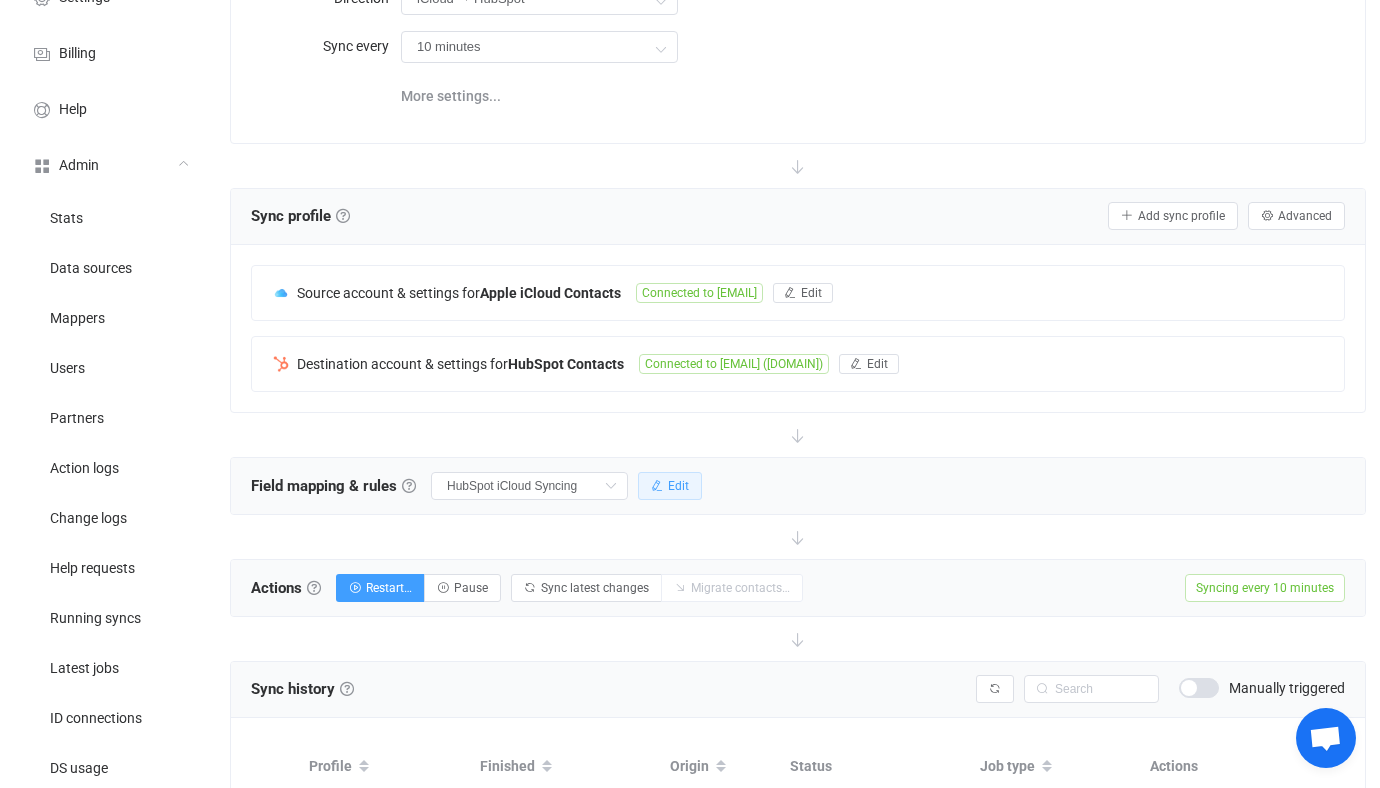 click on "Edit" at bounding box center (670, 486) 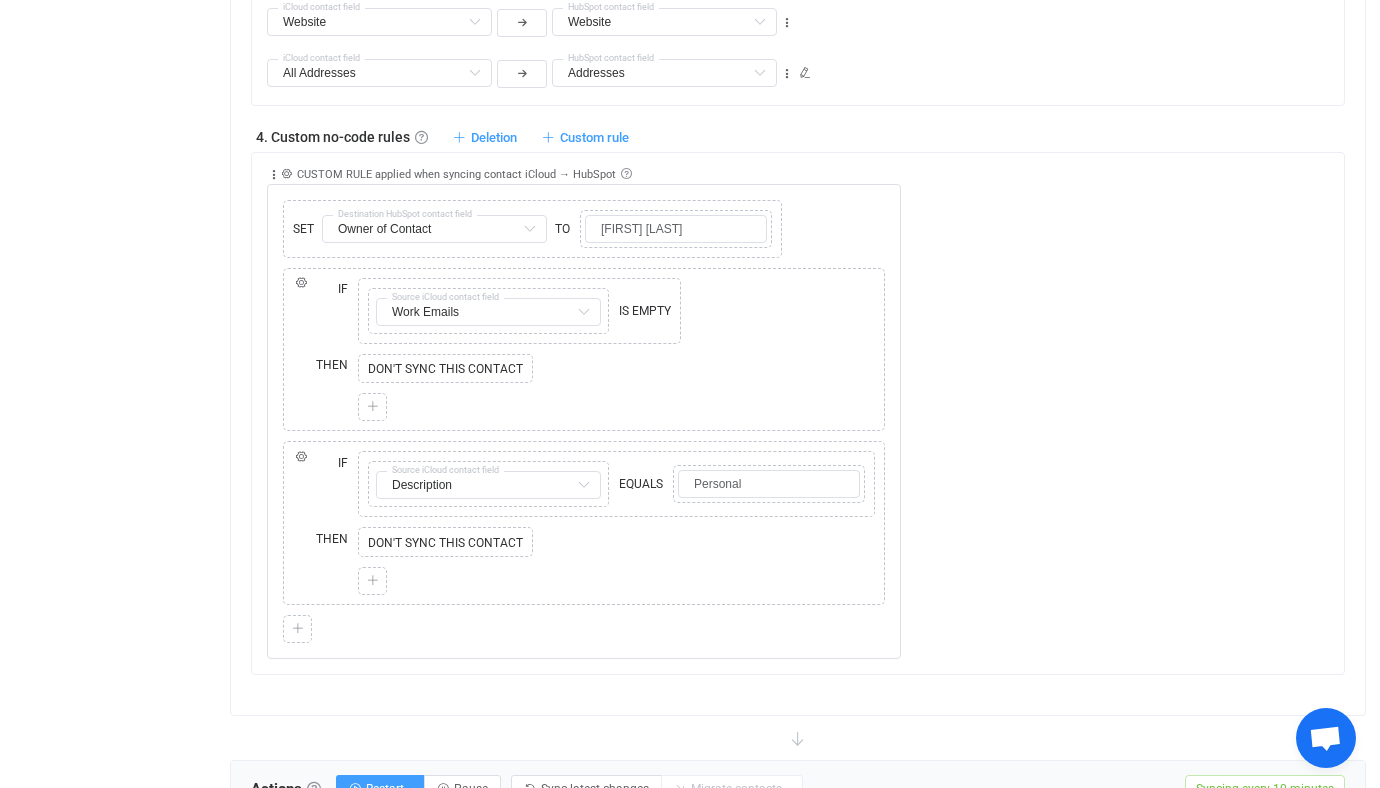 scroll, scrollTop: 1490, scrollLeft: 0, axis: vertical 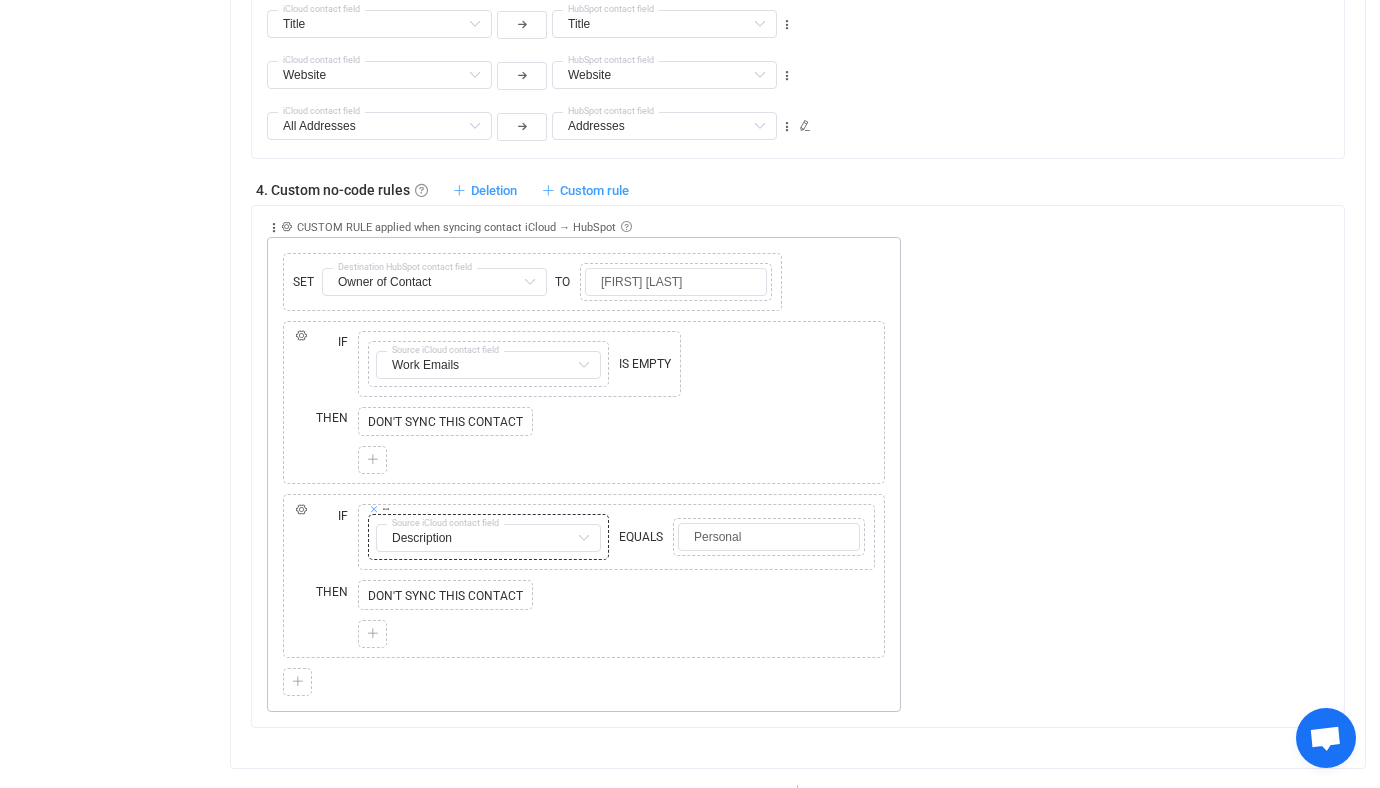 click at bounding box center [374, 509] 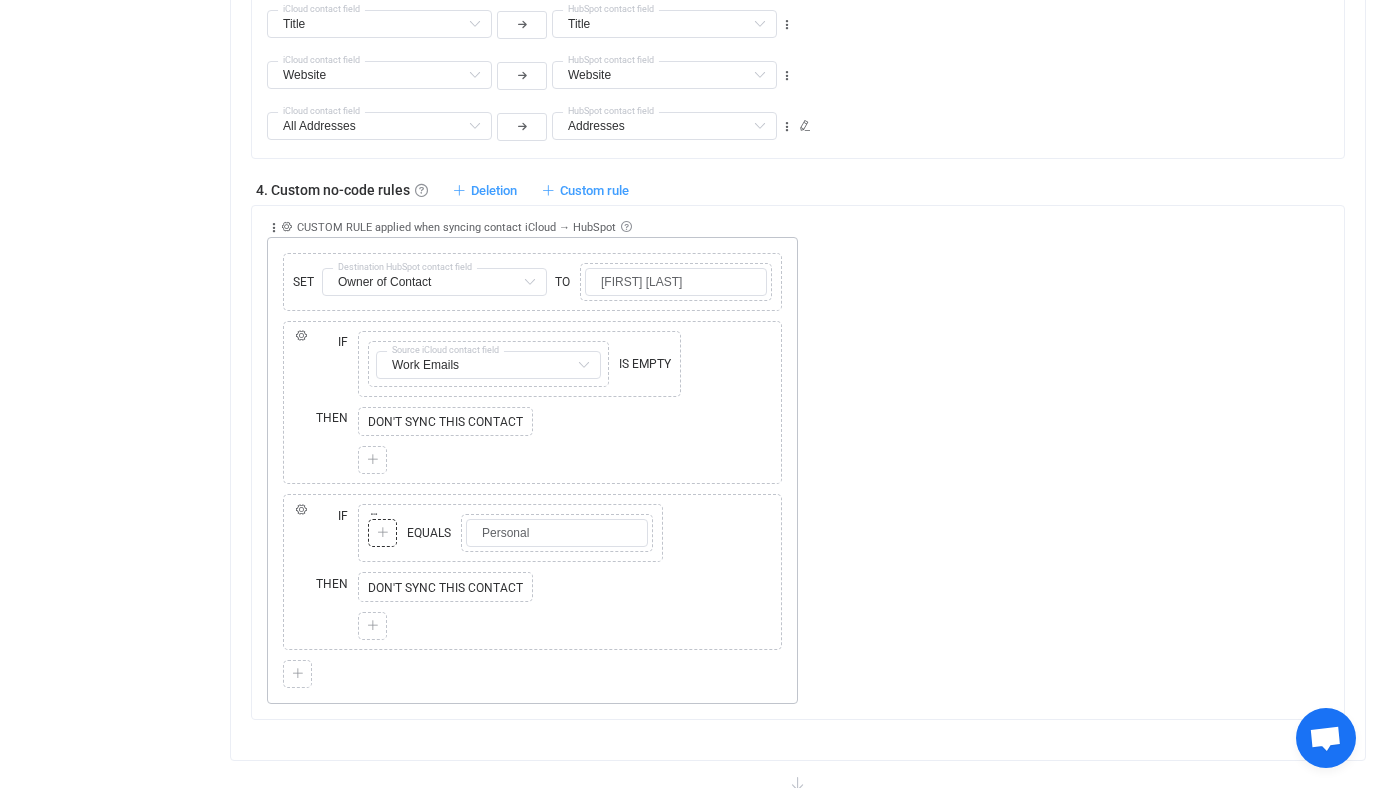 click at bounding box center [383, 533] 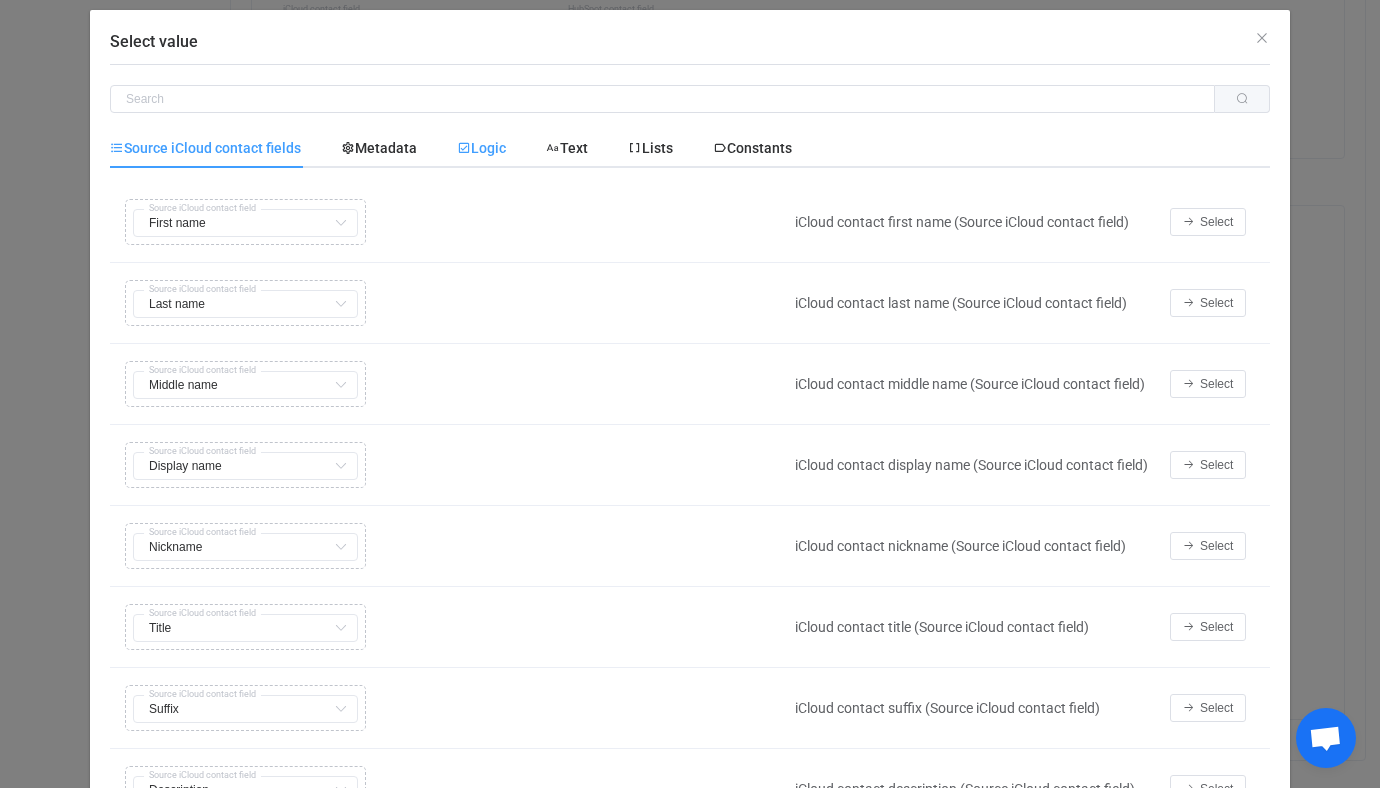 click on "Logic" at bounding box center [481, 148] 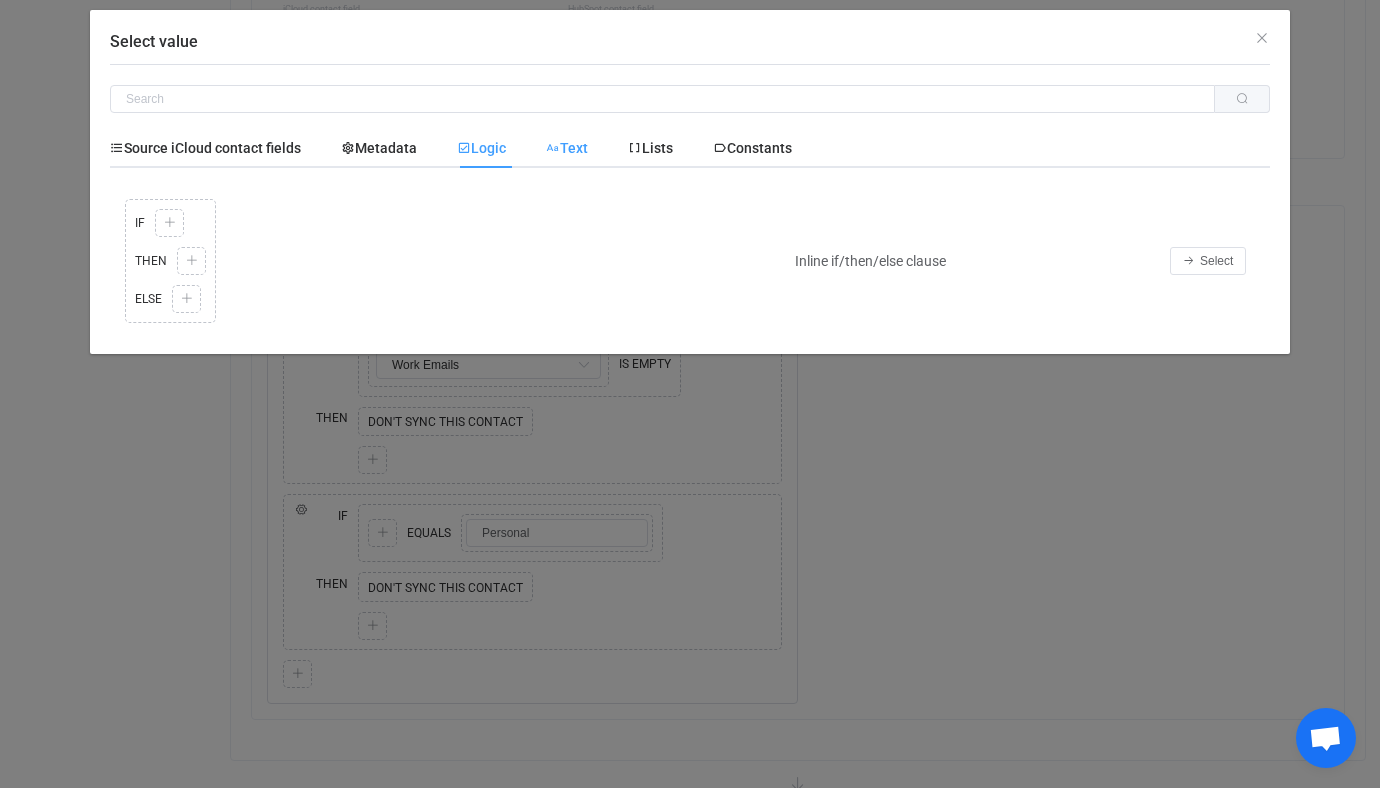click on "Text" at bounding box center [567, 148] 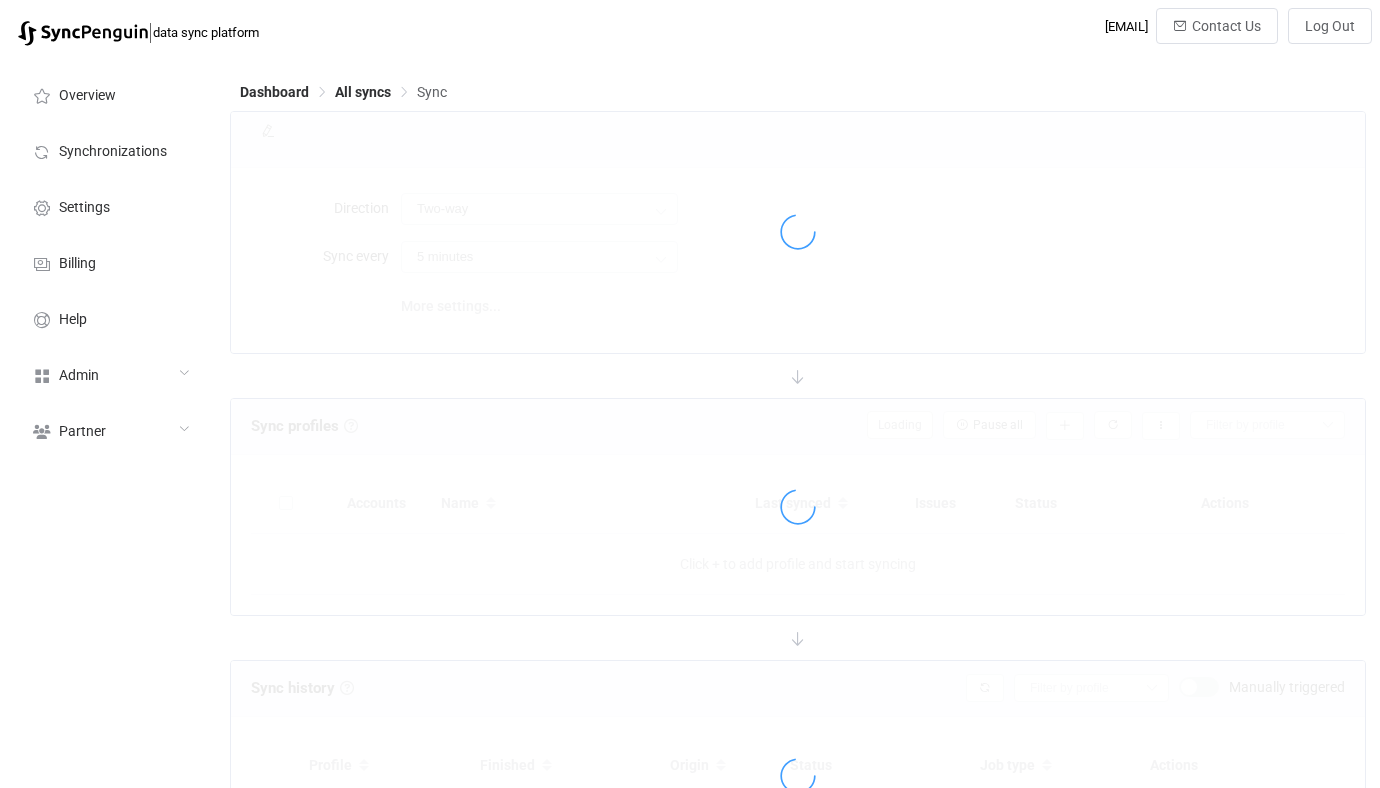 scroll, scrollTop: 0, scrollLeft: 0, axis: both 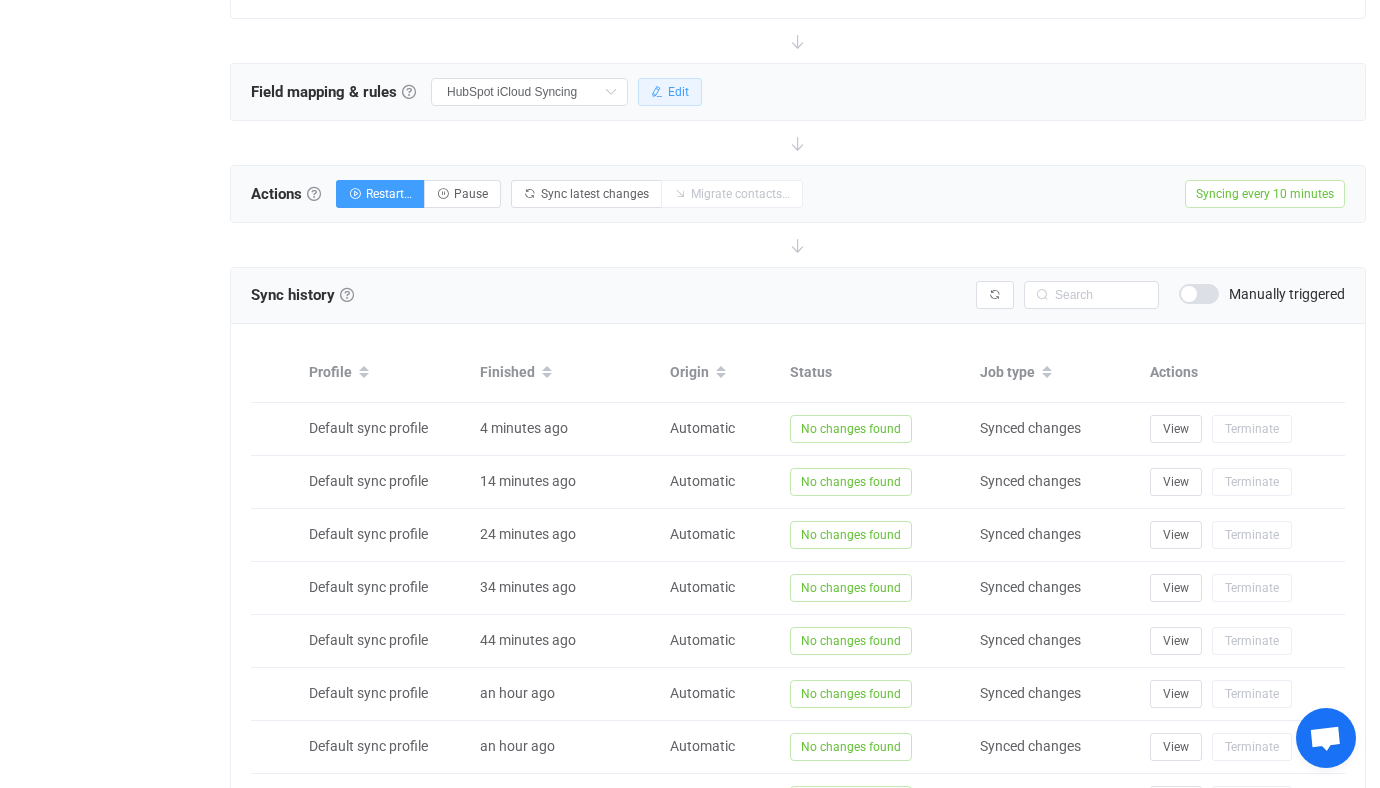 click on "Edit" at bounding box center [670, 92] 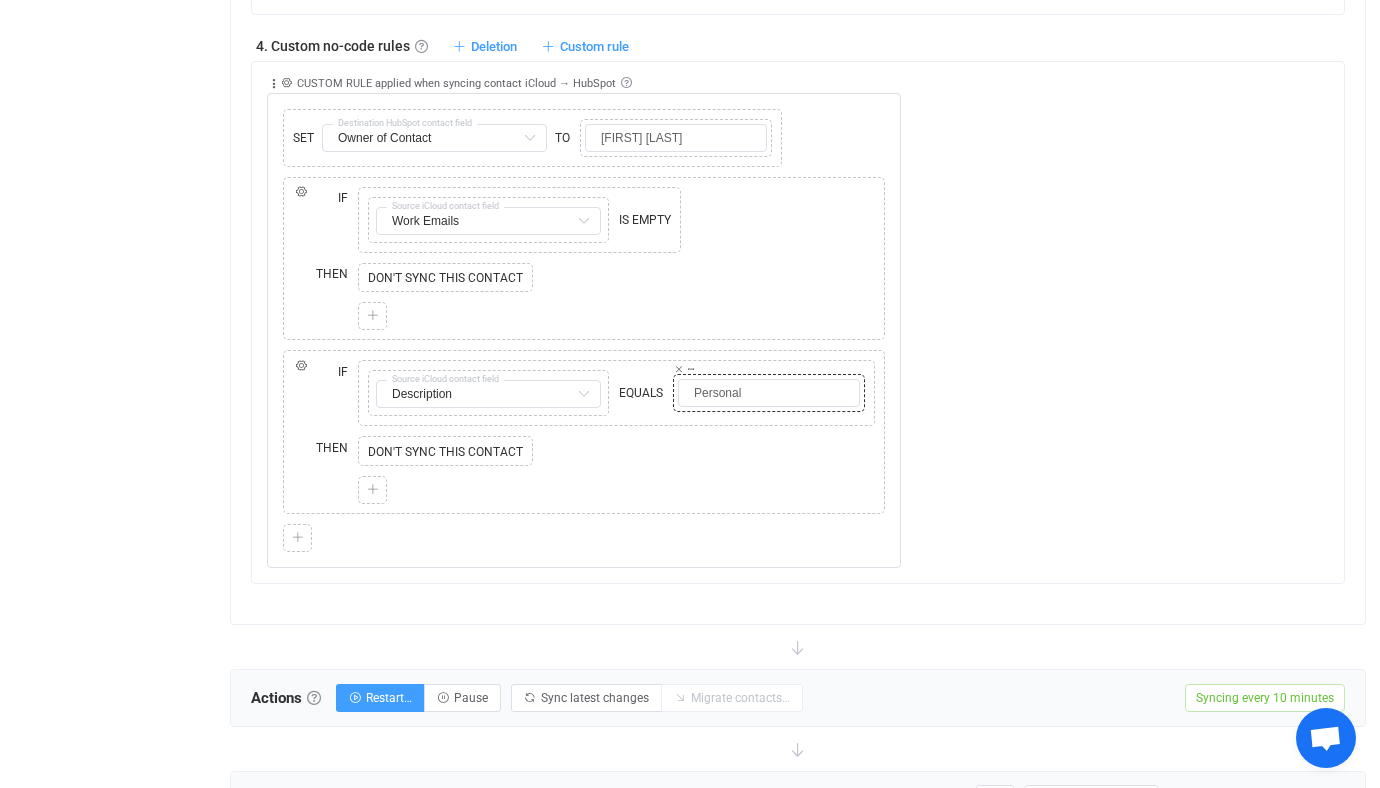scroll, scrollTop: 1651, scrollLeft: 0, axis: vertical 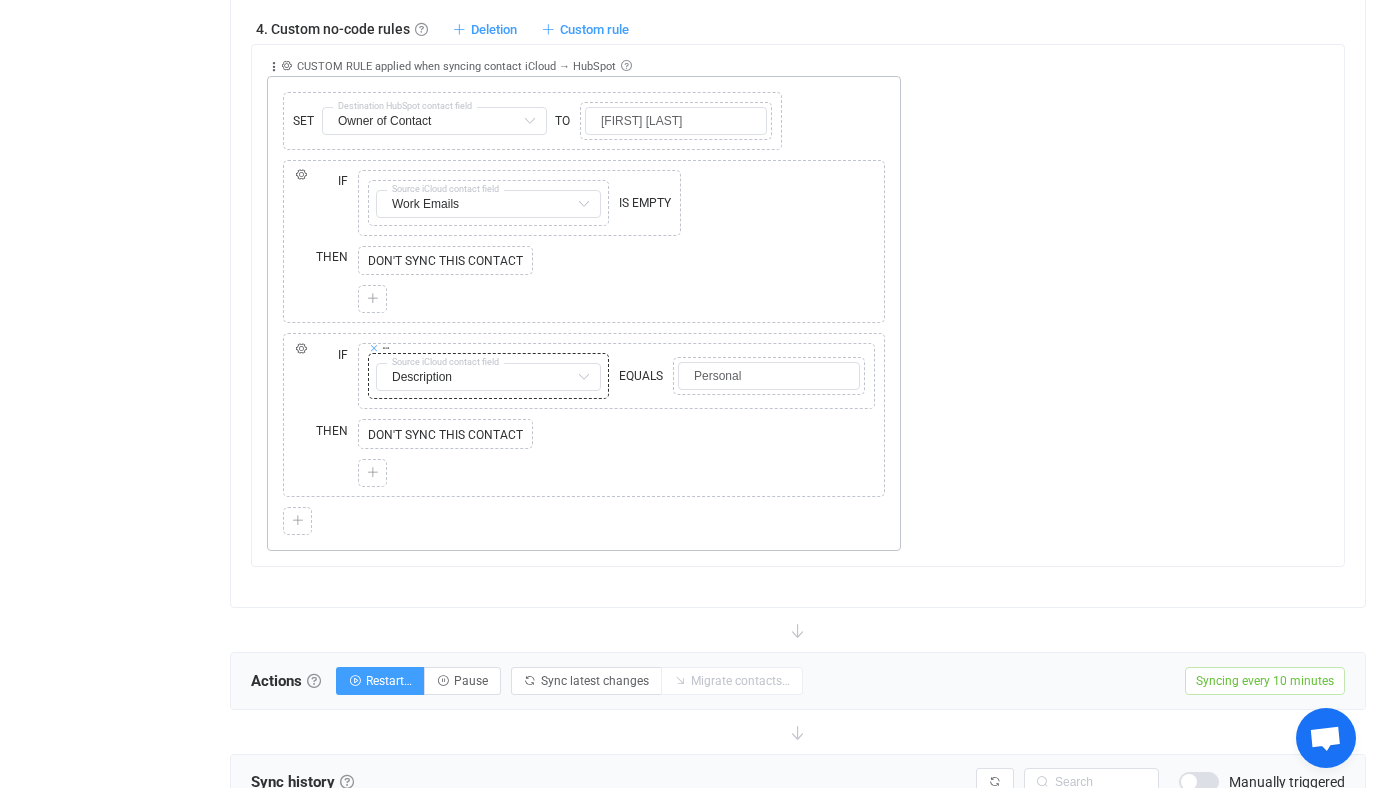 click at bounding box center (374, 348) 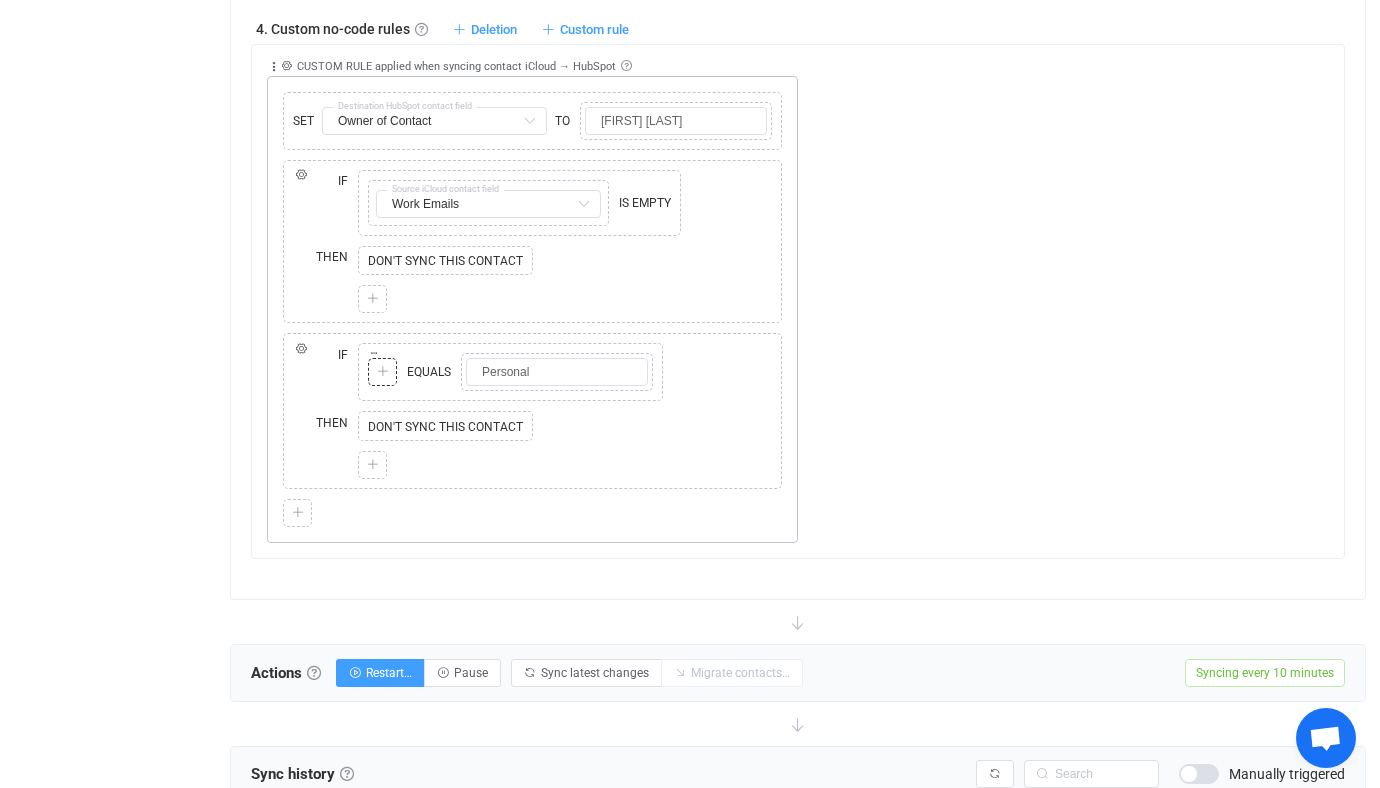 click at bounding box center (382, 372) 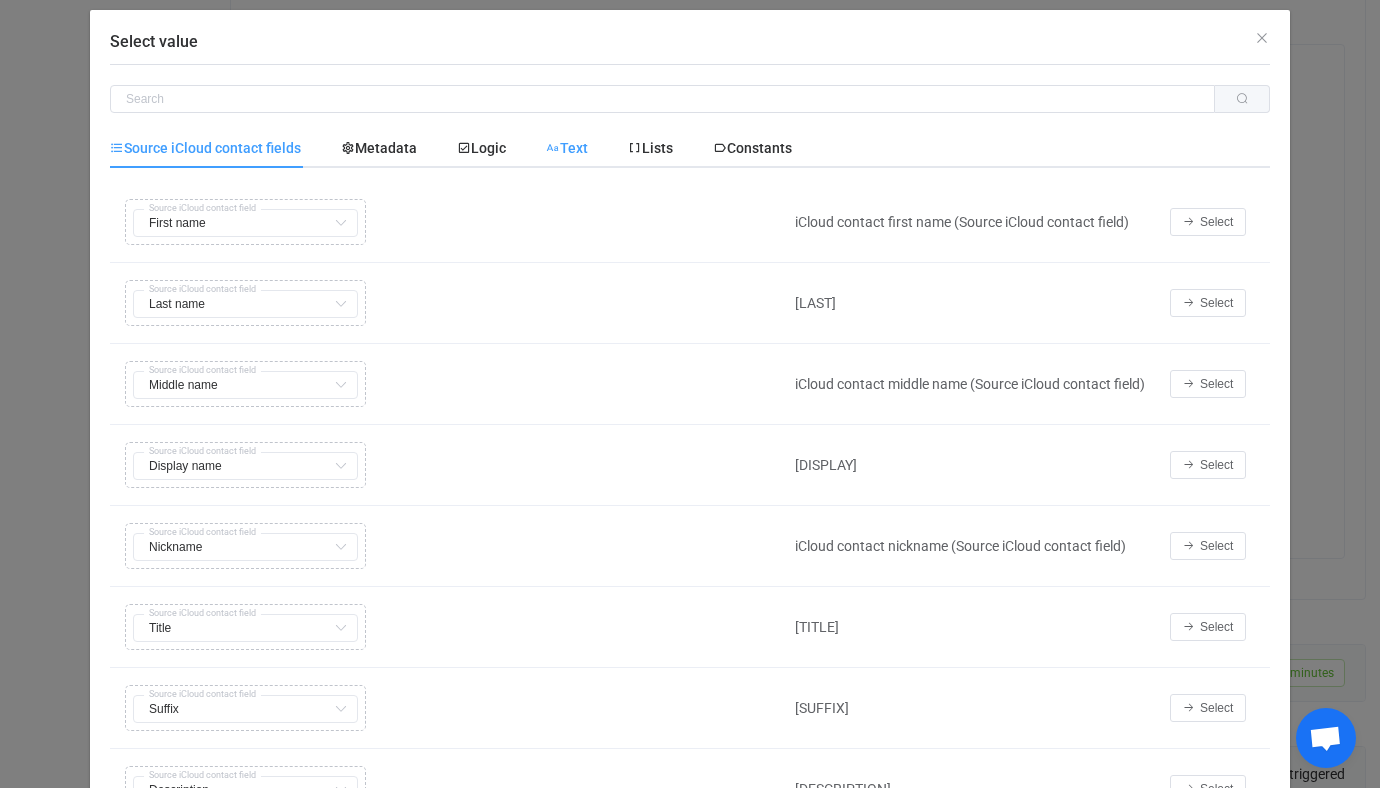 click at bounding box center (553, 148) 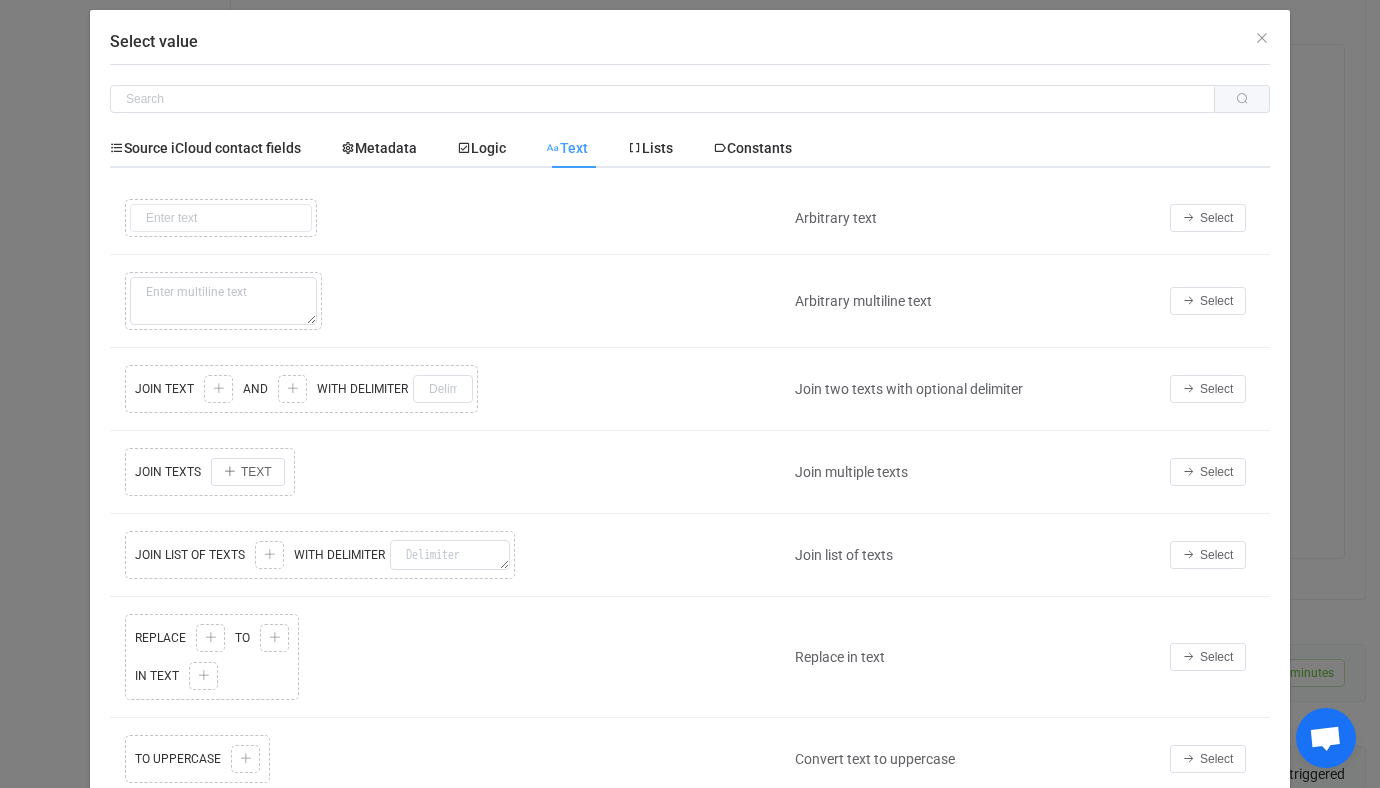 scroll, scrollTop: 159, scrollLeft: 0, axis: vertical 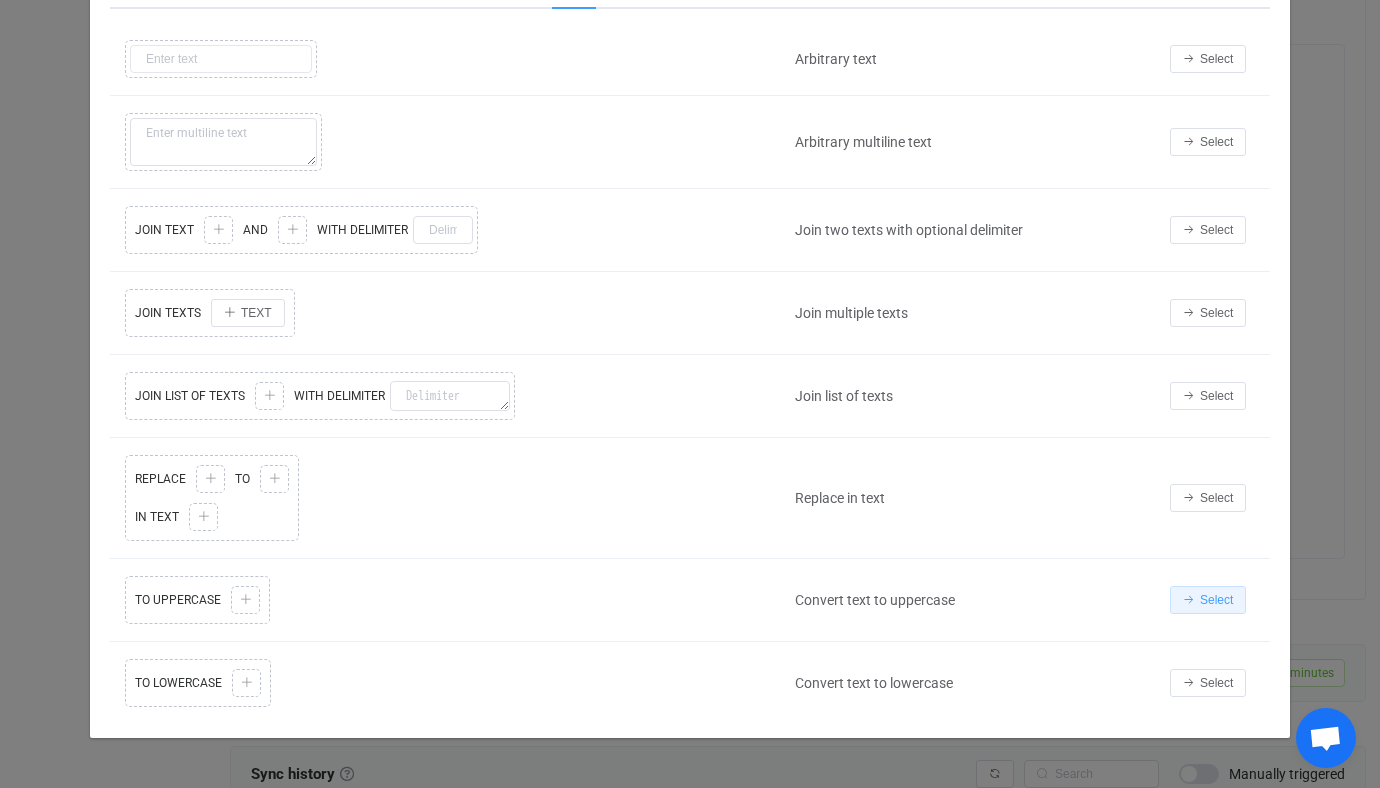 click on "Select" at bounding box center (1208, 600) 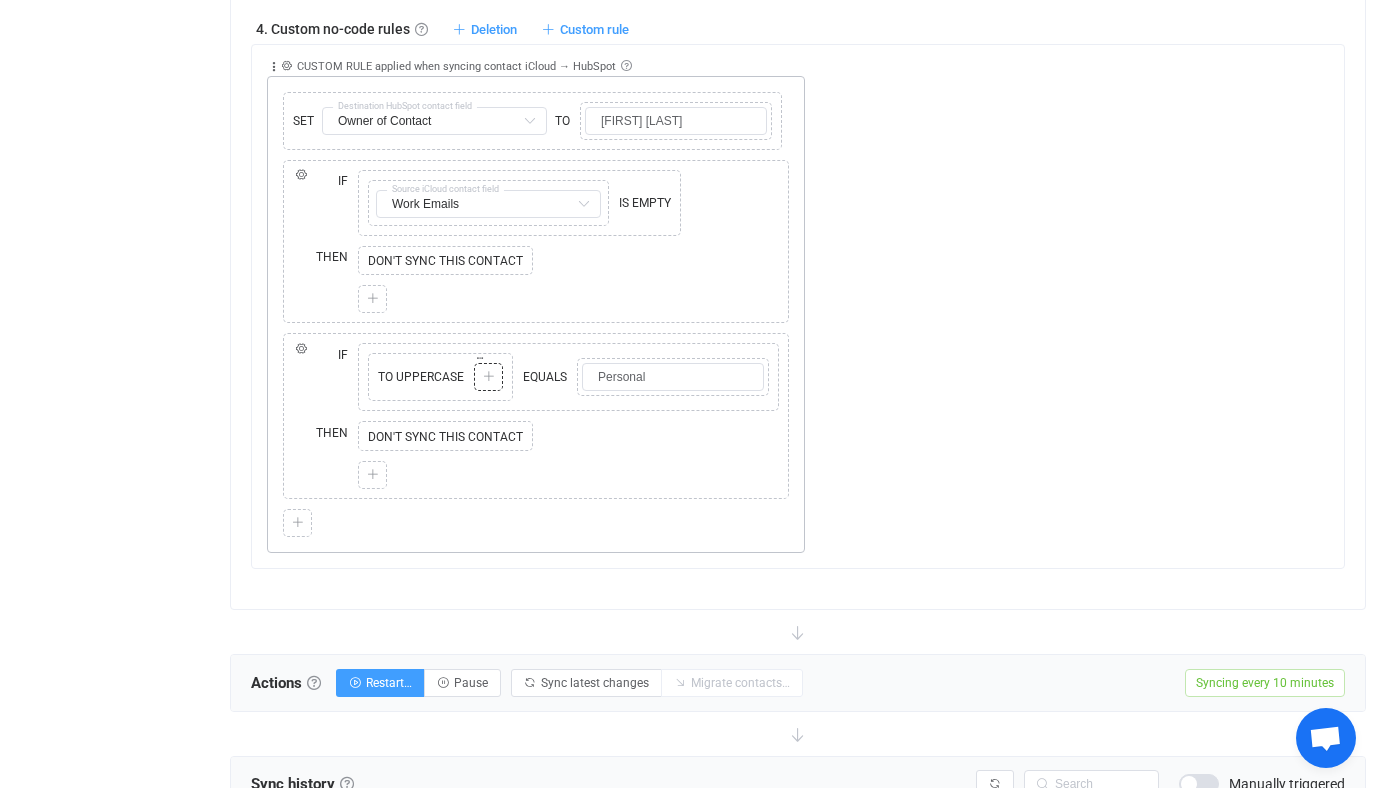 click at bounding box center (488, 377) 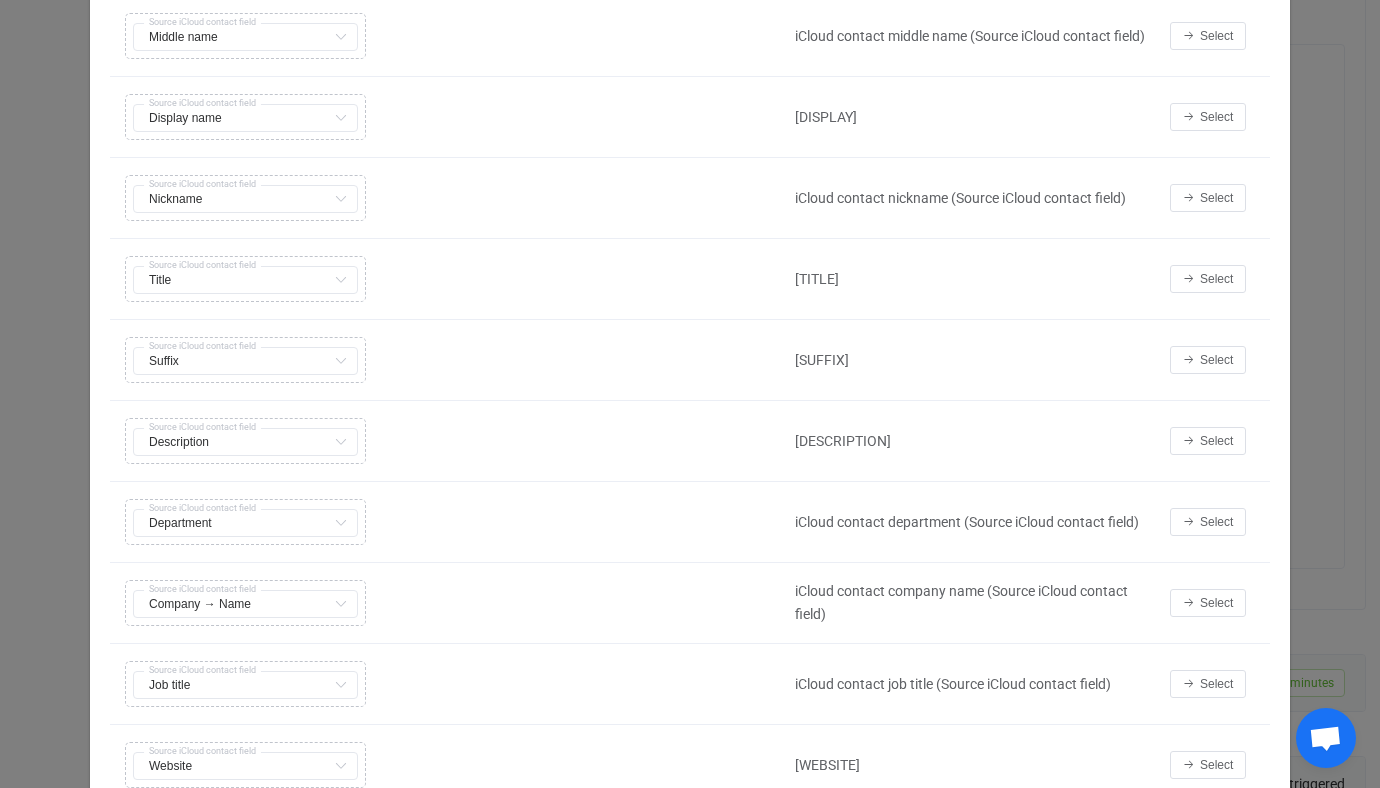 scroll, scrollTop: 350, scrollLeft: 0, axis: vertical 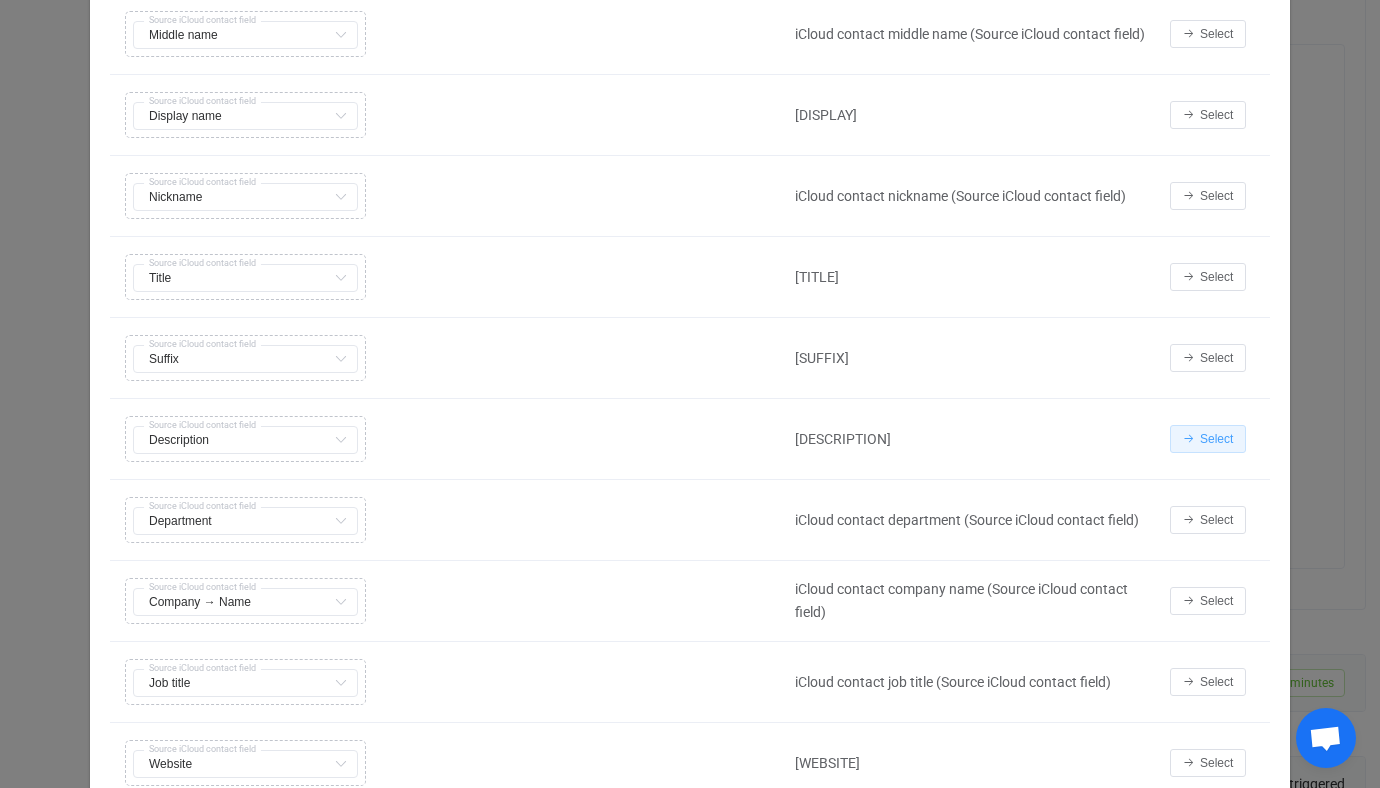 click on "Select" at bounding box center [1208, 439] 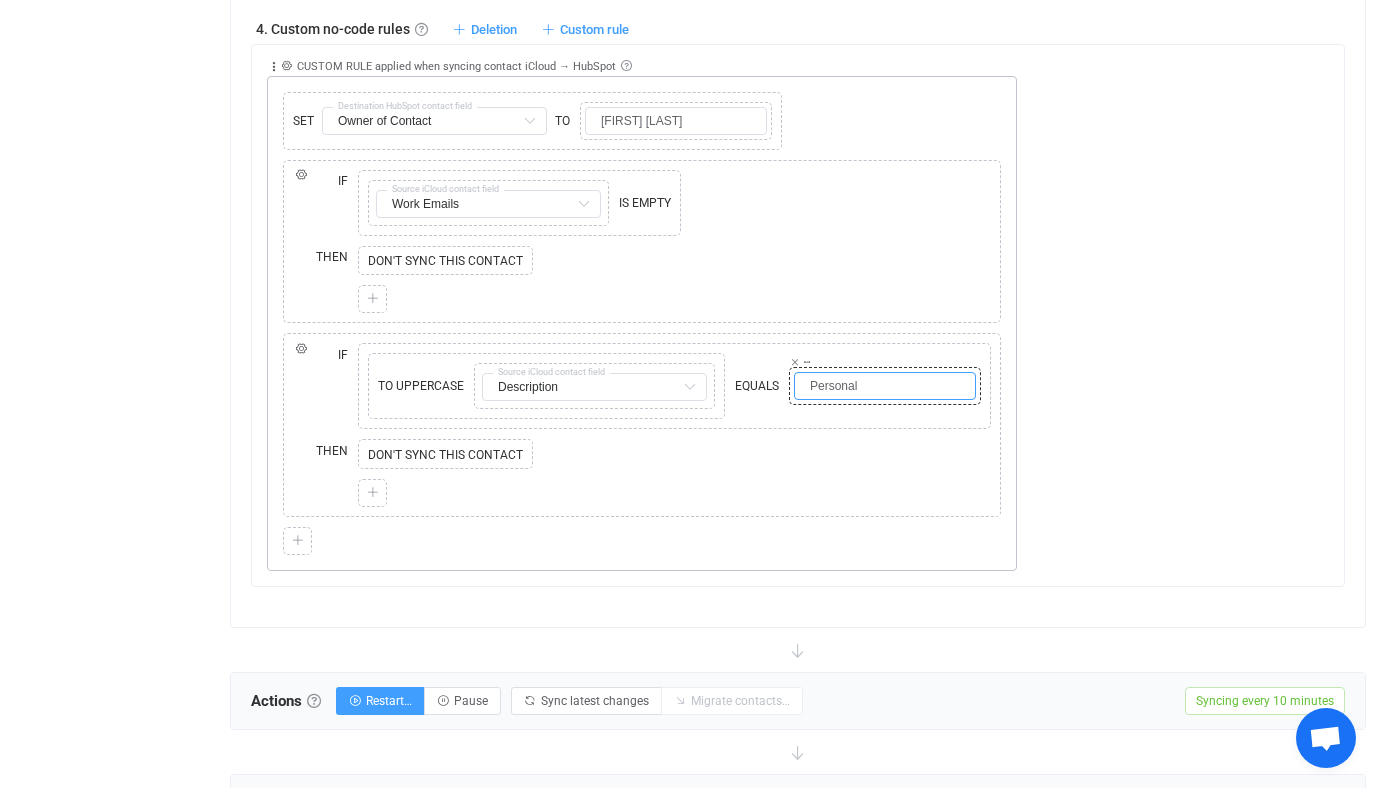 click on "Personal" at bounding box center (885, 386) 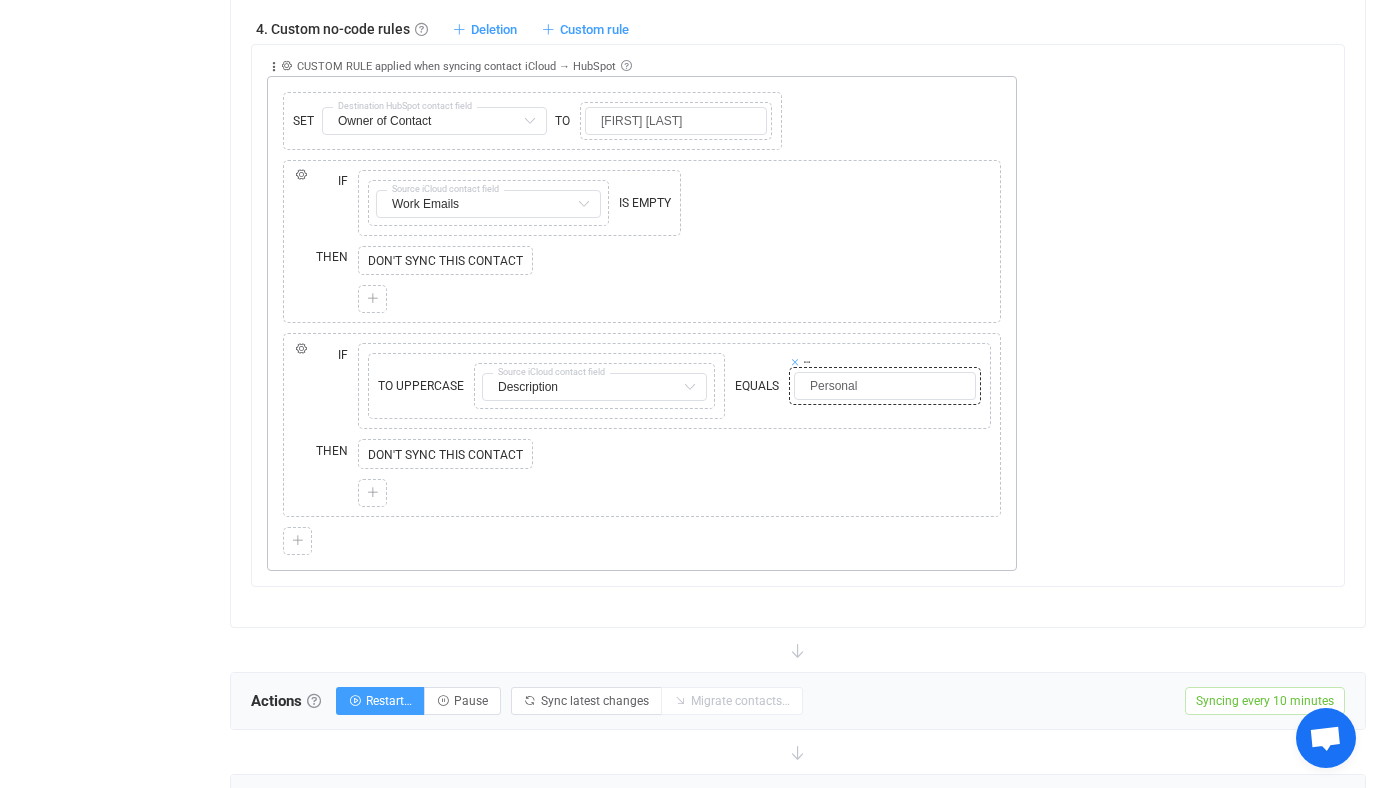 click at bounding box center [795, 362] 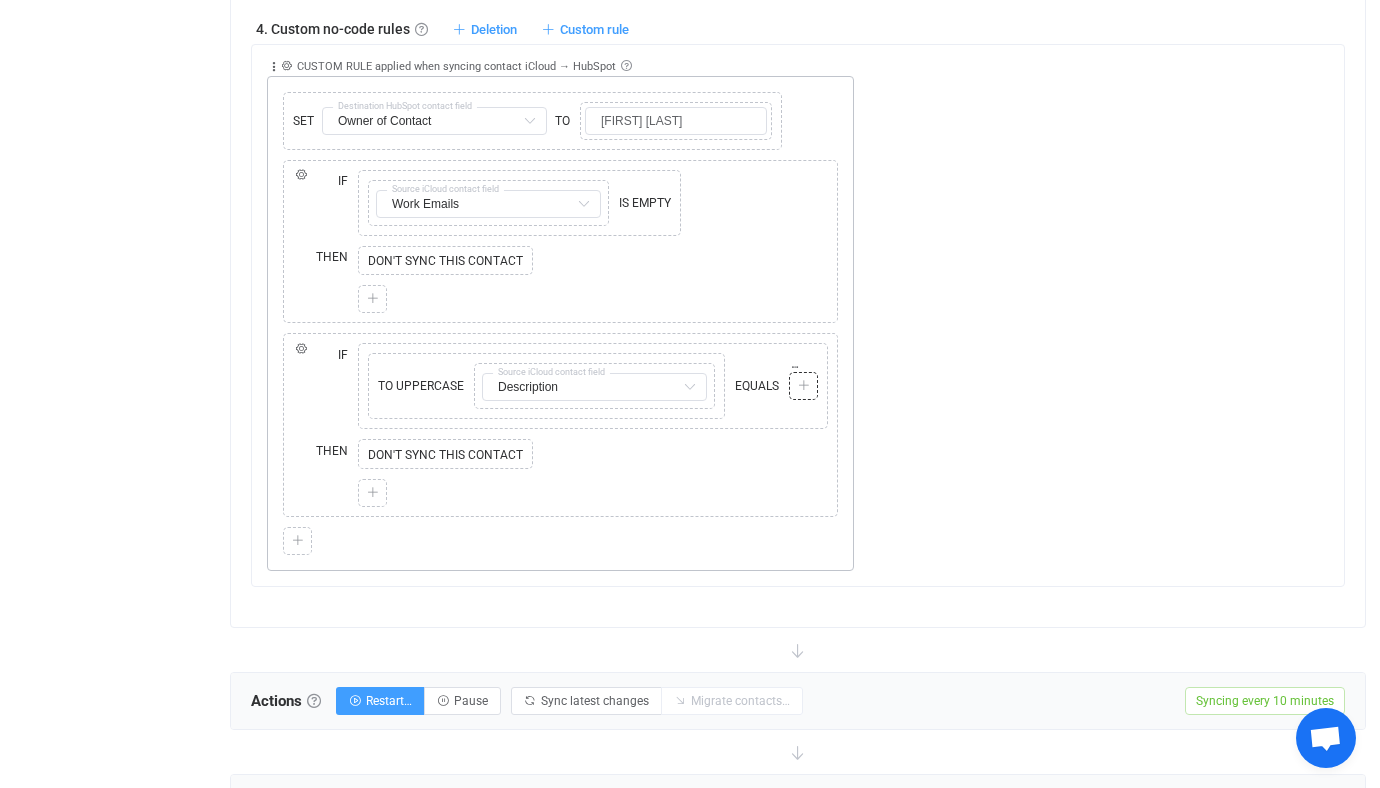 click at bounding box center (804, 386) 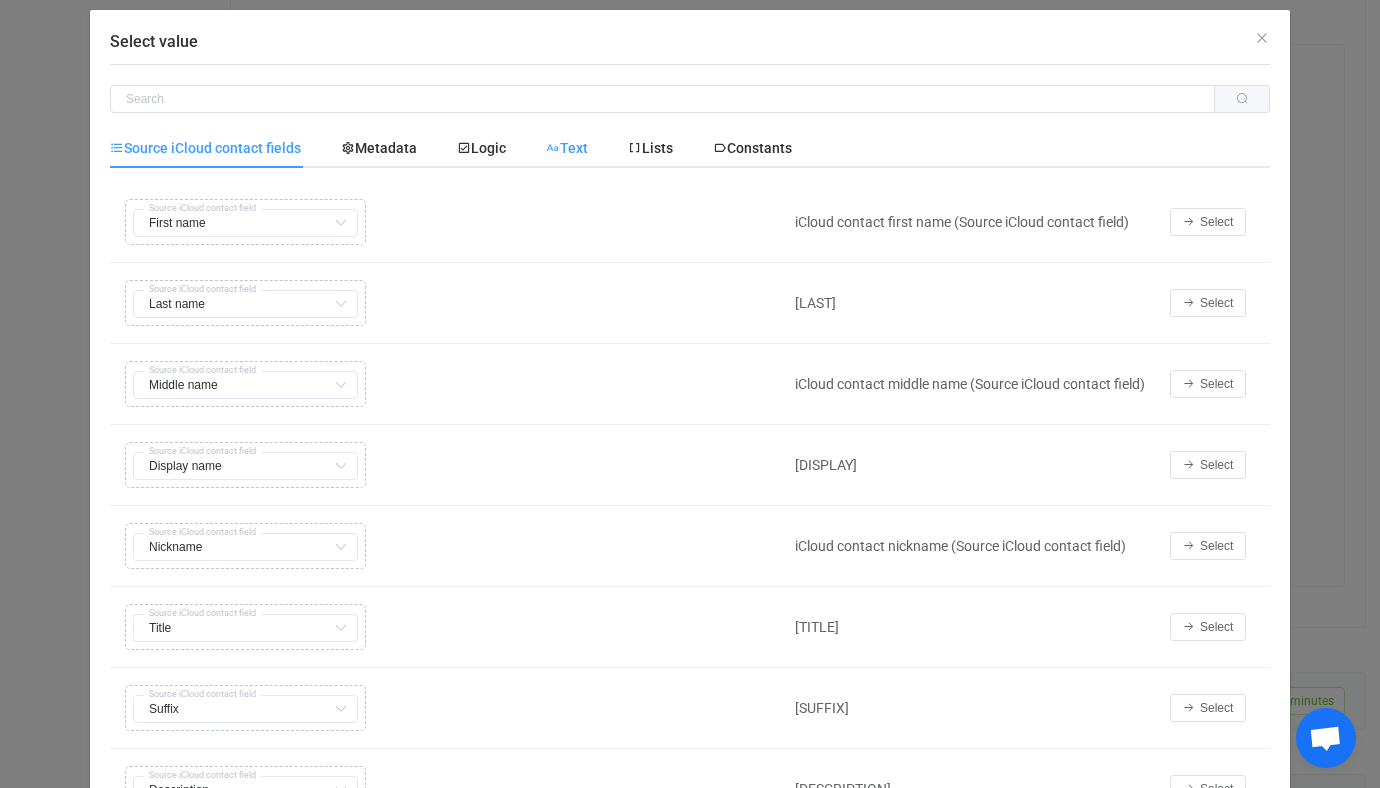 click on "Text" at bounding box center (567, 148) 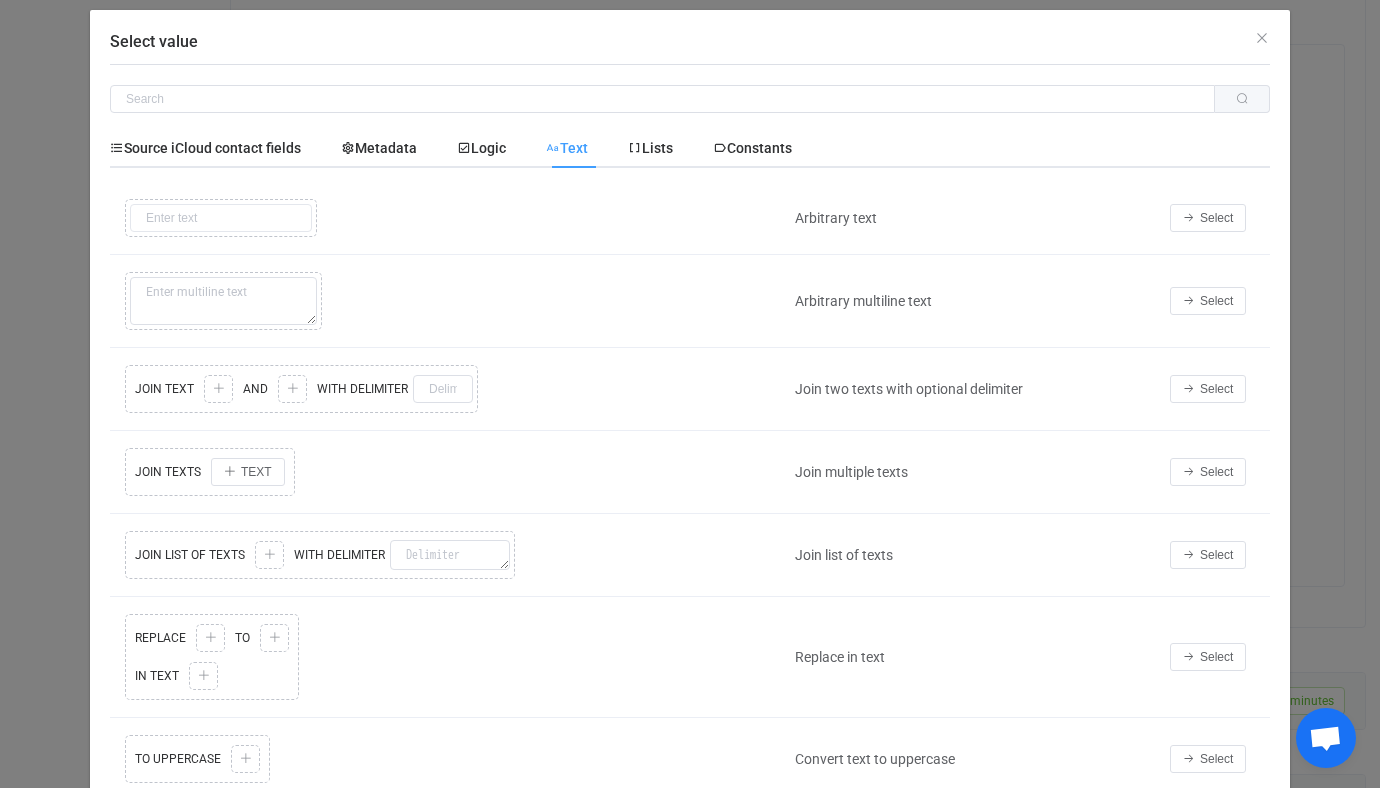 scroll, scrollTop: 159, scrollLeft: 0, axis: vertical 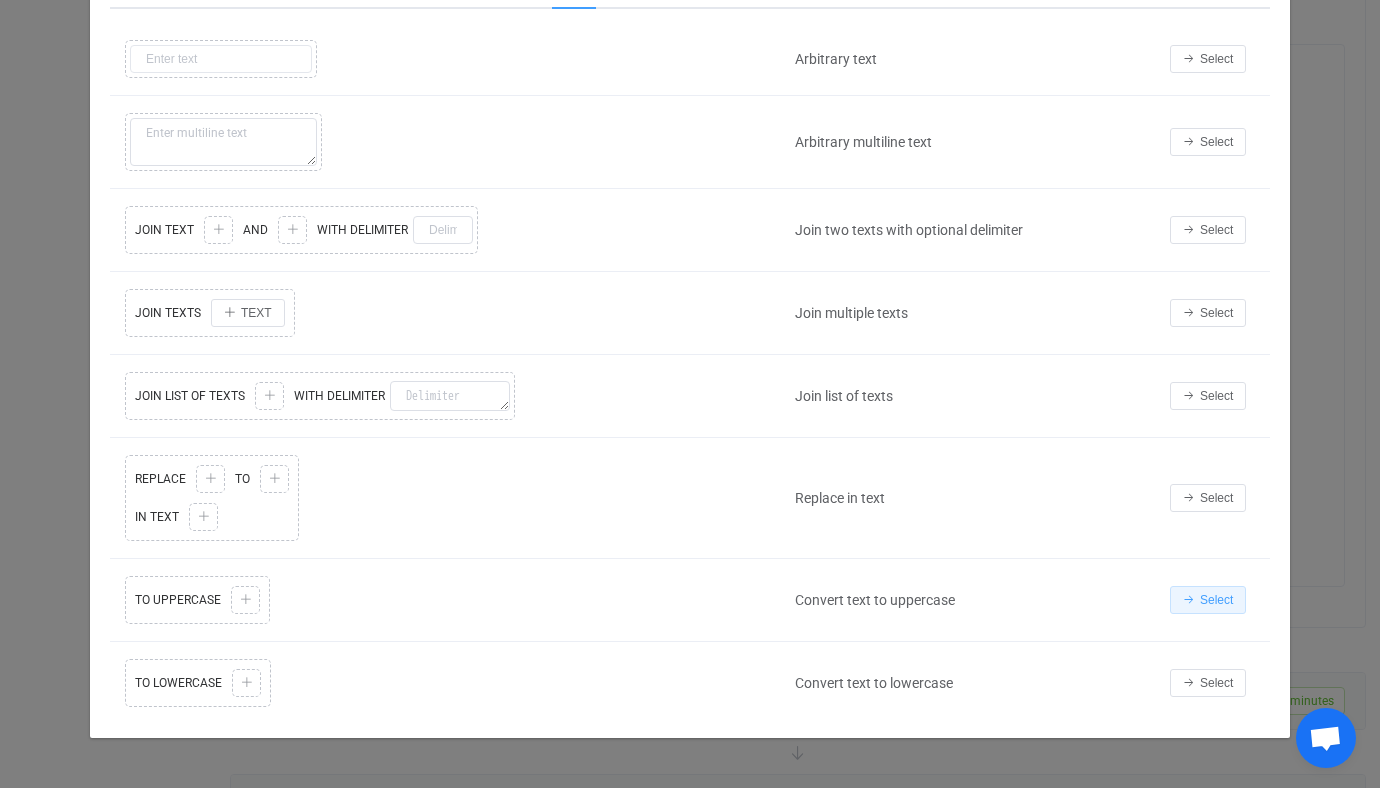 click on "Select" at bounding box center [1208, 600] 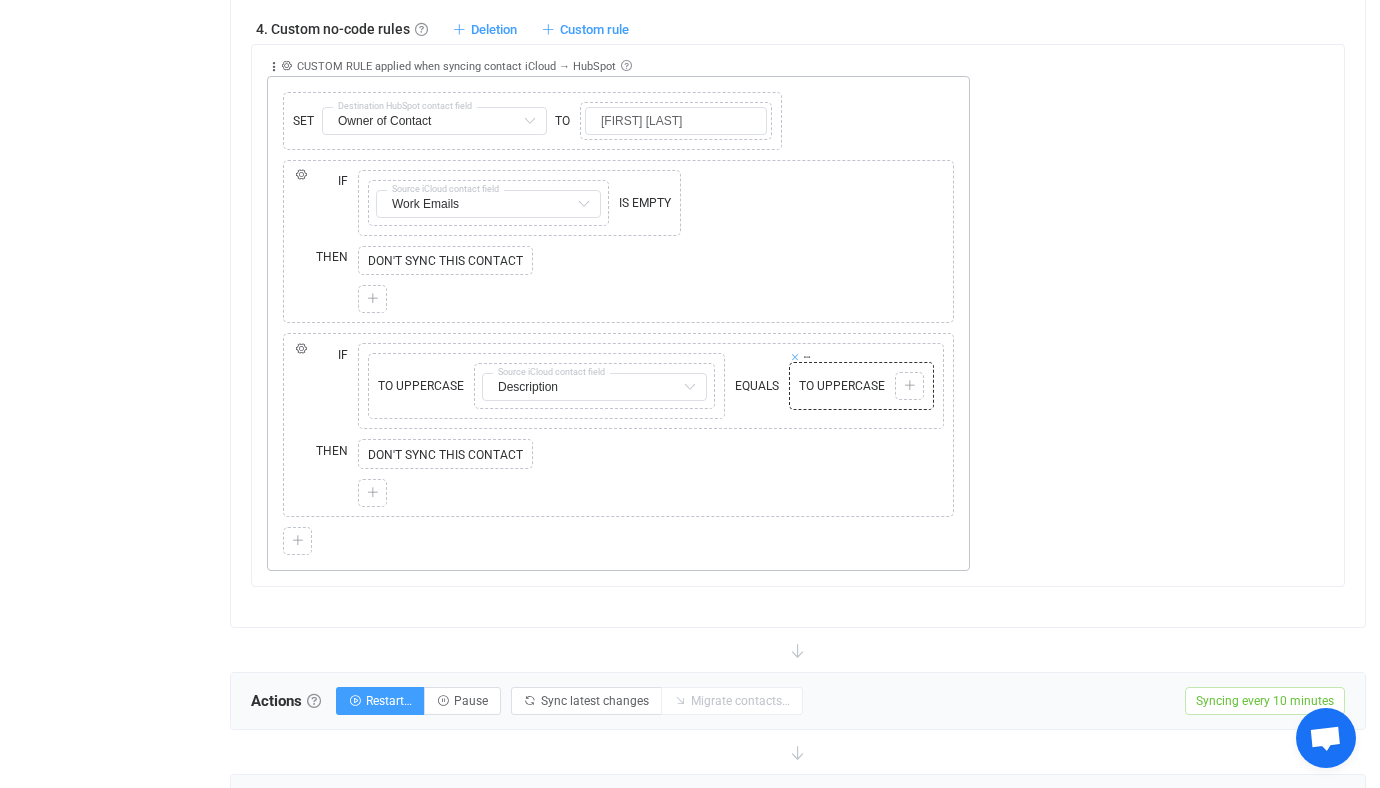 click at bounding box center [795, 357] 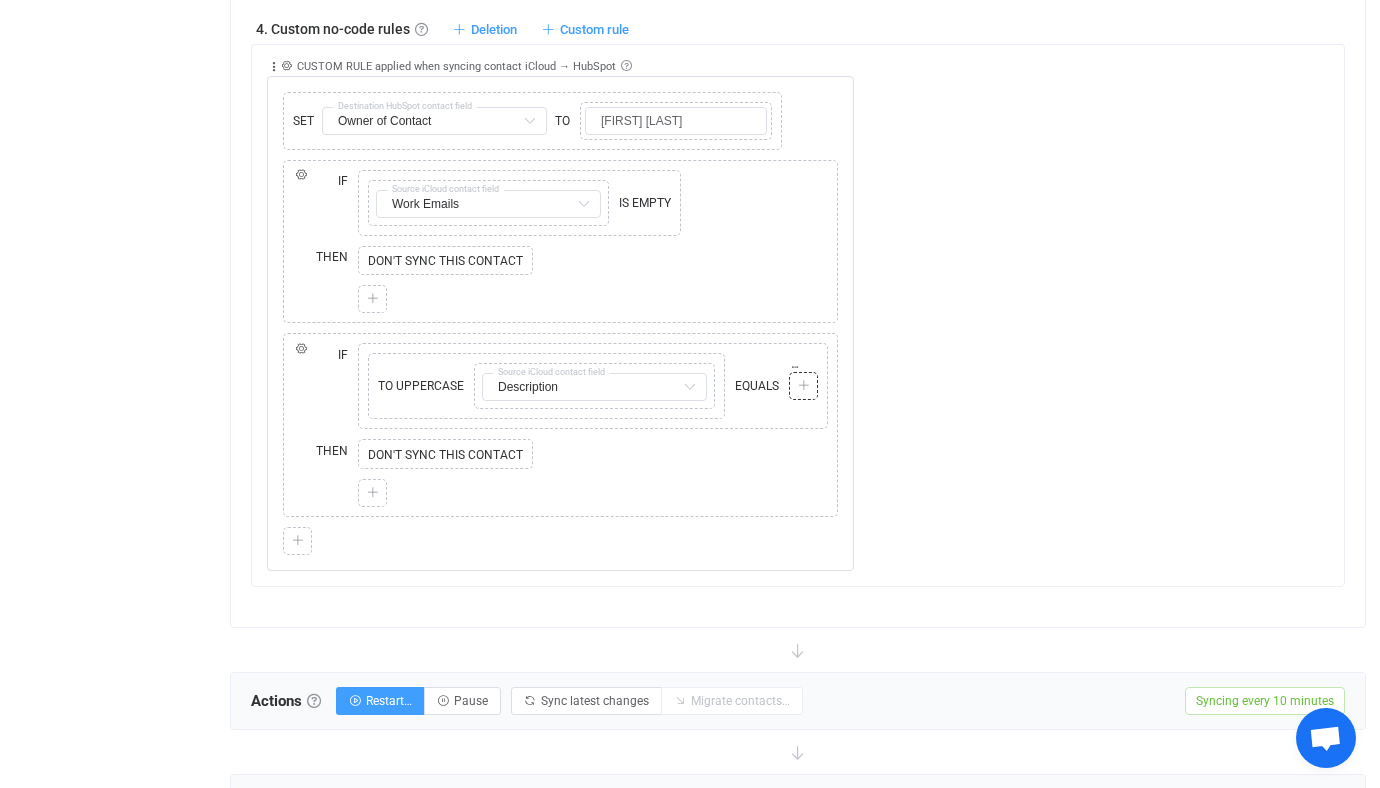 click at bounding box center (804, 386) 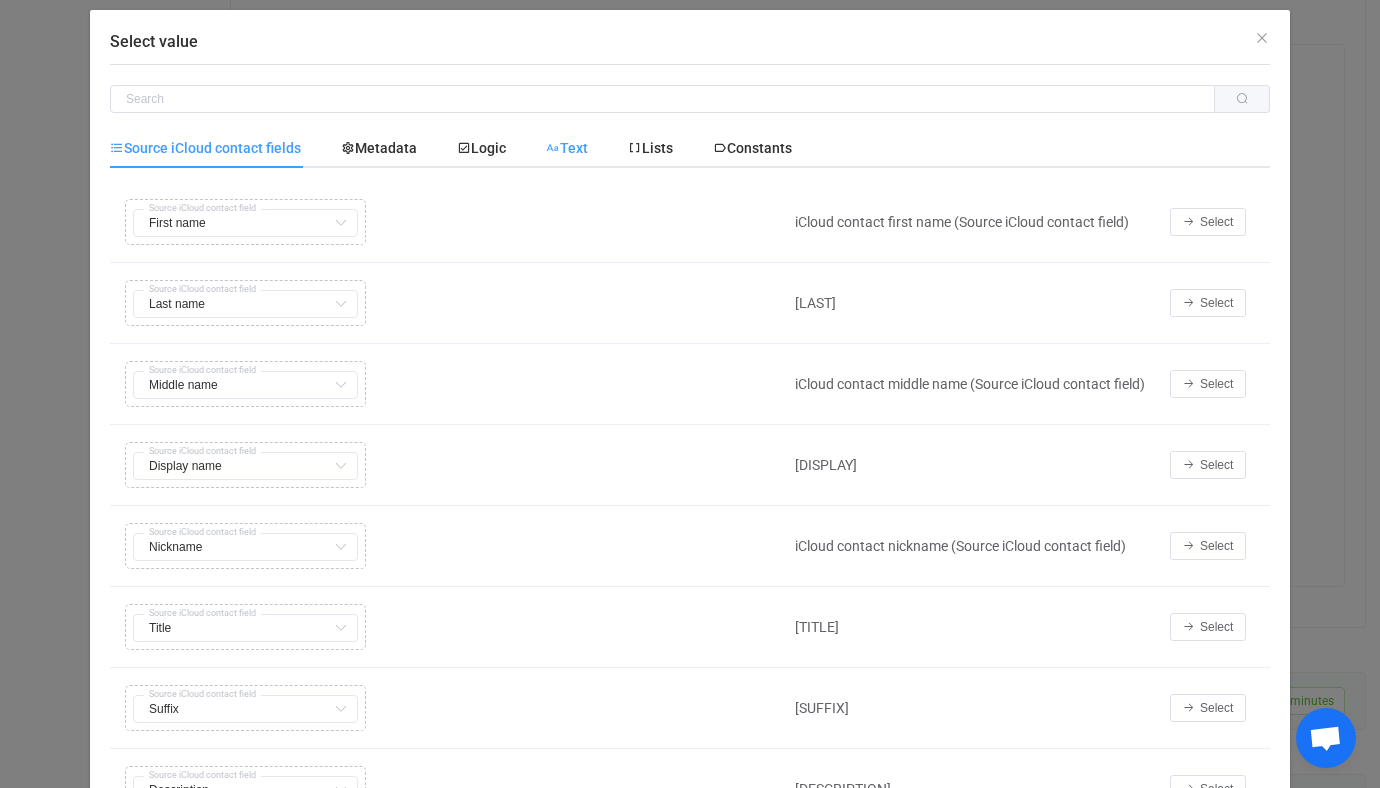 click on "Text" at bounding box center (567, 148) 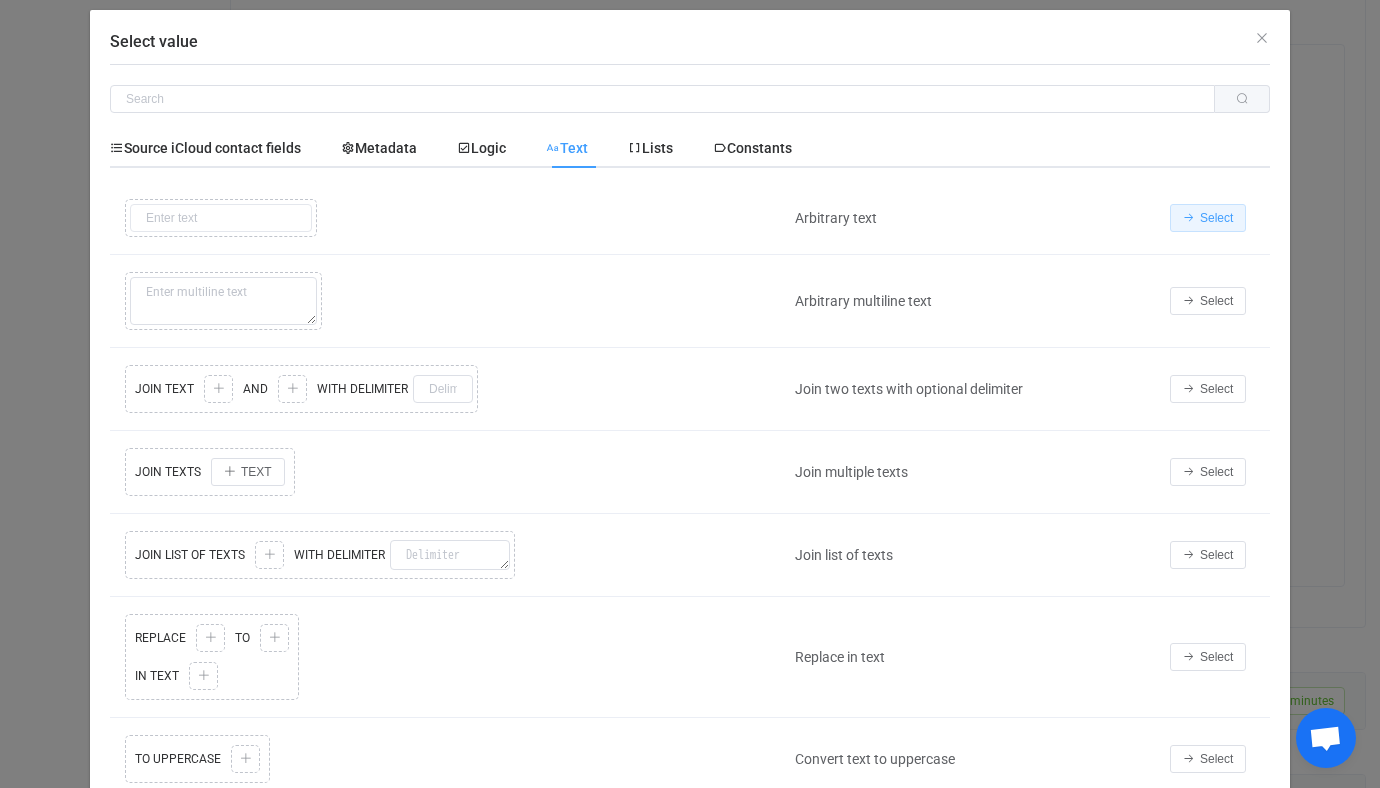 click on "Select" at bounding box center (1208, 218) 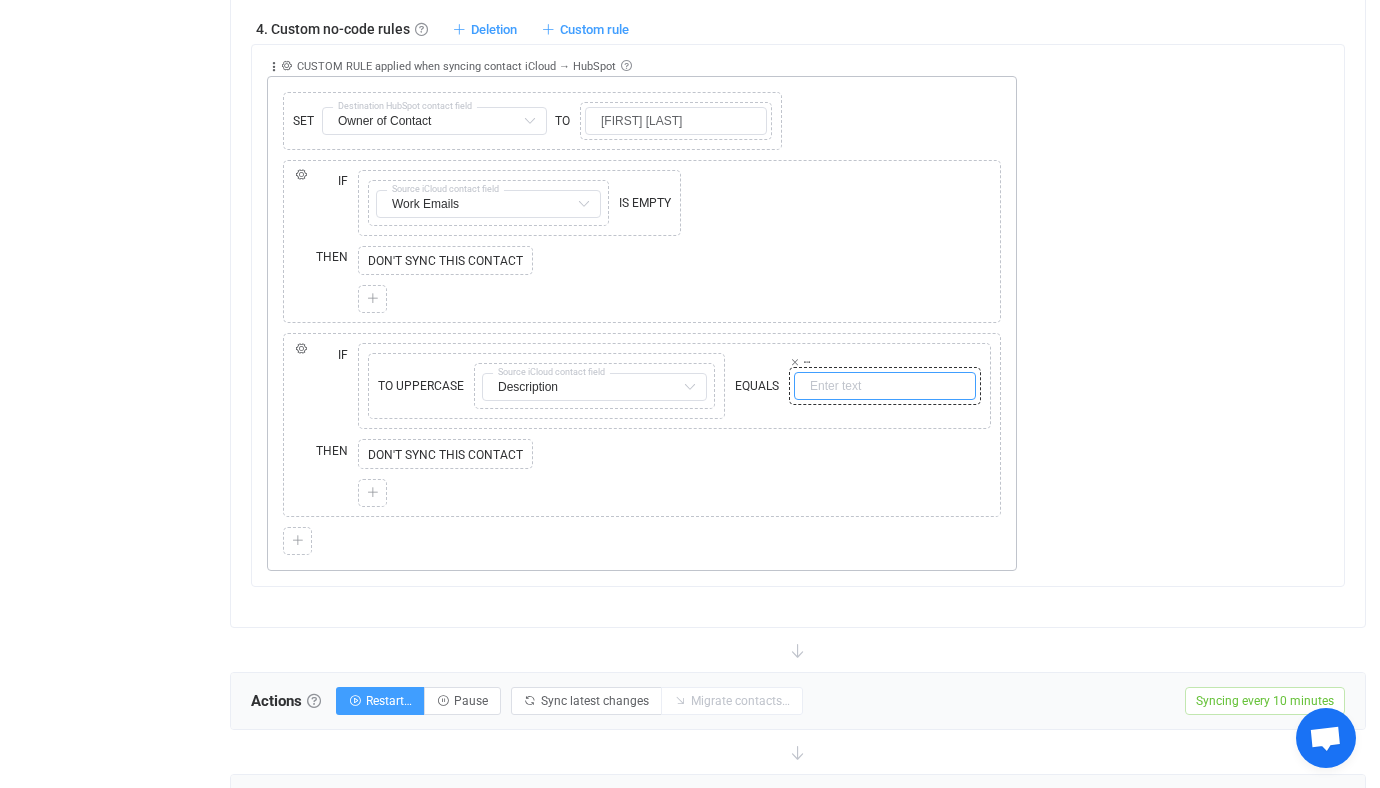 click at bounding box center (885, 386) 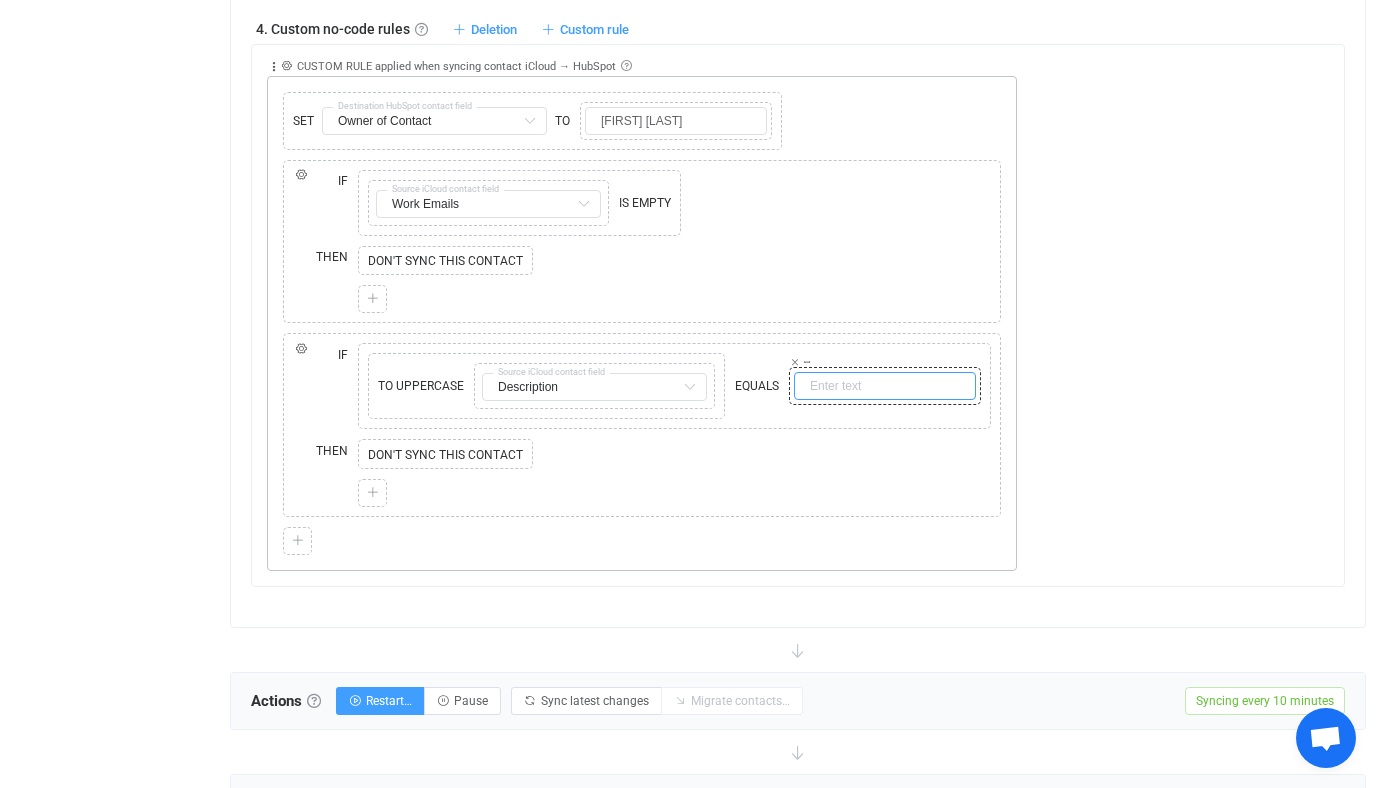 paste on "Personal" 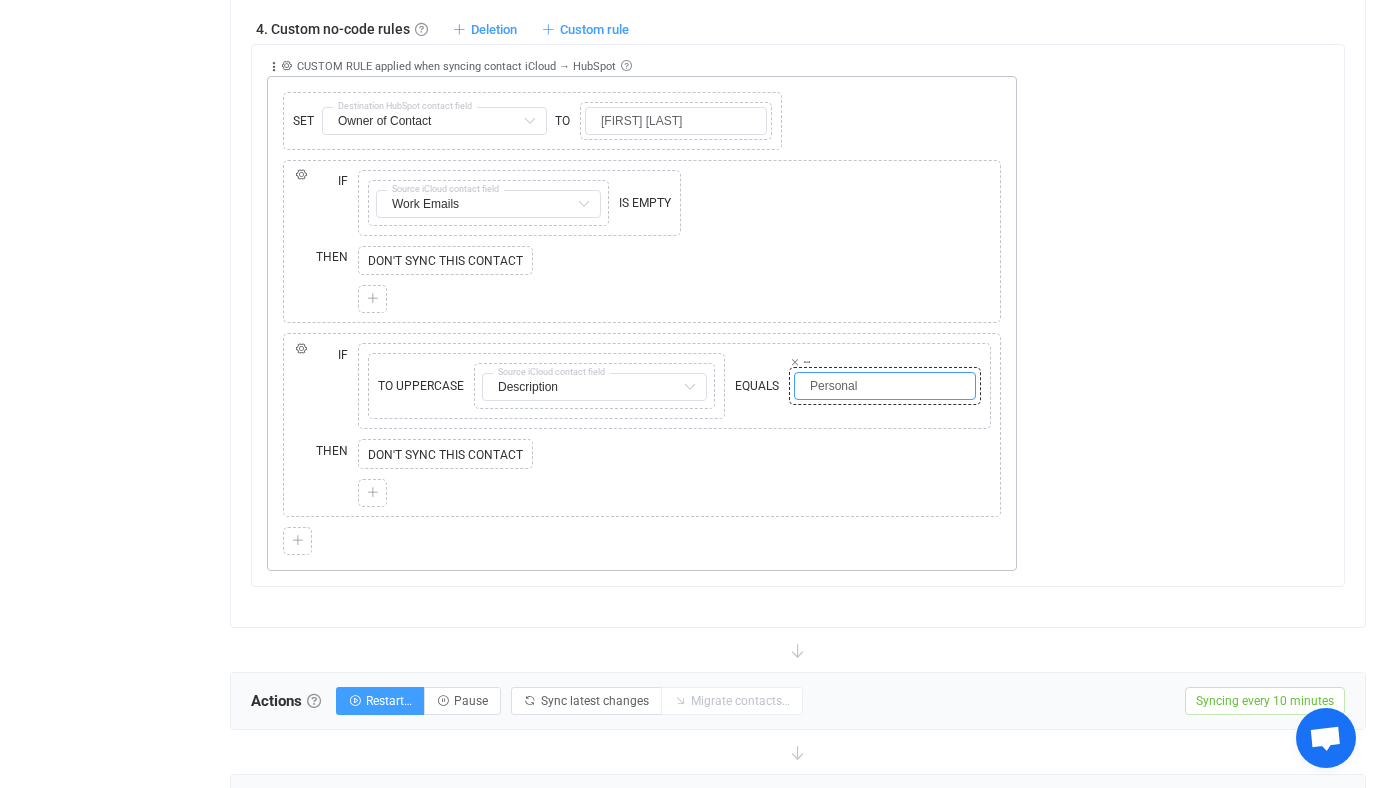 click on "Personal" at bounding box center (885, 386) 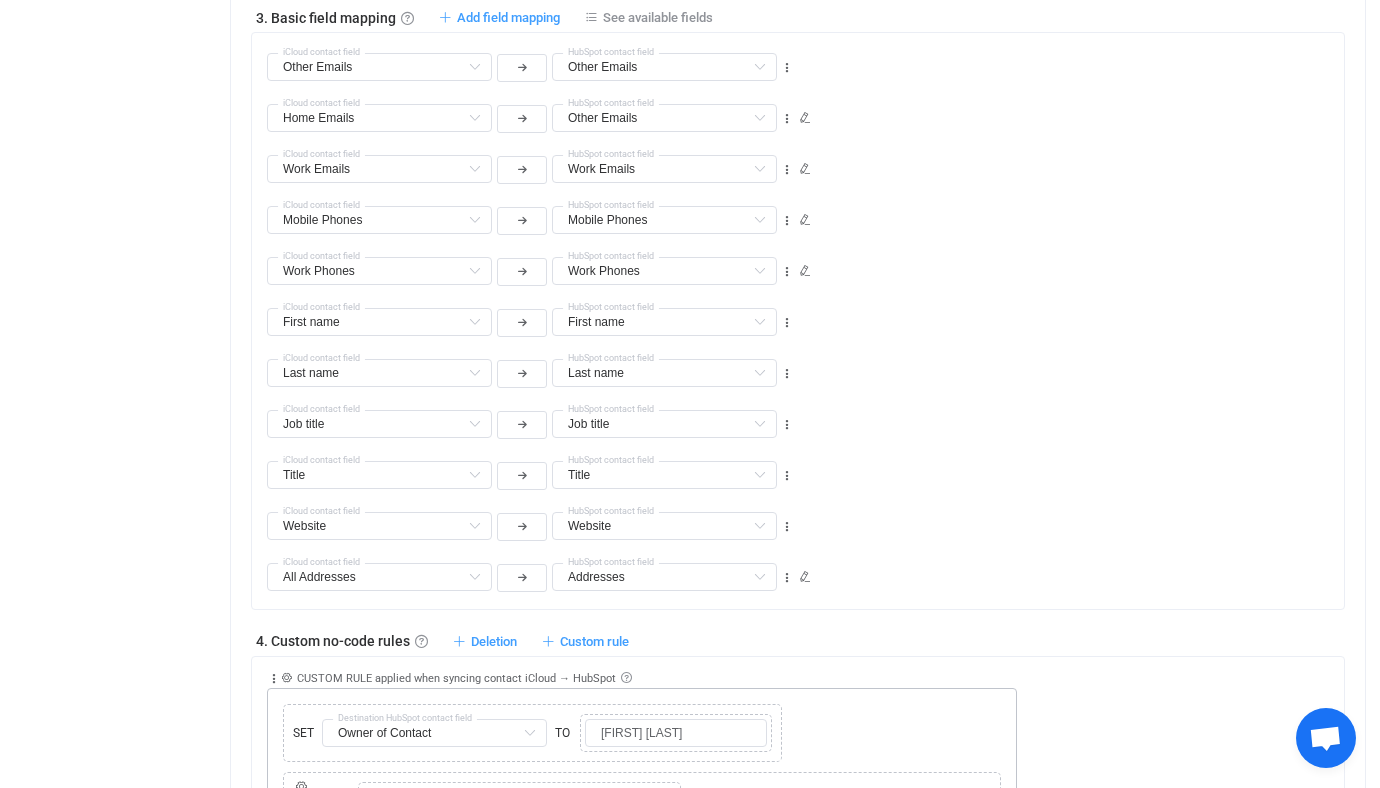 scroll, scrollTop: 1222, scrollLeft: 0, axis: vertical 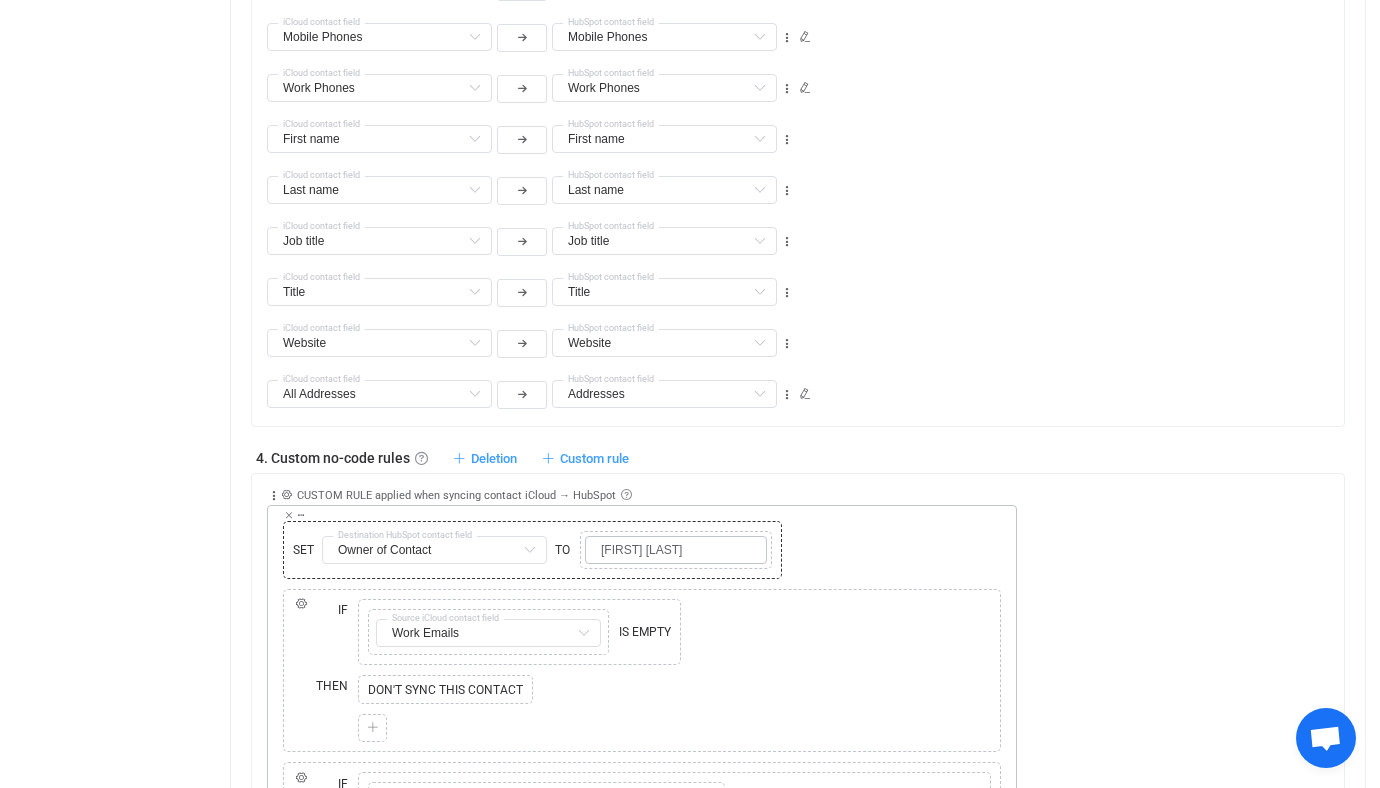 type on "PERSONAL" 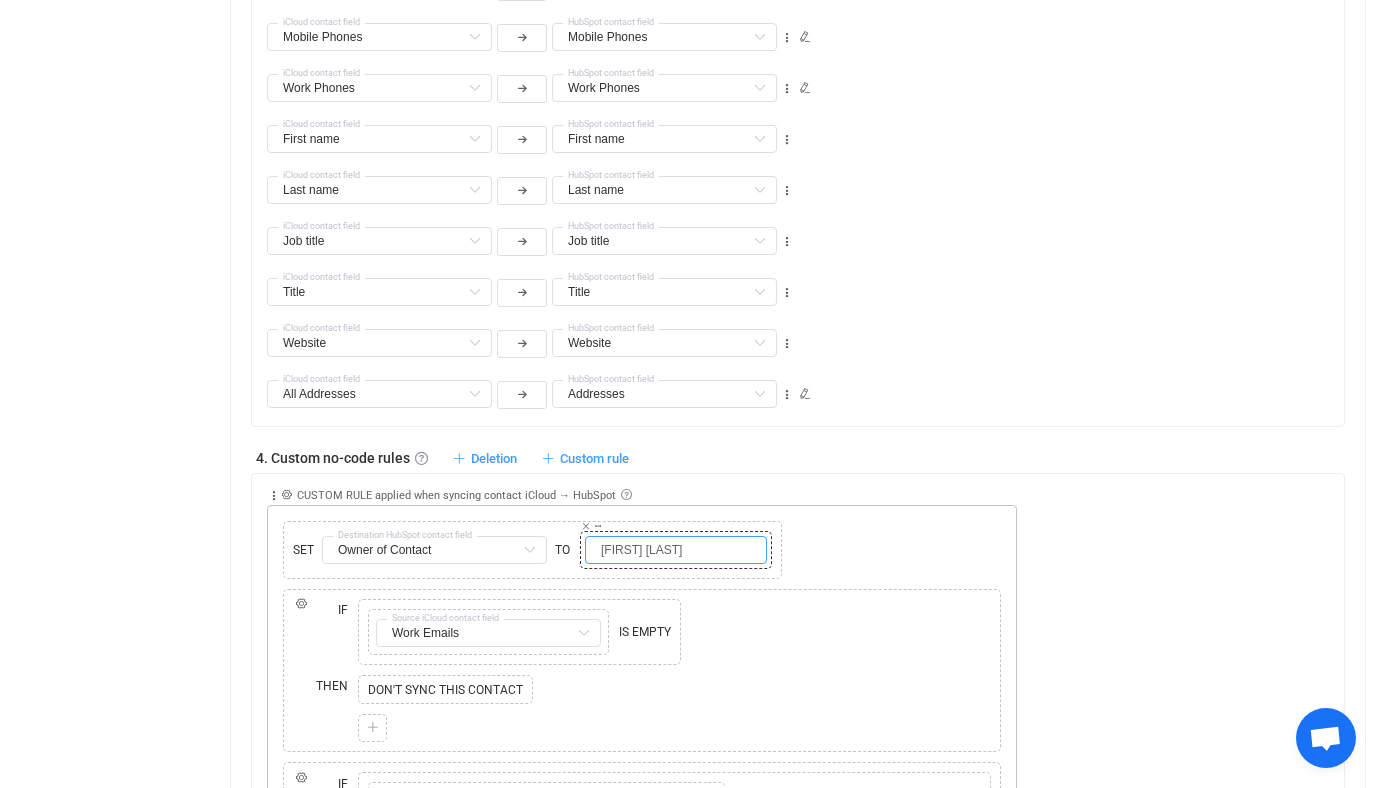 click on "[FIRST] [LAST]" at bounding box center (676, 550) 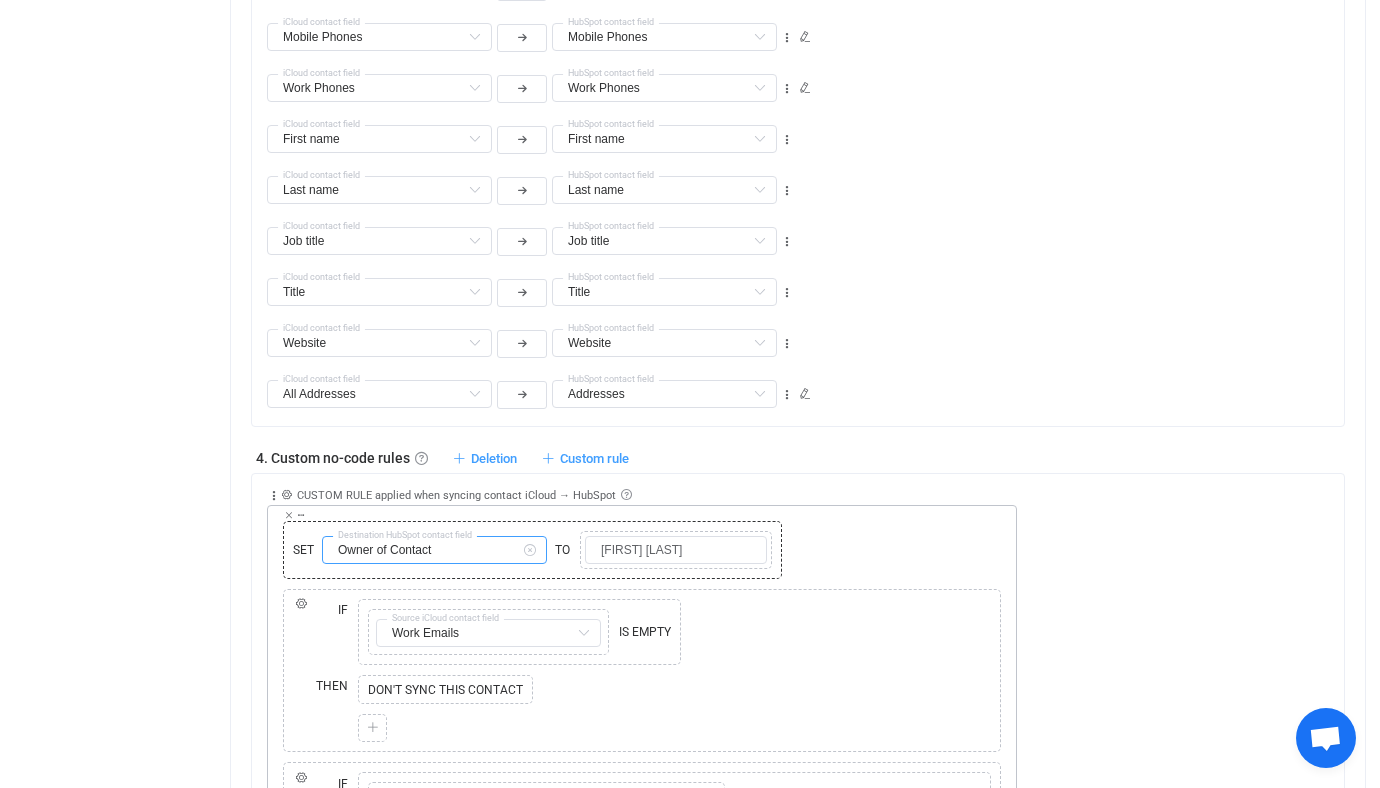 click on "Owner of Contact" at bounding box center [434, 550] 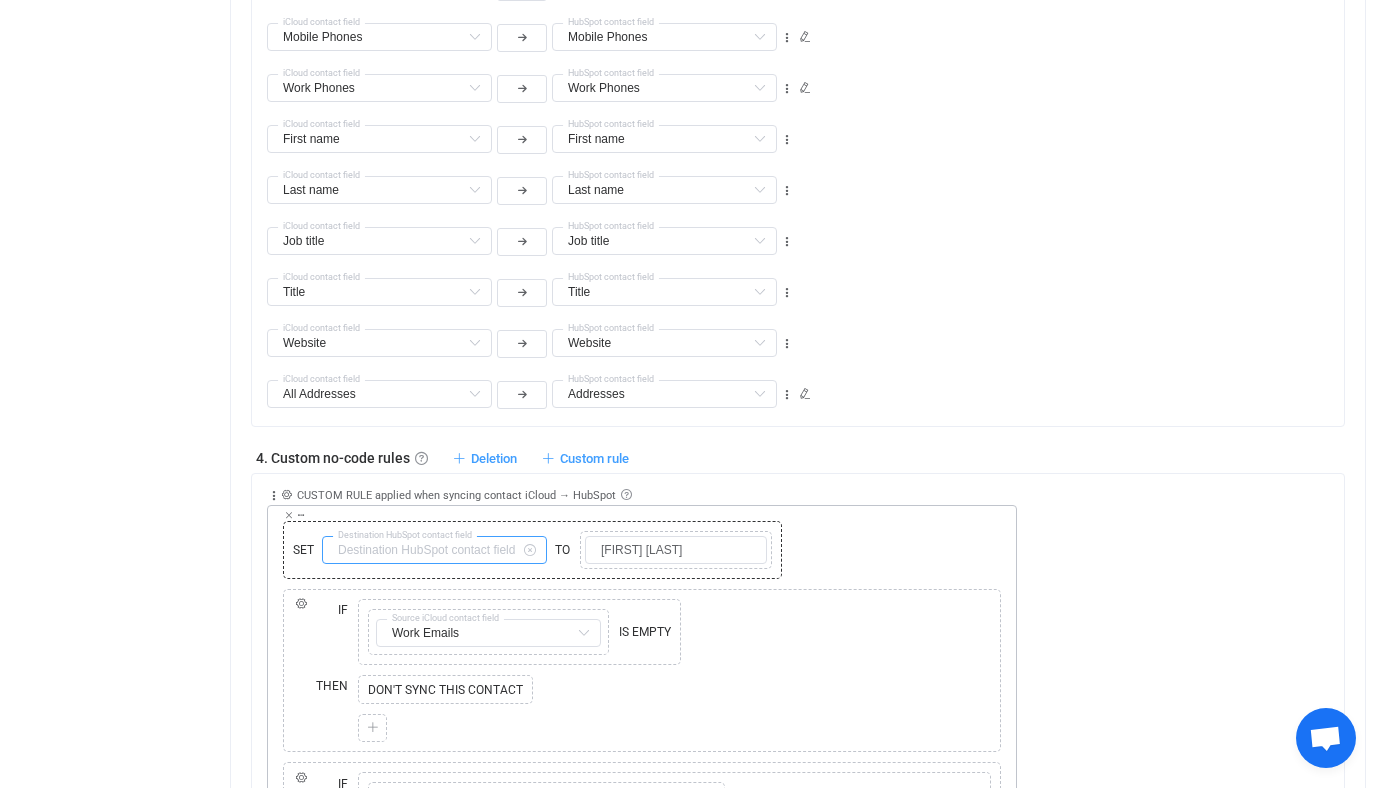 scroll, scrollTop: 1934, scrollLeft: 0, axis: vertical 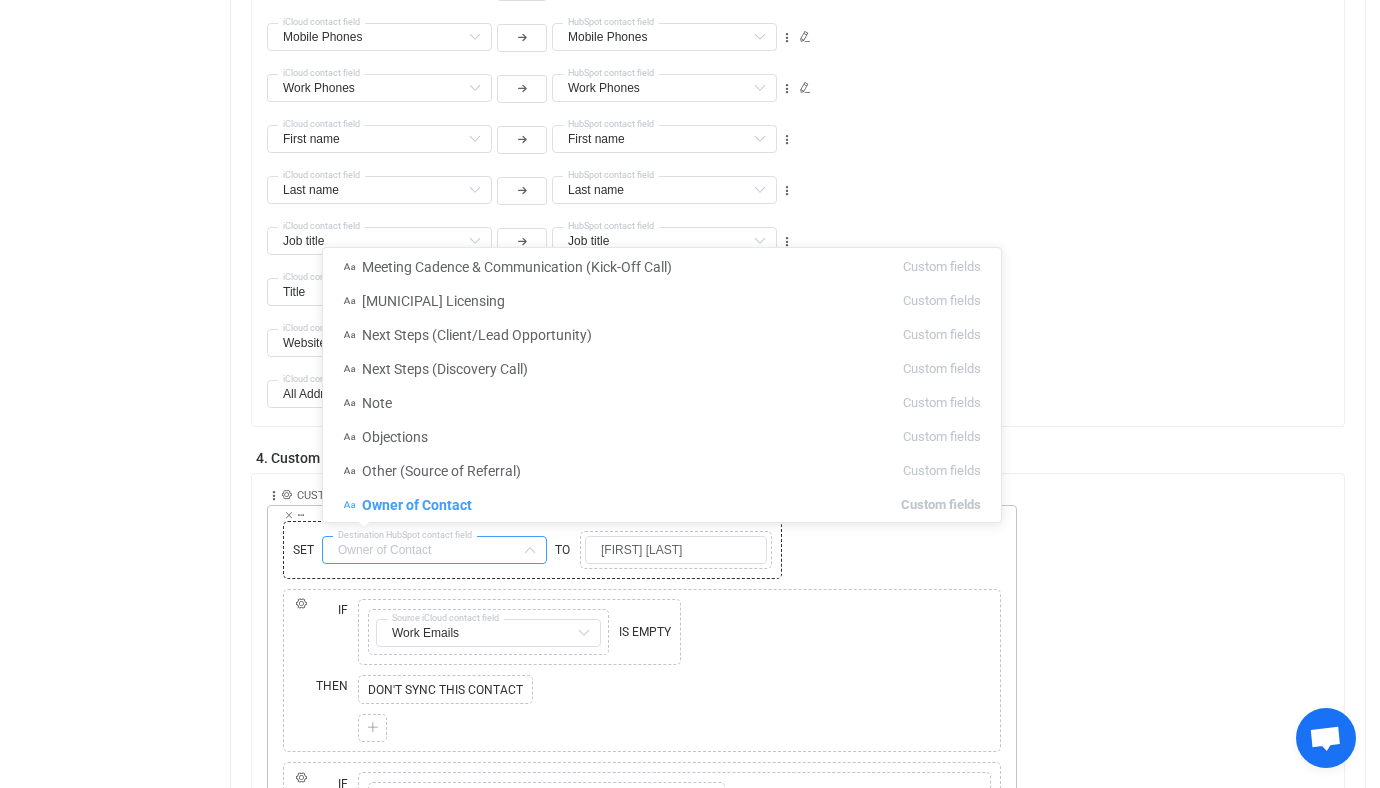click on "SET Destination HubSpot contact field TO Copy Cut Replace TYPE MISMATCH Alex Chavez Select value" at bounding box center [642, 550] 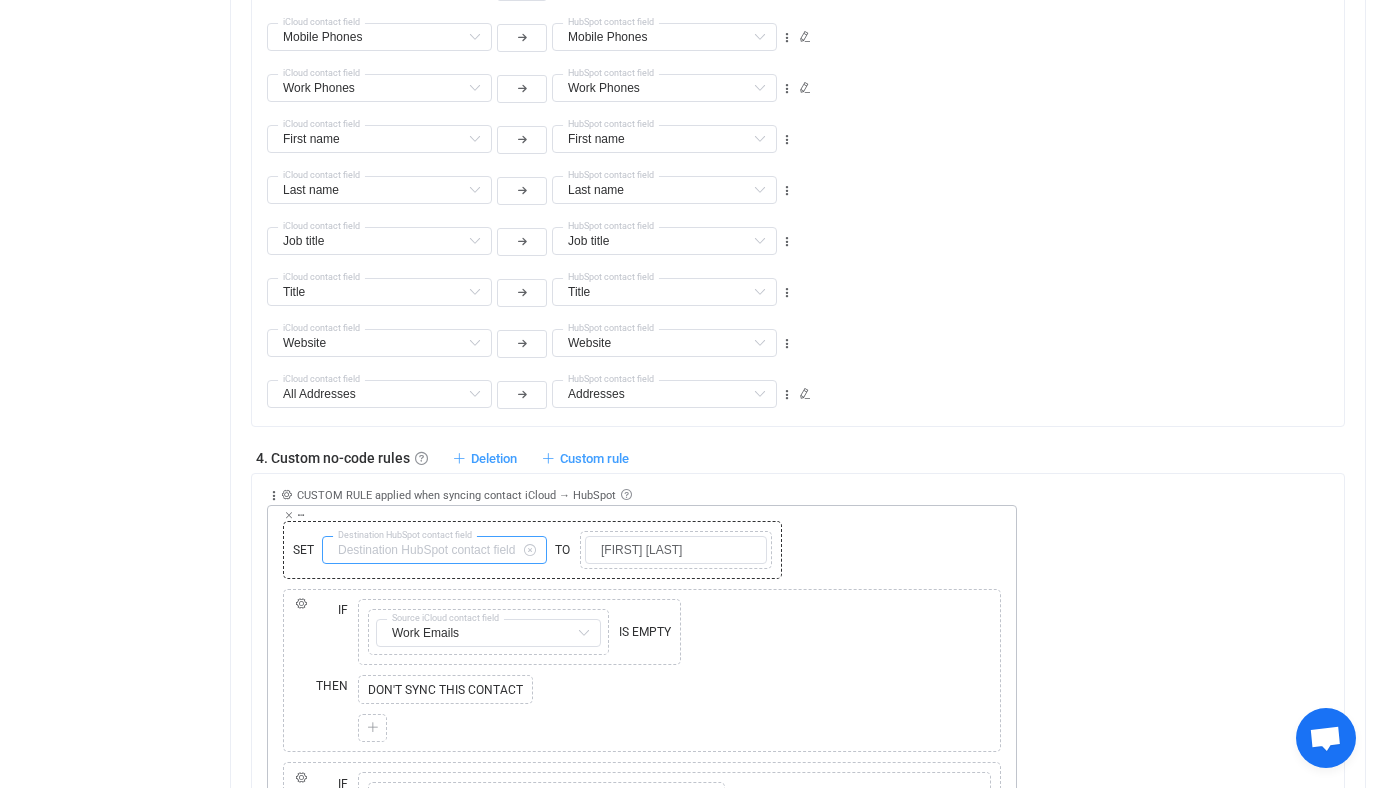 click at bounding box center [434, 550] 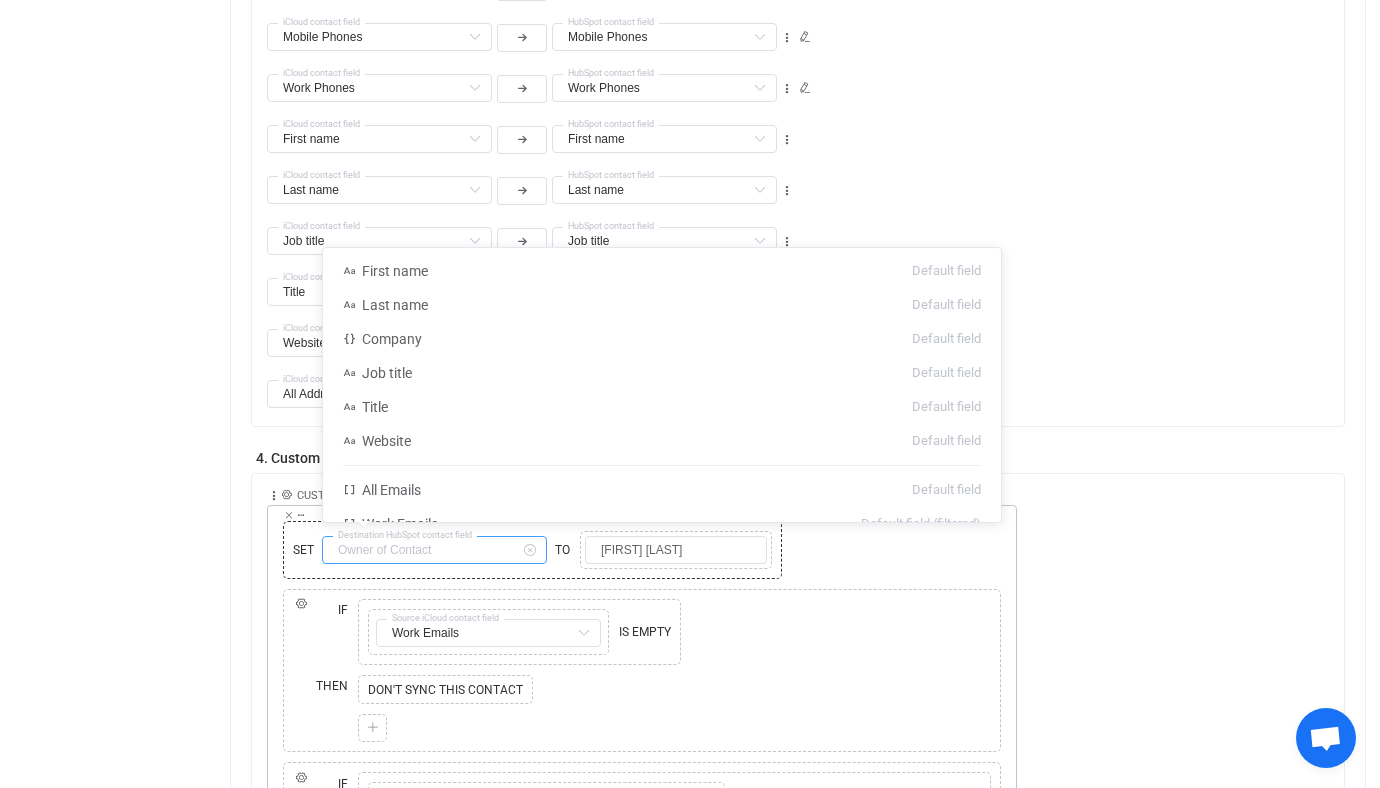 scroll, scrollTop: 1934, scrollLeft: 0, axis: vertical 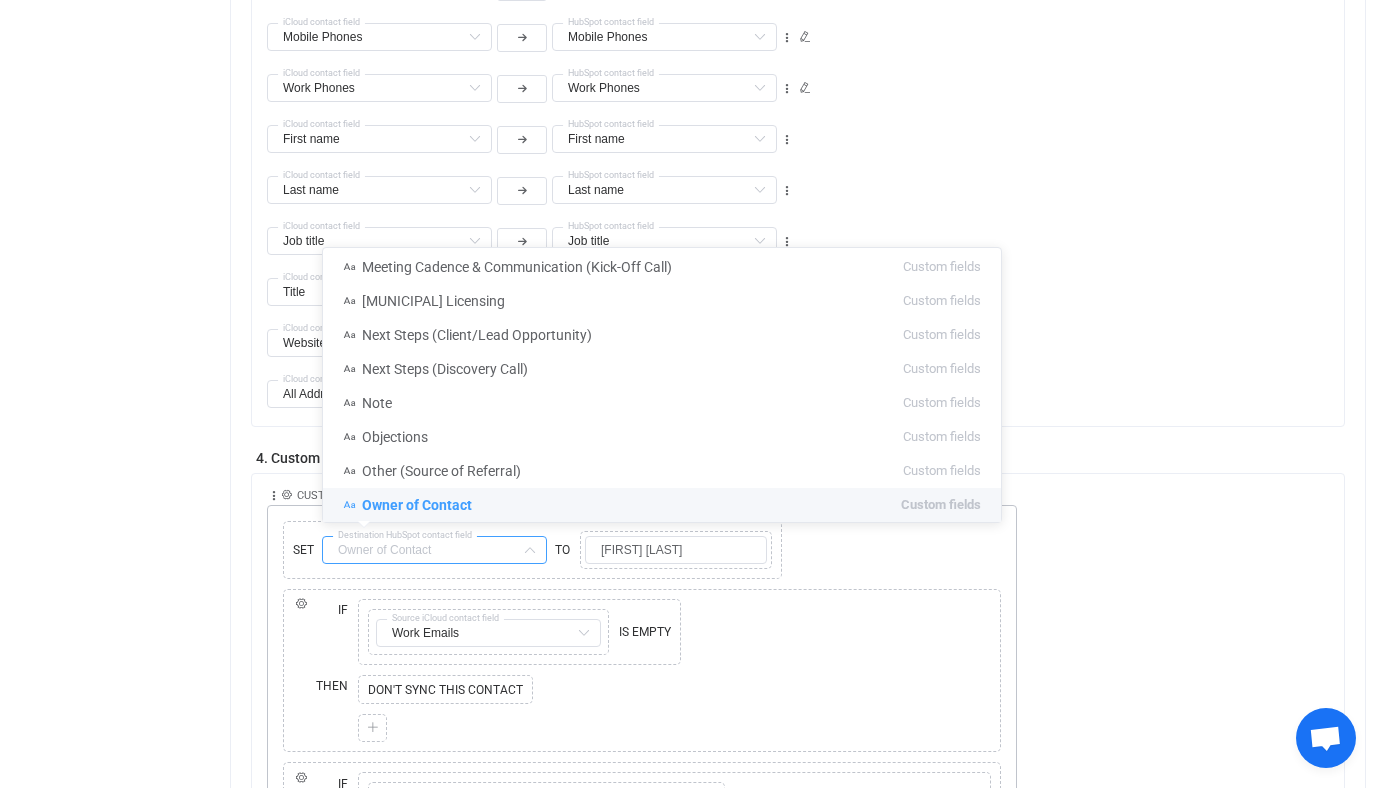 click on "Copy Cut Replace SET Destination HubSpot contact field TO Copy Cut Replace TYPE MISMATCH Alex Chavez Select value Copy Cut Replace IF ELSE IF Copy Cut Replace TYPE MISMATCH Copy Cut Replace TYPE MISMATCH Work Emails First name Default field Last name Default field Middle name Default field Display name Default field Nickname Default field Title Default field Suffix Default field Description Default field Department Default field Company Default field Company → Name Default field Job title Default field Website Default field Birthdate Default field All Emails Default field Home Emails Default field (filtered) Work Emails Default field (filtered) Other Emails Default field (filtered) All Phones Default field Home Phones Default field (filtered) Work Phones Default field (filtered) Mobile Phones Default field (filtered) Home fax Phones Default field (filtered) Work fax Phones Default field (filtered) Other fax Phones Default field (filtered) Other Phones Default field (filtered) All Addresses Default field Cut" at bounding box center (642, 753) 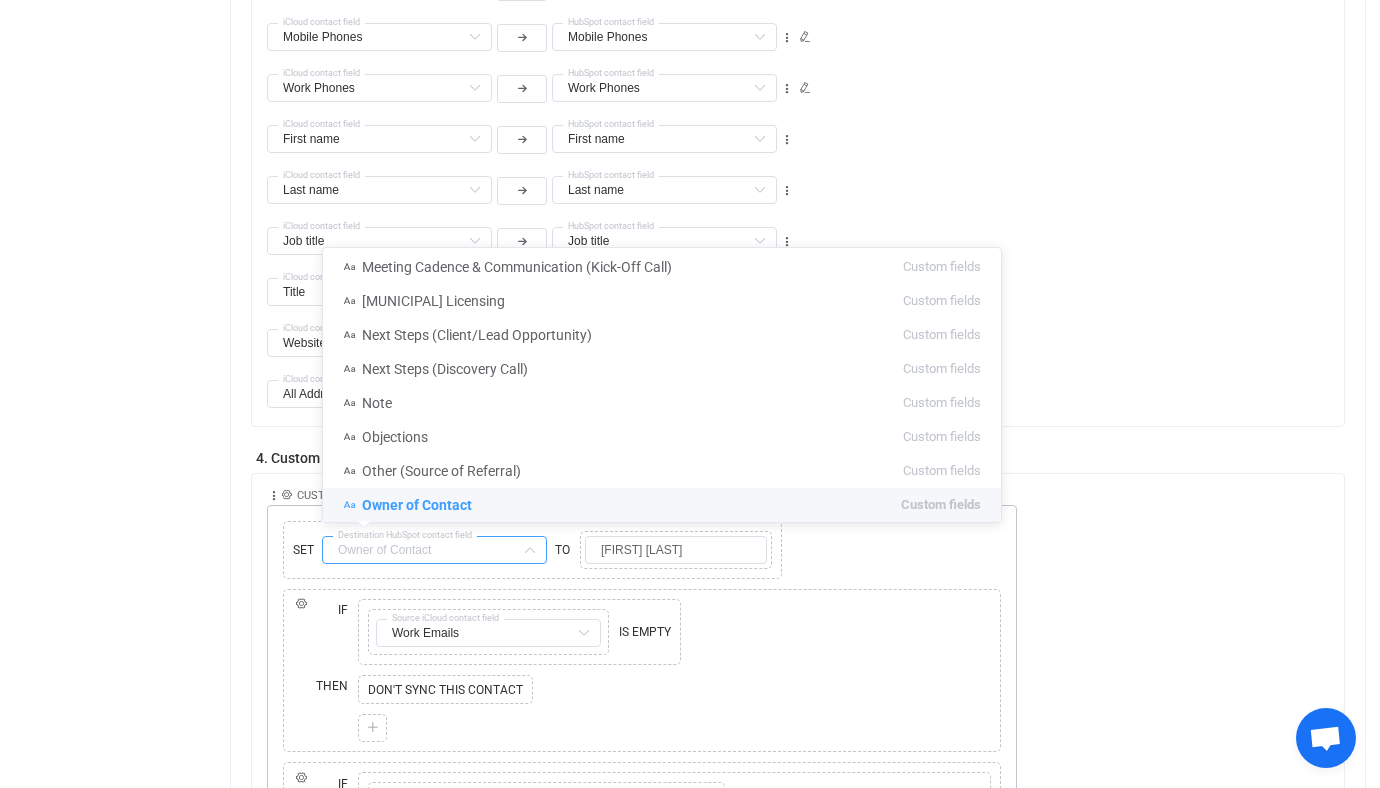 type on "Owner of Contact" 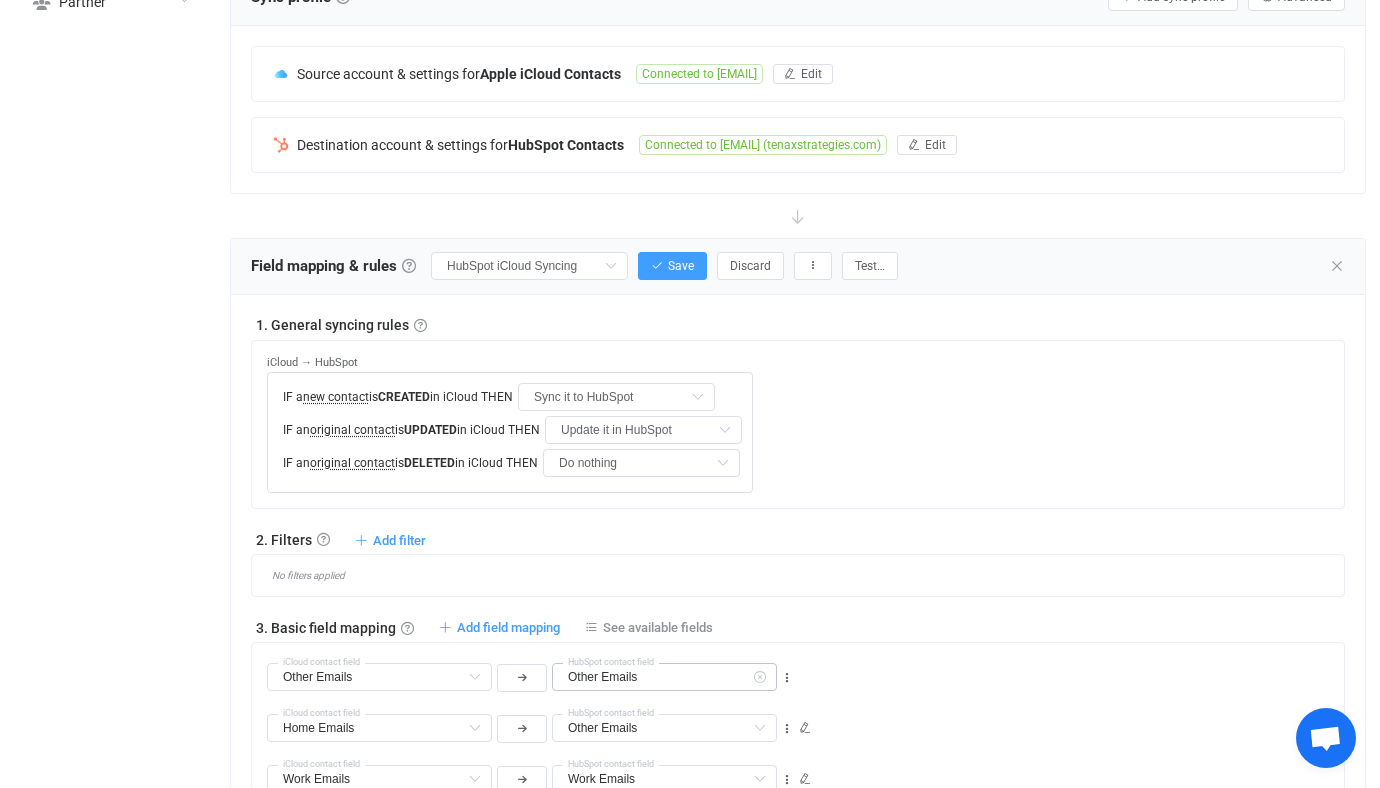 scroll, scrollTop: 349, scrollLeft: 0, axis: vertical 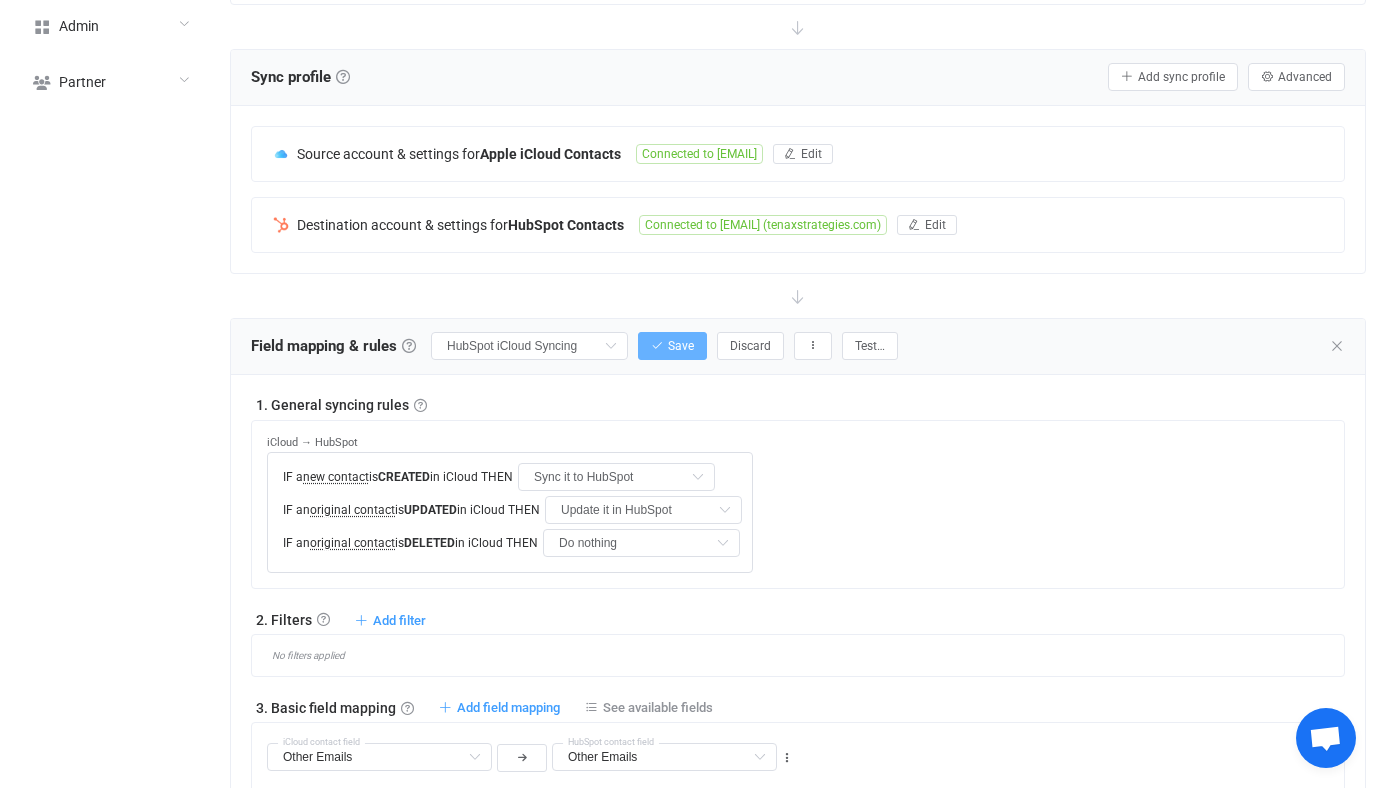click on "Save" at bounding box center (672, 346) 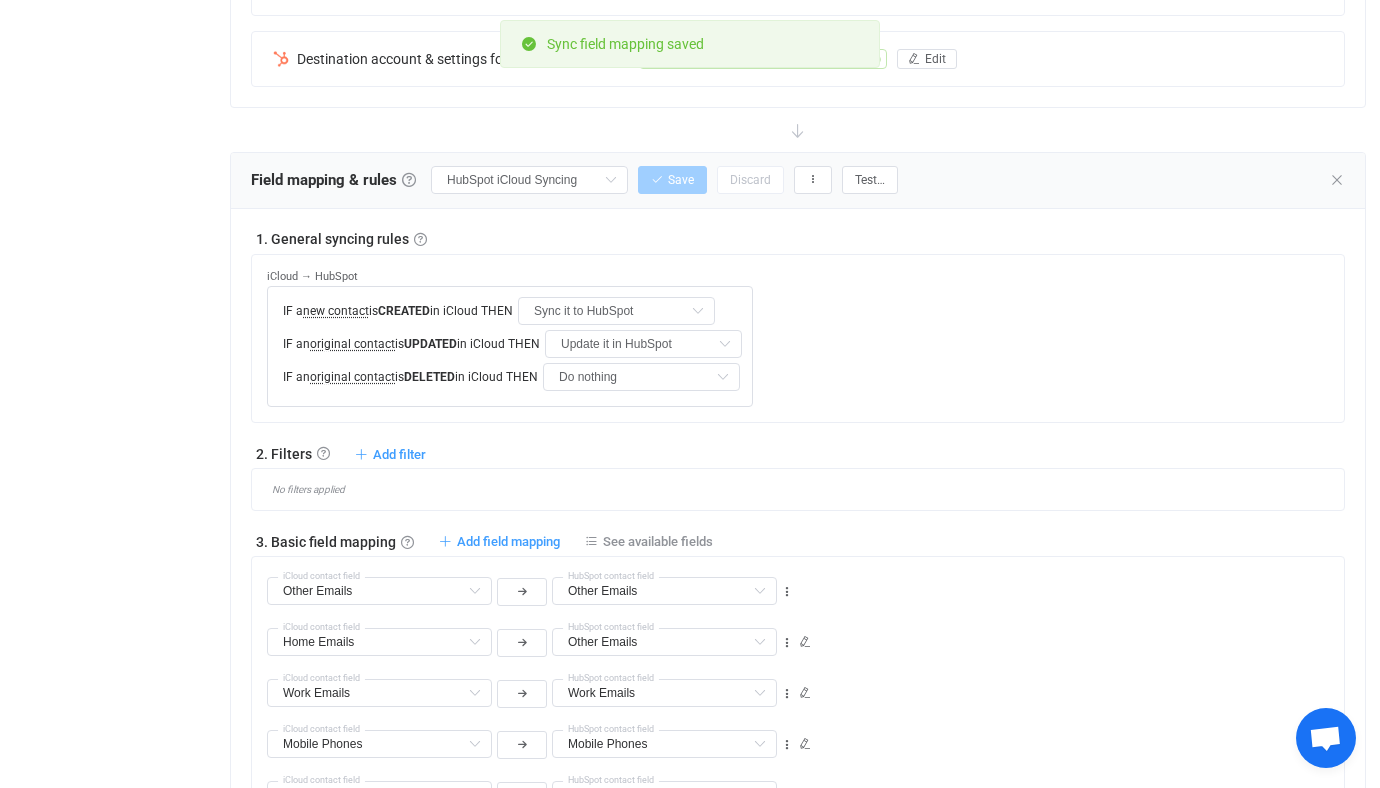 scroll, scrollTop: 513, scrollLeft: 0, axis: vertical 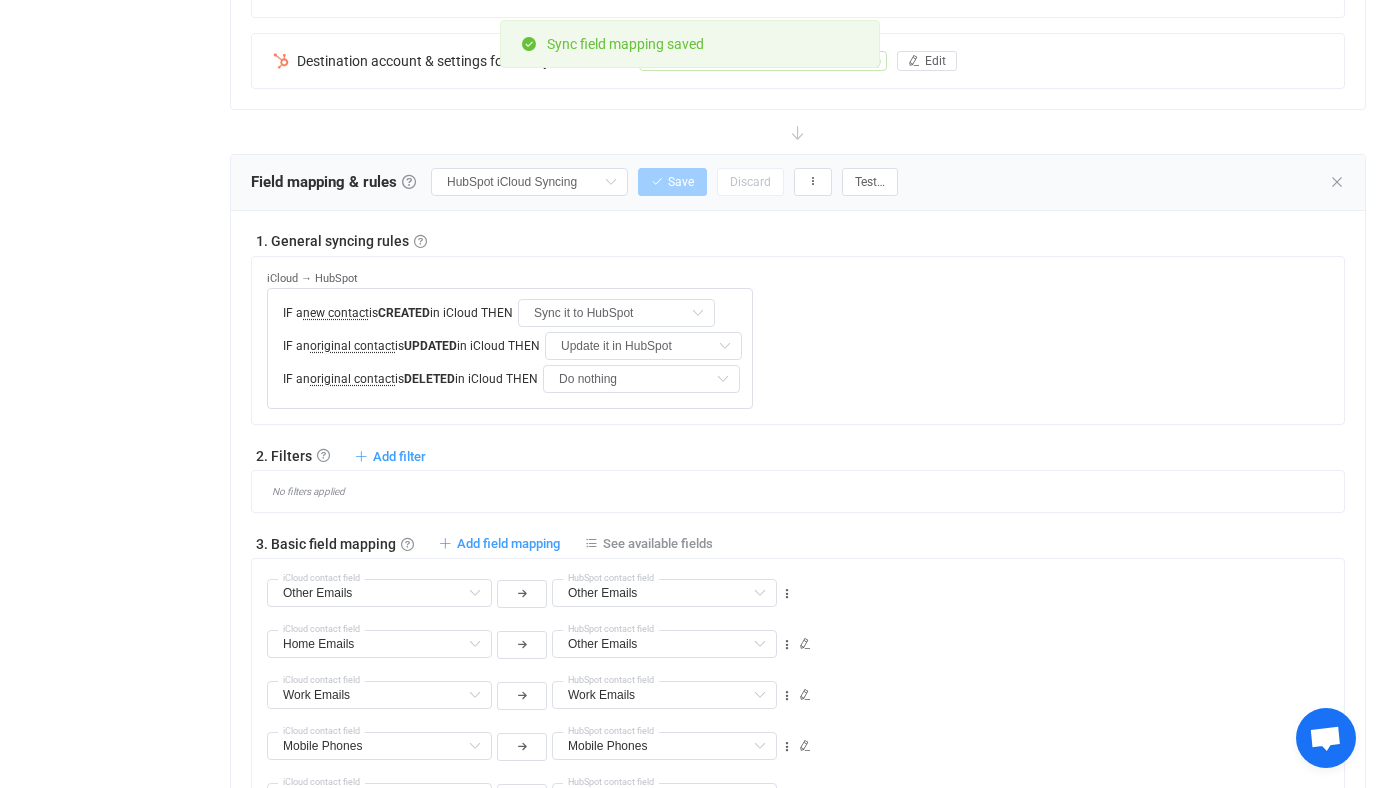 click on "See available fields Available fields" at bounding box center (649, 542) 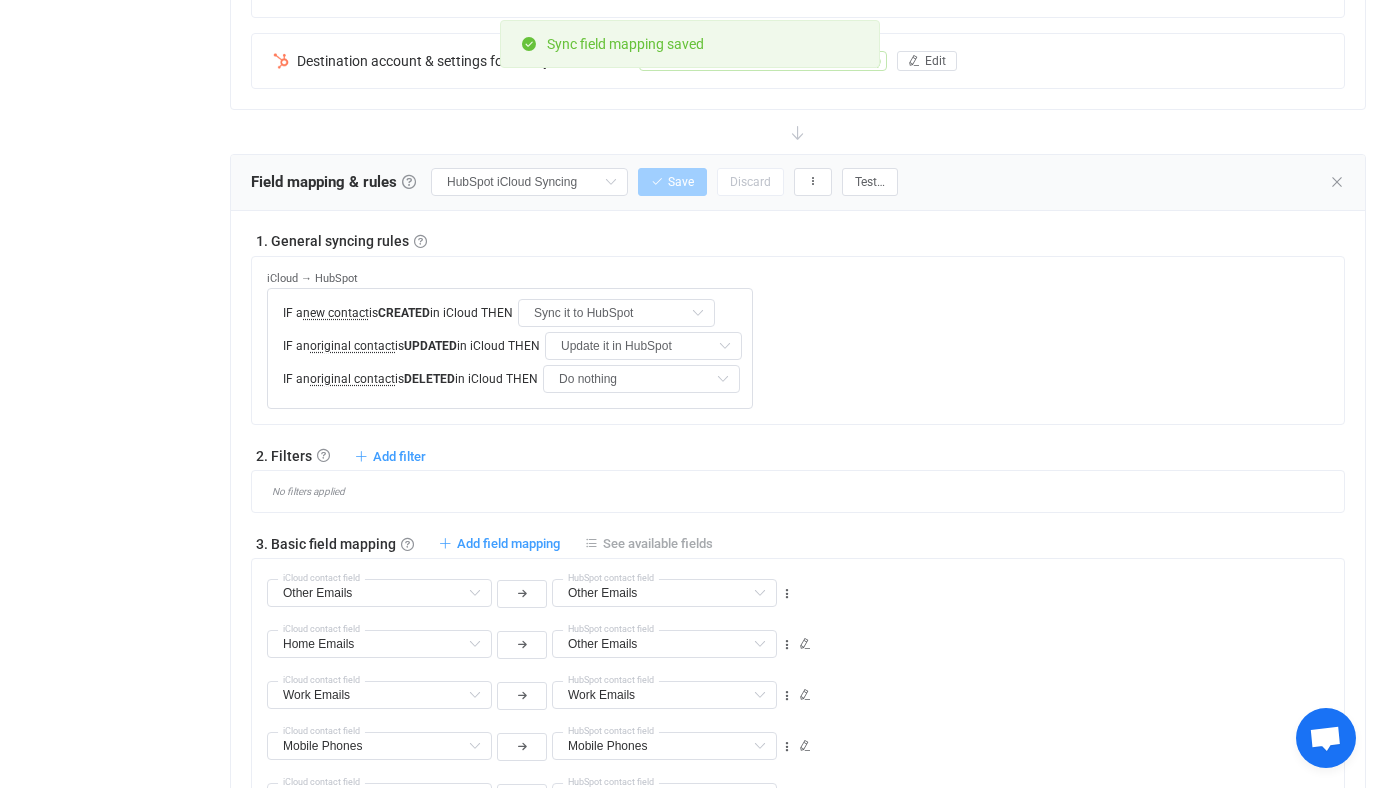 click on "See available fields" at bounding box center [658, 543] 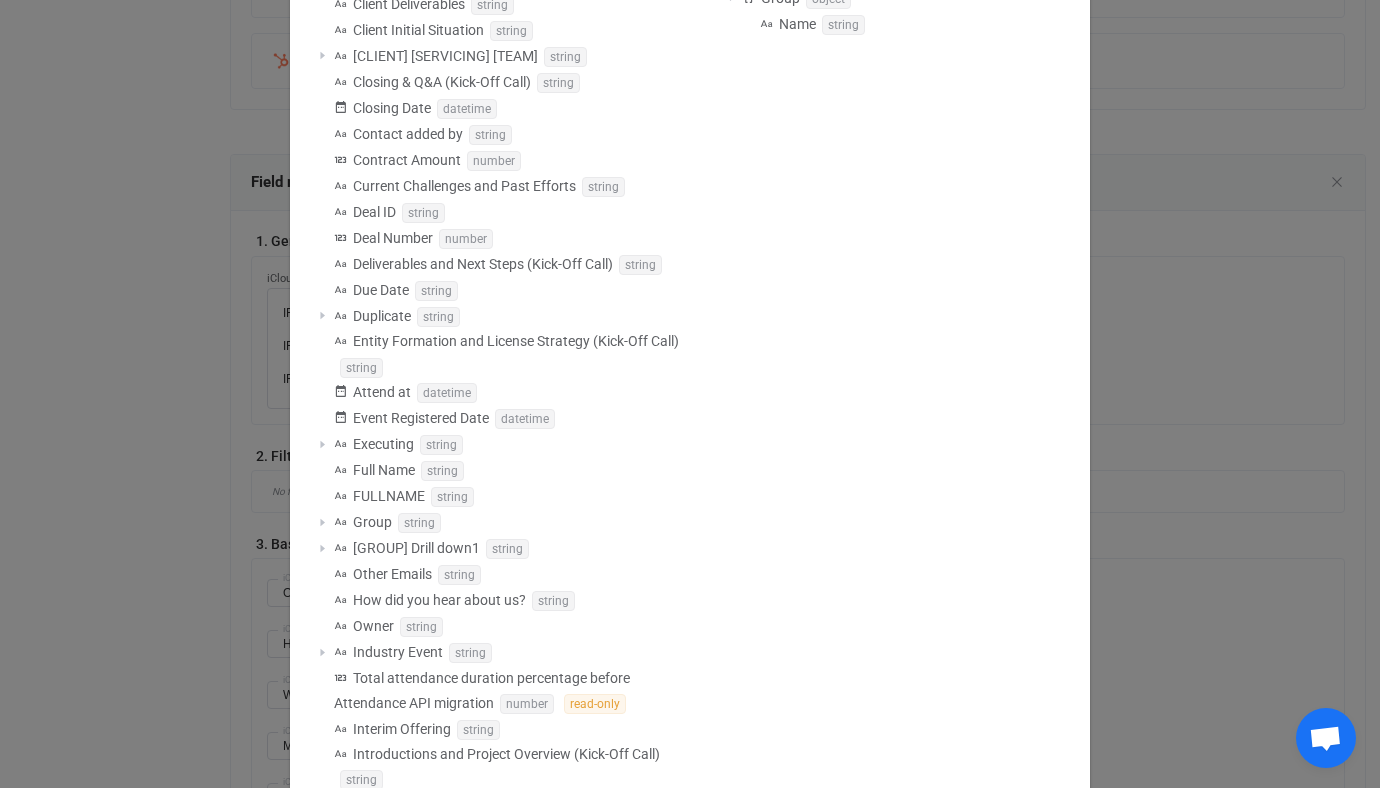 scroll, scrollTop: 1476, scrollLeft: 0, axis: vertical 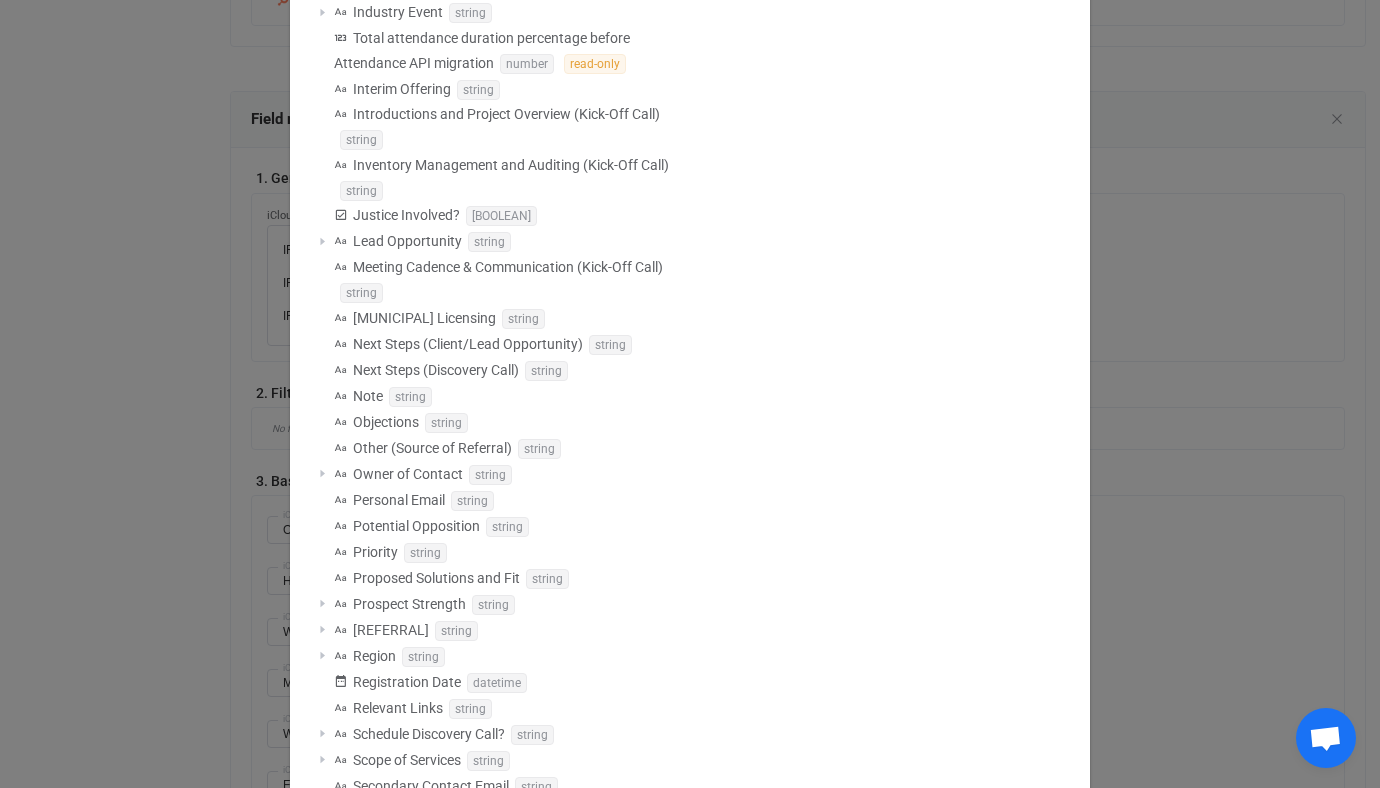 click on "Available fields HubSpot First name string Last name string Company object Name string Job title string Title string Website string Emails array Email object Email string Type string Phones array Phone object Phone string Type string Addresses array Address object Country string State/Region string City string Postal code string Street address string Type string Contact ID string read-only Custom fields Application and Compliance Documentation (Kick-Off Call) string Area of Interest string Brief Opportunity Description string Cannabis Business Type string CC Contacts string Client Deliverables string Client Initial Situation string Client Servicing Team string Closing & Q&A (Kick-Off Call) string Closing Date datetime Contact added by string Contract Amount number Current Challenges and Past Efforts string Deal ID string Deal Number number Deliverables and Next Steps (Kick-Off Call) string Due Date string Duplicate string Entity Formation and License Strategy (Kick-Off Call) string Attend at datetime datetime" at bounding box center [690, 394] 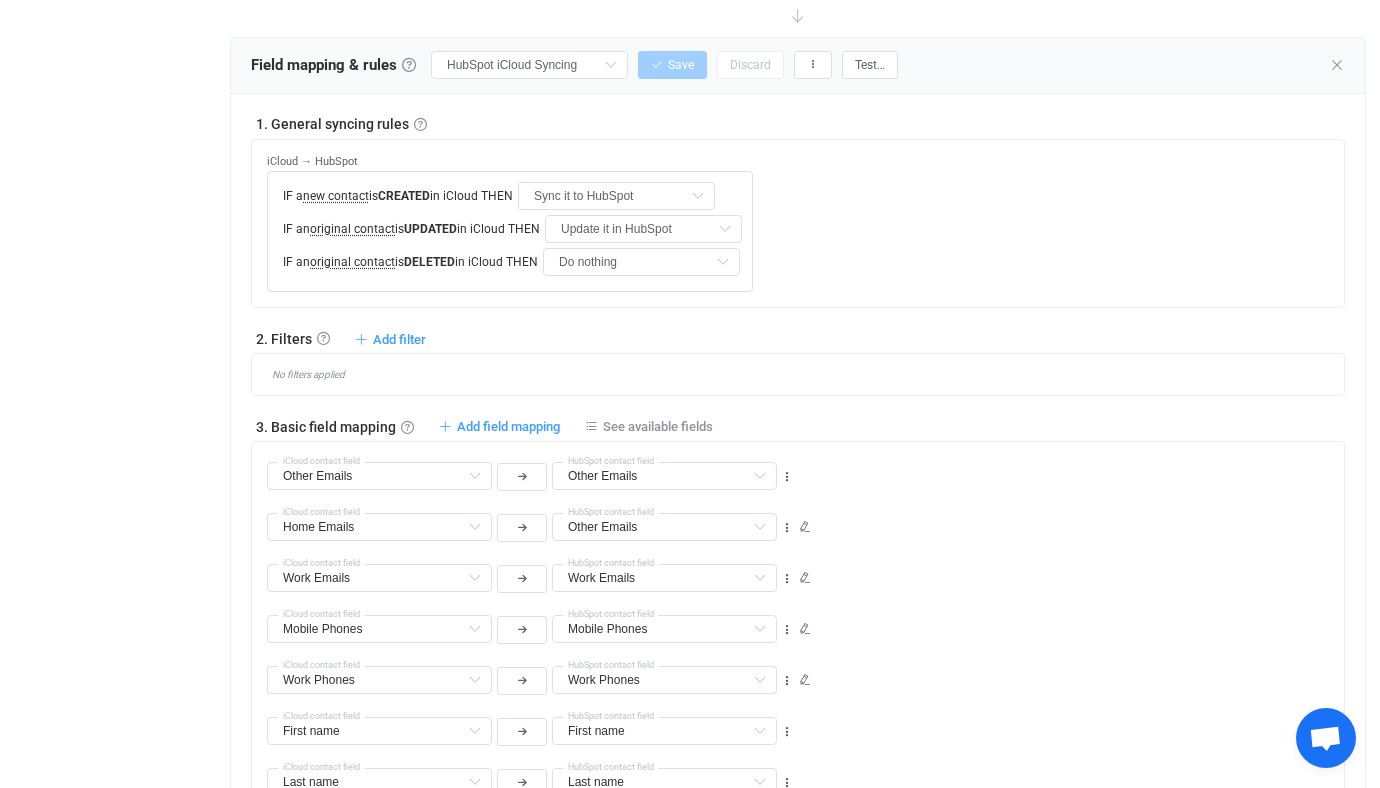 scroll, scrollTop: 357, scrollLeft: 0, axis: vertical 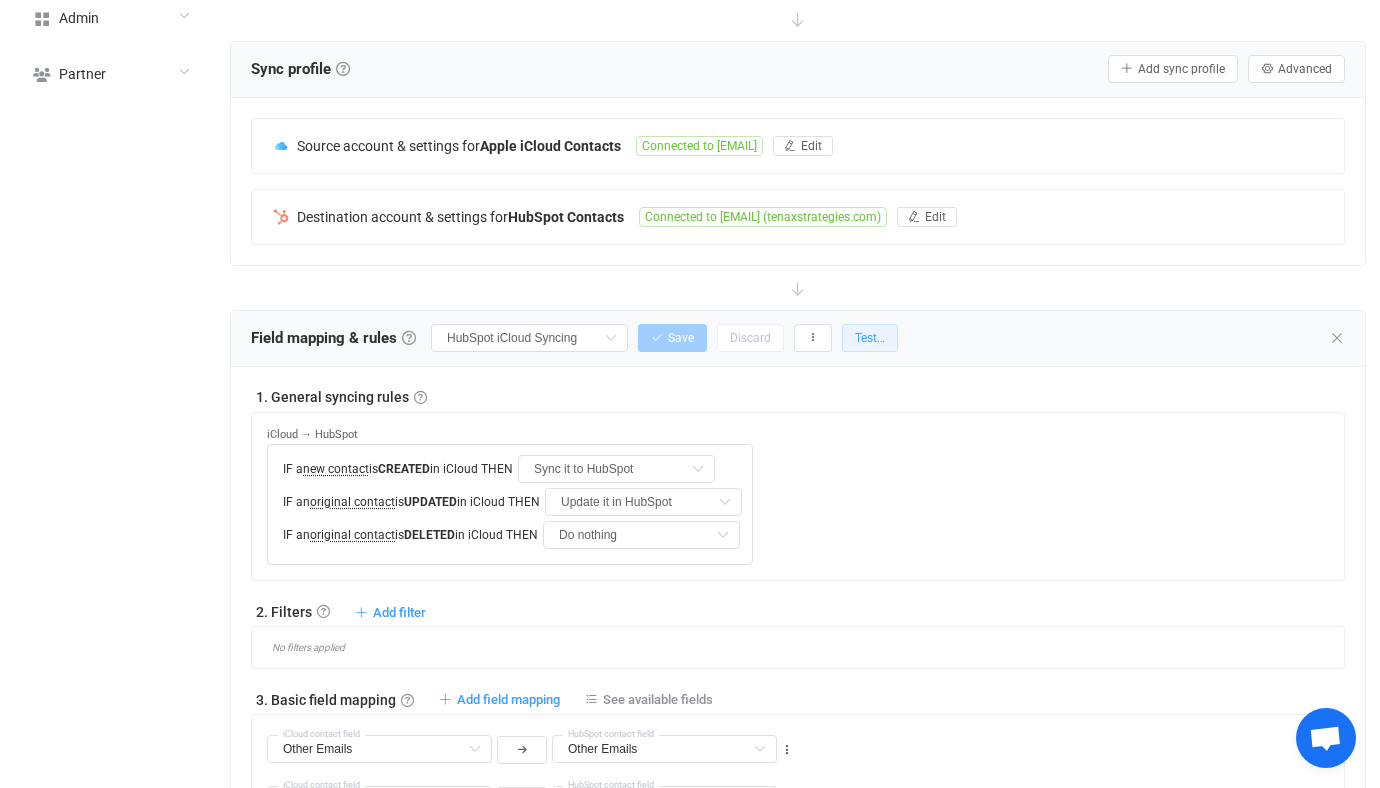 click on "Test…" at bounding box center (870, 338) 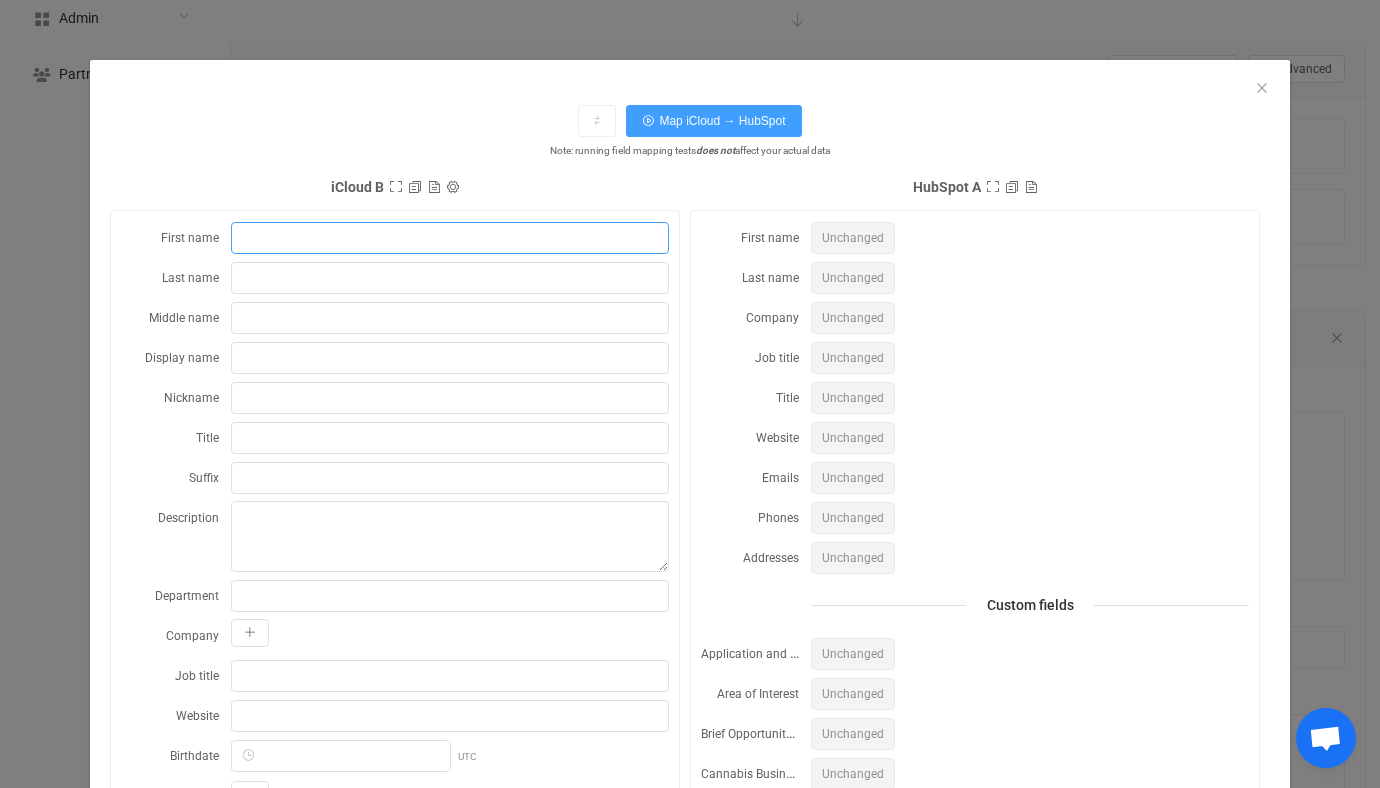 click at bounding box center [450, 238] 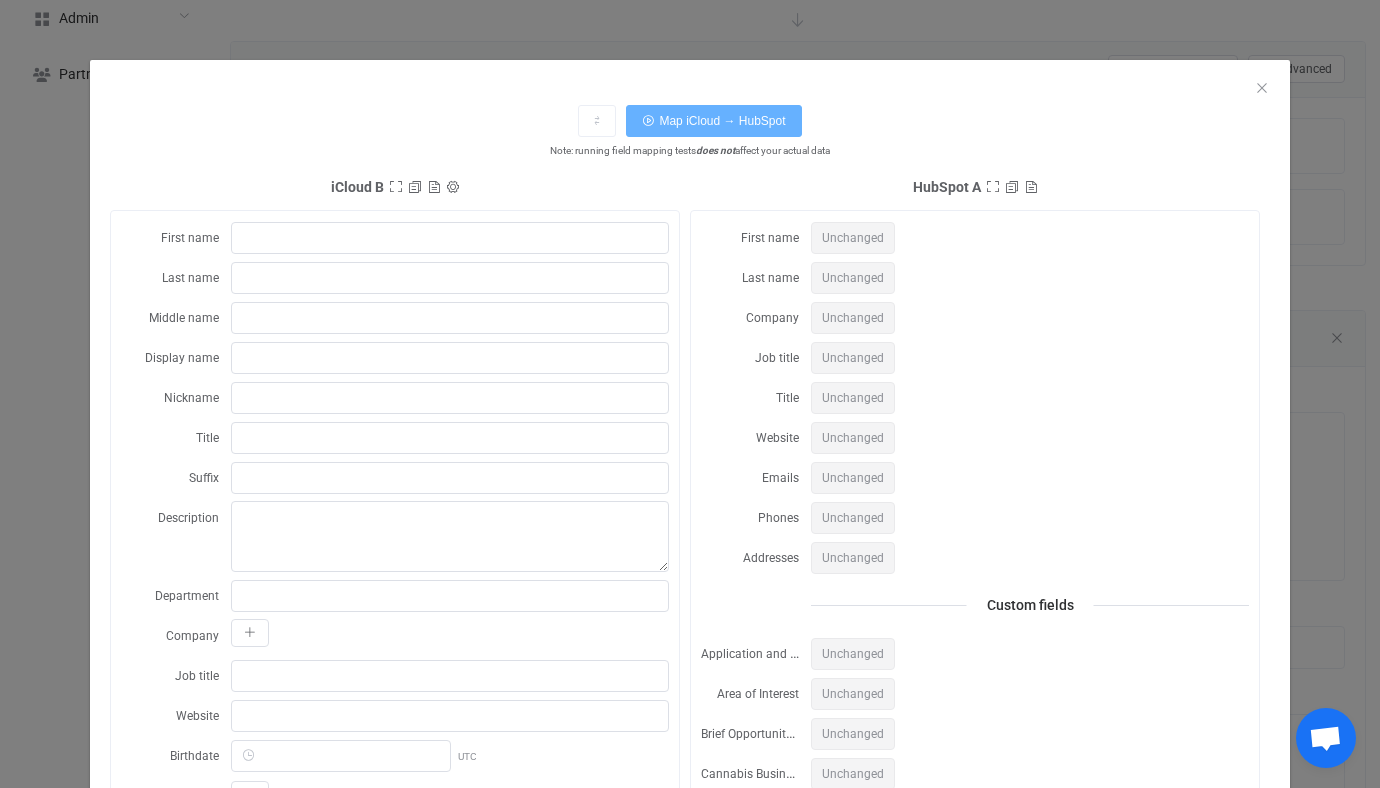click on "Map iCloud → HubSpot" at bounding box center [722, 121] 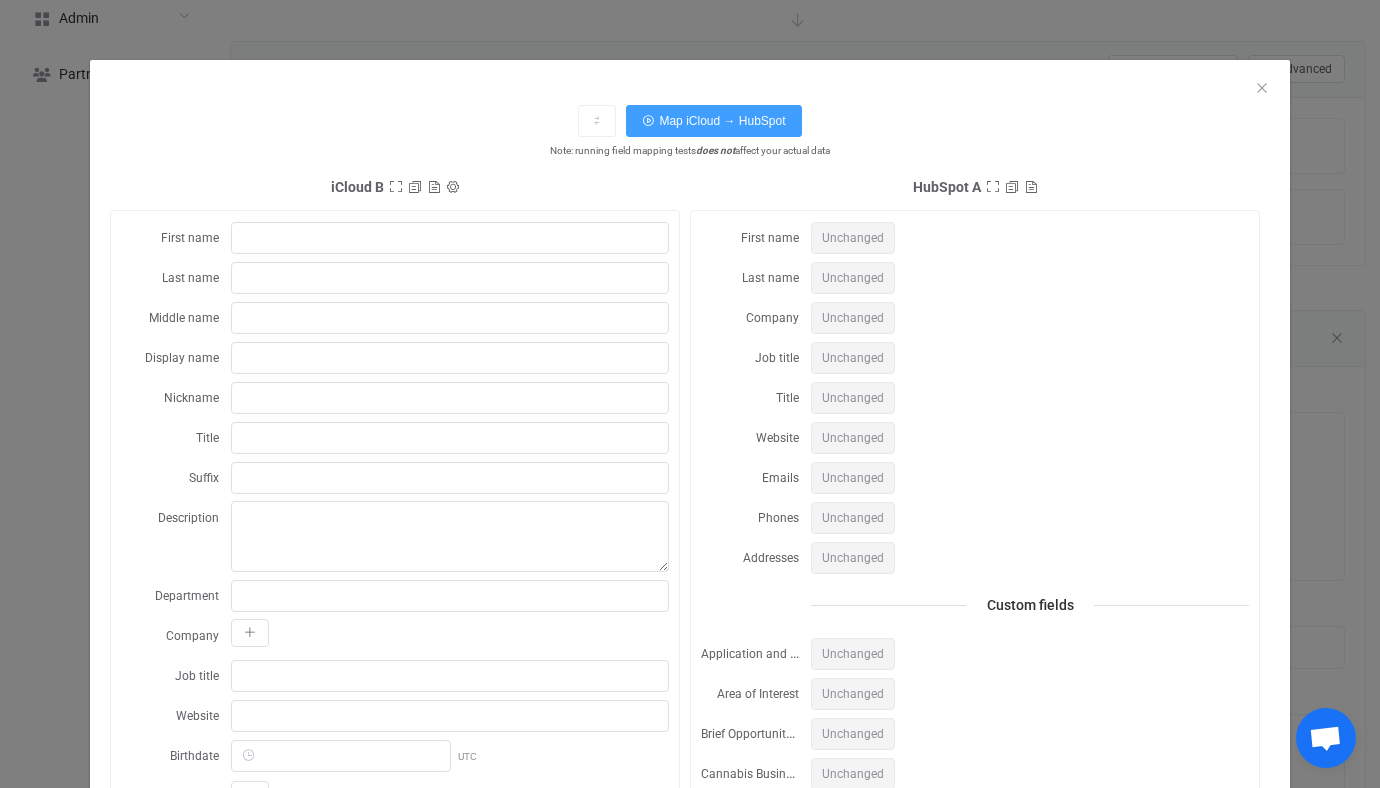 click on "First name Last name Middle name Display name Nickname Title Suffix Description Department Company Job title Website Birthdate UTC Emails Phones Addresses Groups" at bounding box center (395, 578) 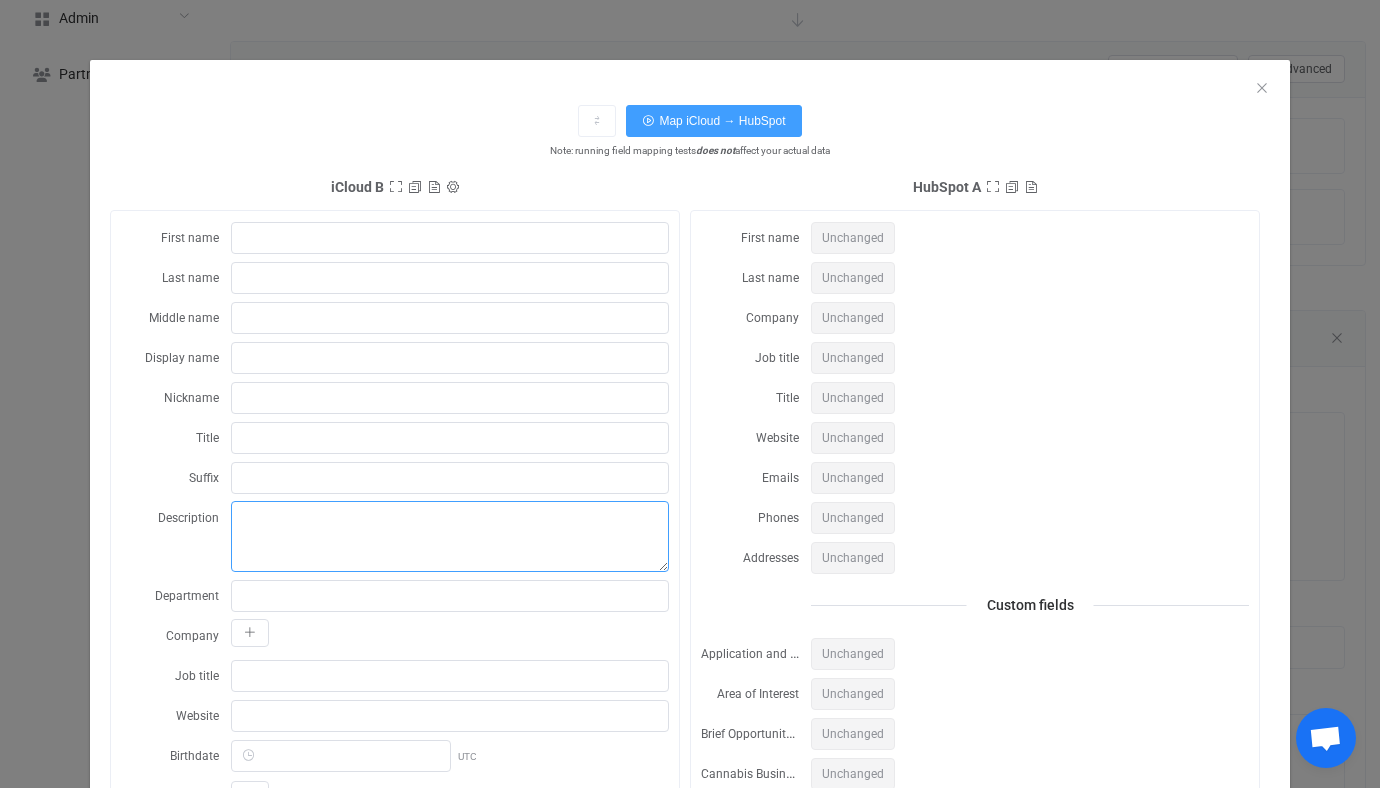 click at bounding box center [450, 536] 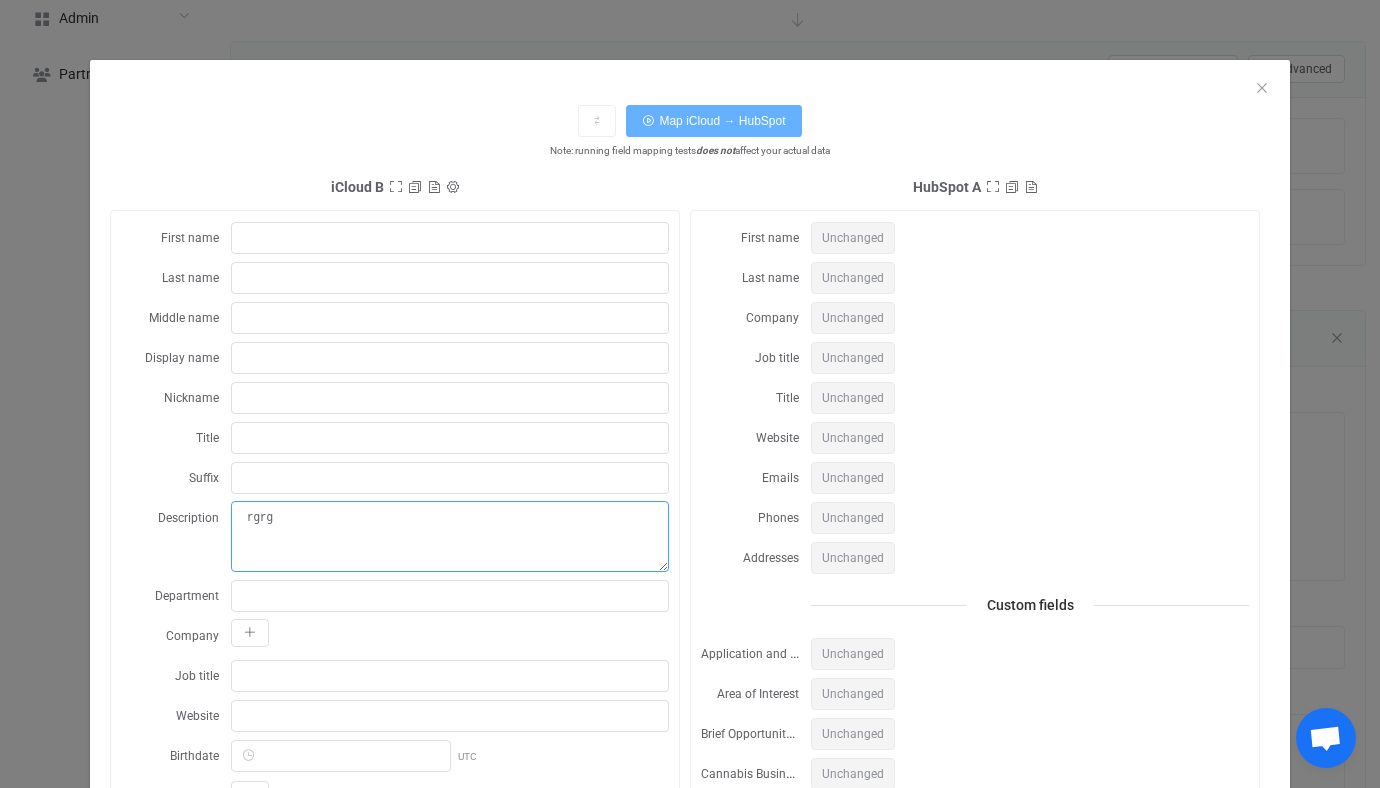 type on "rgrg" 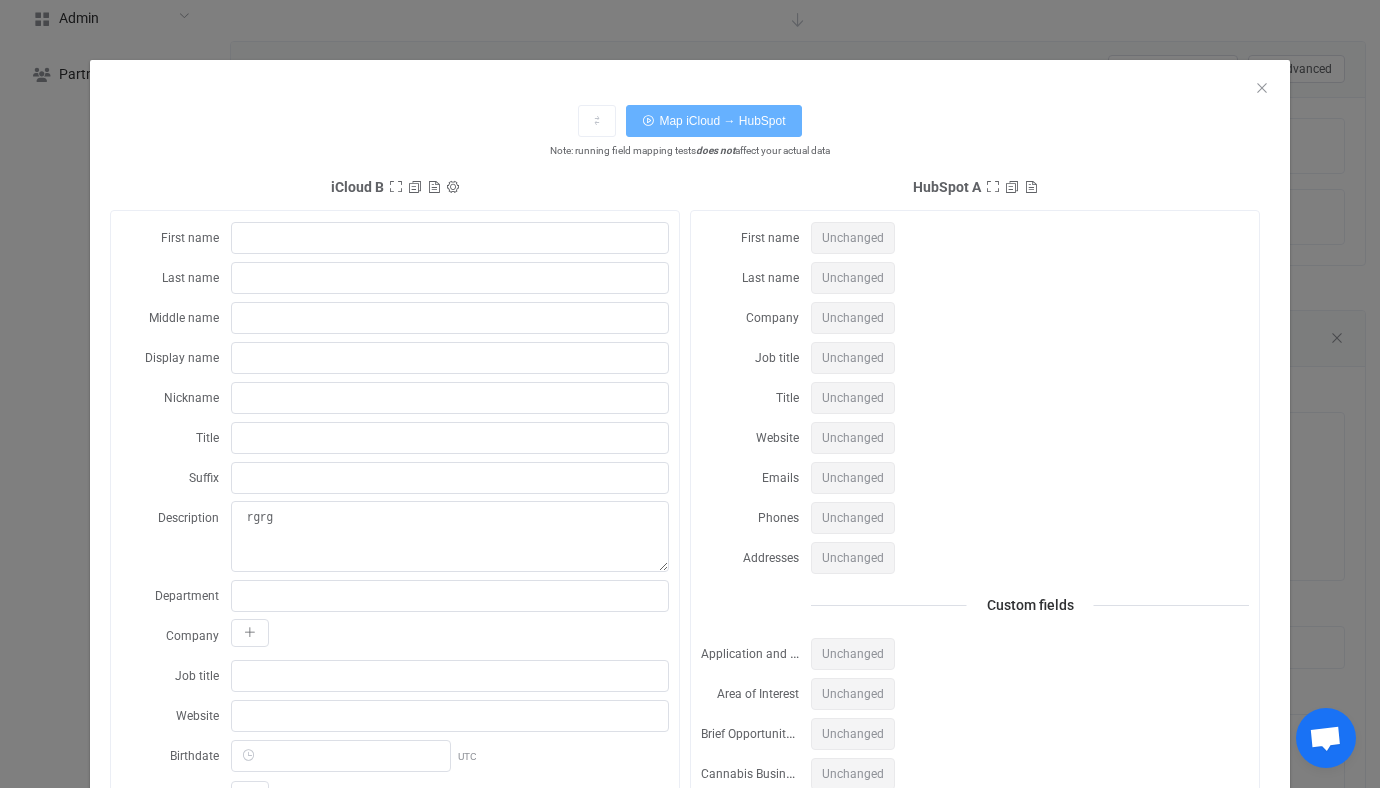 click on "Map iCloud → HubSpot" at bounding box center (722, 121) 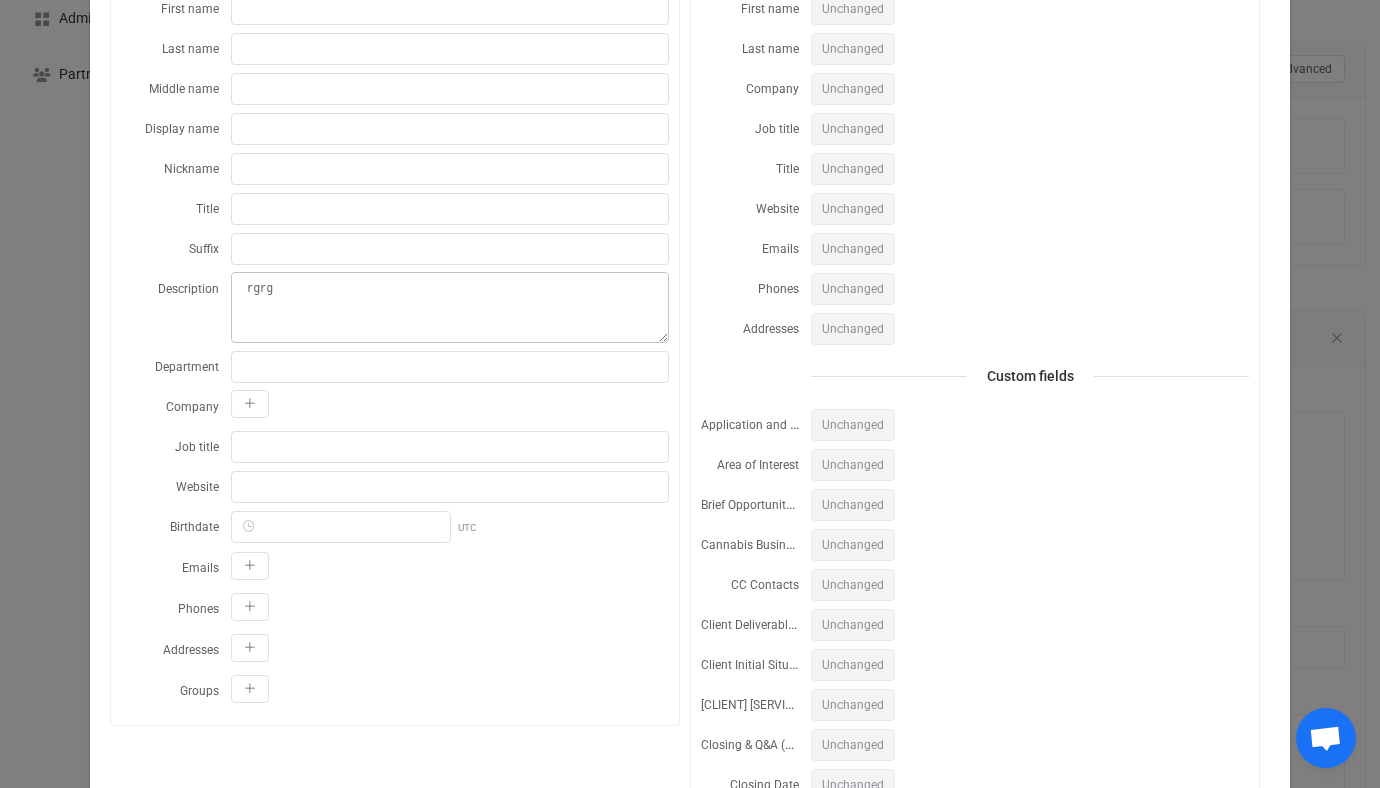 scroll, scrollTop: 229, scrollLeft: 0, axis: vertical 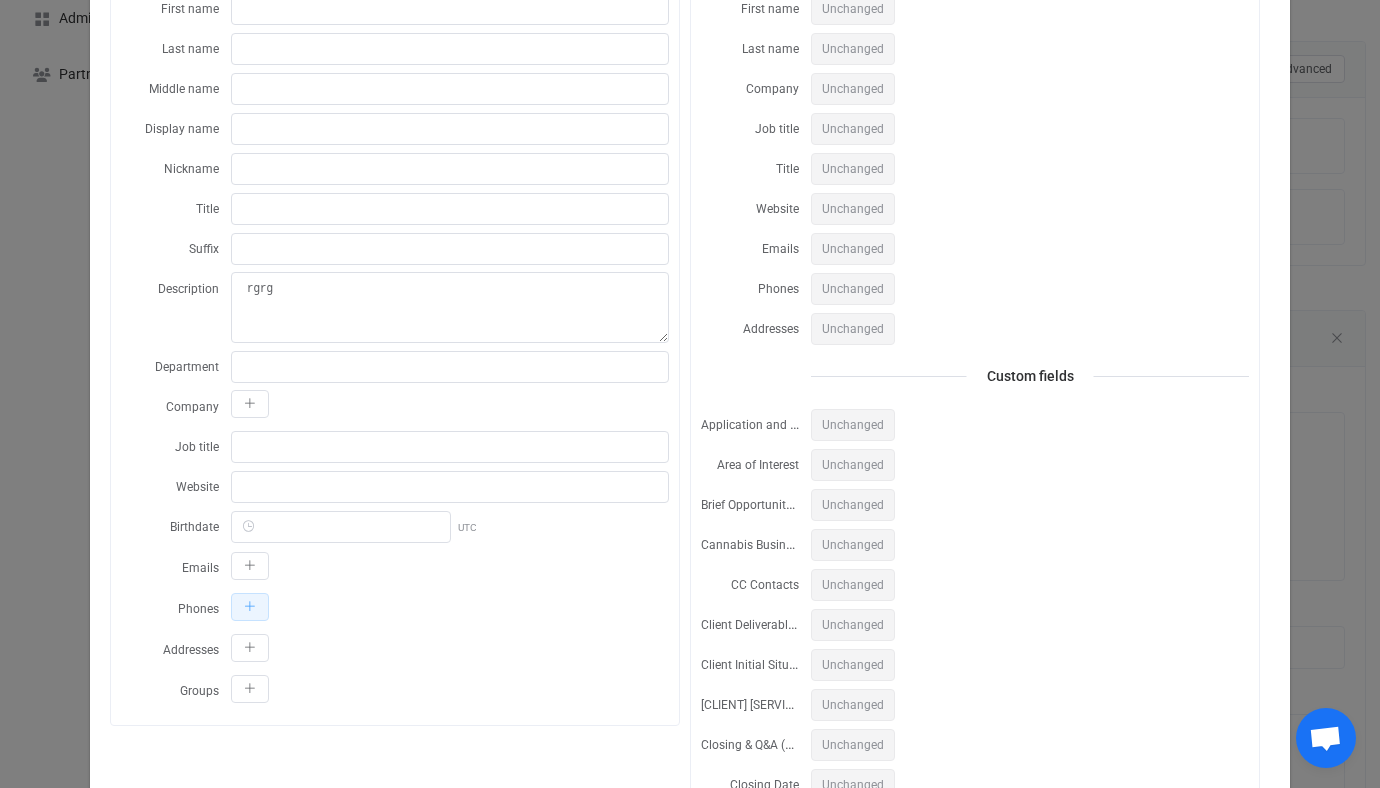 click at bounding box center (250, 607) 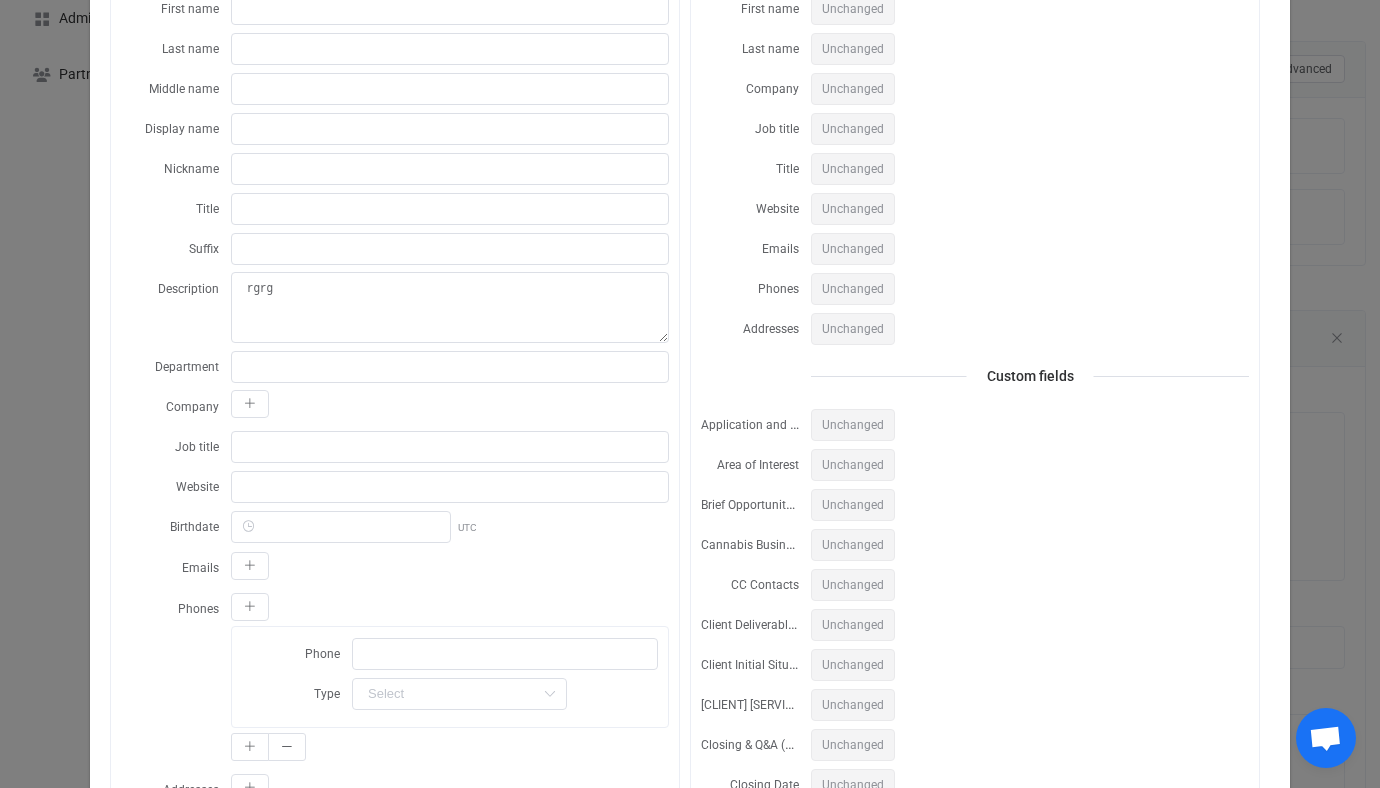 click on "⇄ Map iCloud → HubSpot Note: running field mapping tests  does not  affect your actual data iCloud B
Sync account ID 0 Sync account name Origin B A B Operation type Update Update Insert First name Last name Middle name Display name Nickname Title Suffix Description rgrg Department Company Job title Website Birthdate UTC Emails Phones Phone Type Home Work Mobile Home fax Work fax Other fax Other Addresses Groups HubSpot A
First name Unchanged Last name Unchanged Company Unchanged Job title Unchanged Title Unchanged Website Unchanged Emails Unchanged Phones Unchanged Addresses Unchanged Custom fields Application and Compliance Documentation (Kick-Off Call) Unchanged Area of Interest Unchanged Brief Opportunity Description Unchanged Cannabis Business Type Unchanged CC Contacts Unchanged Client Deliverables Unchanged Client Initial Situation Unchanged Client Servicing Team Unchanged Closing & Q&A (Kick-Off Call) Unchanged Closing Date Unchanged Contact added by Unchanged Unchanged" at bounding box center (690, 394) 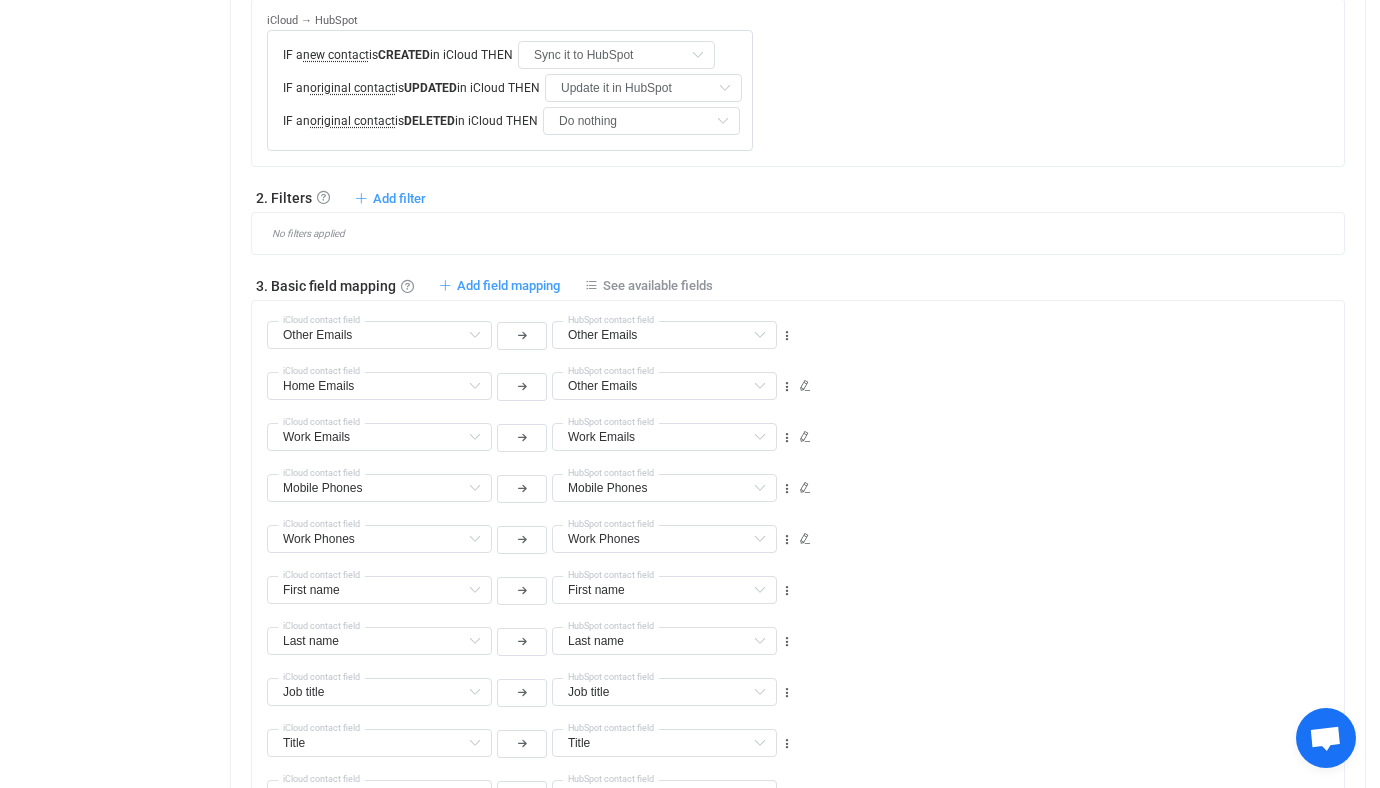 scroll, scrollTop: 269, scrollLeft: 0, axis: vertical 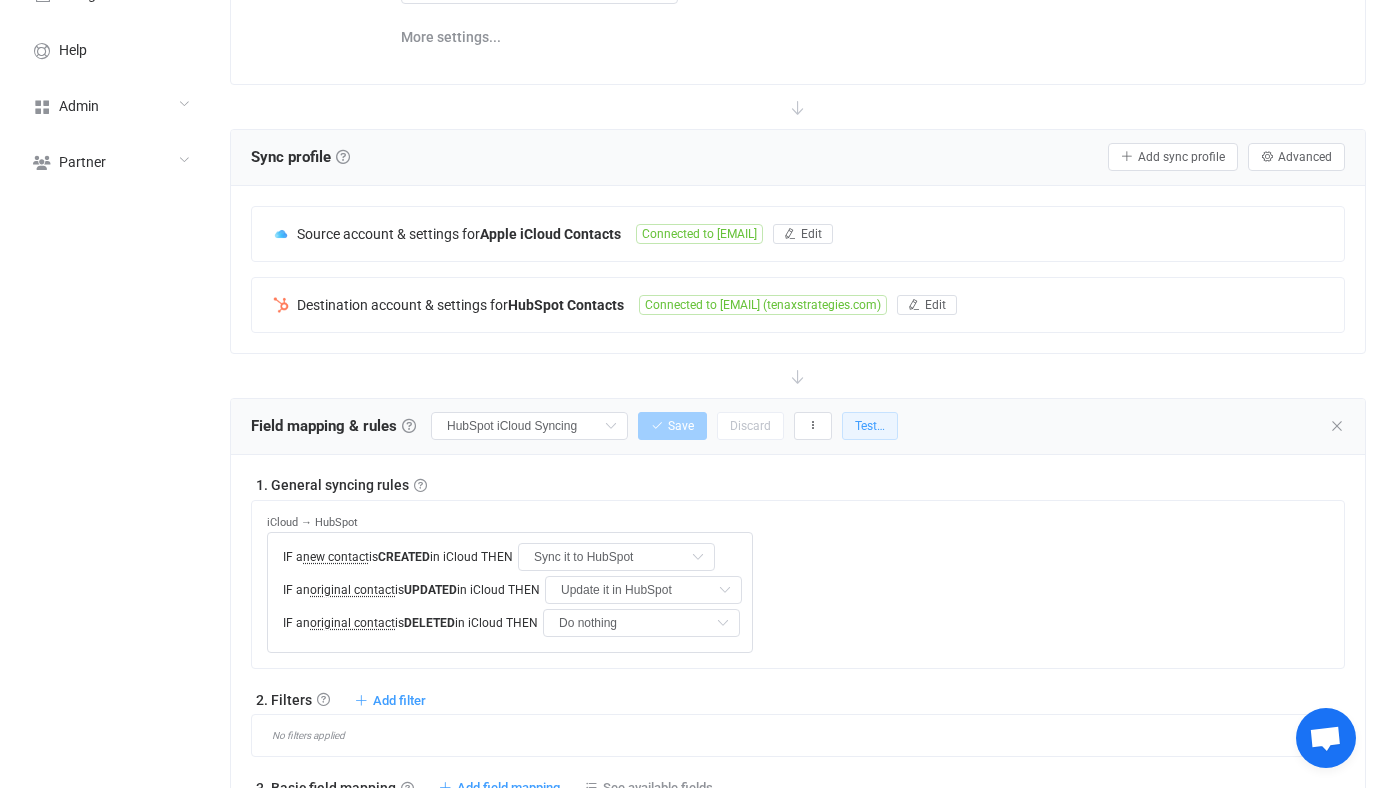 click on "Test…" at bounding box center [870, 426] 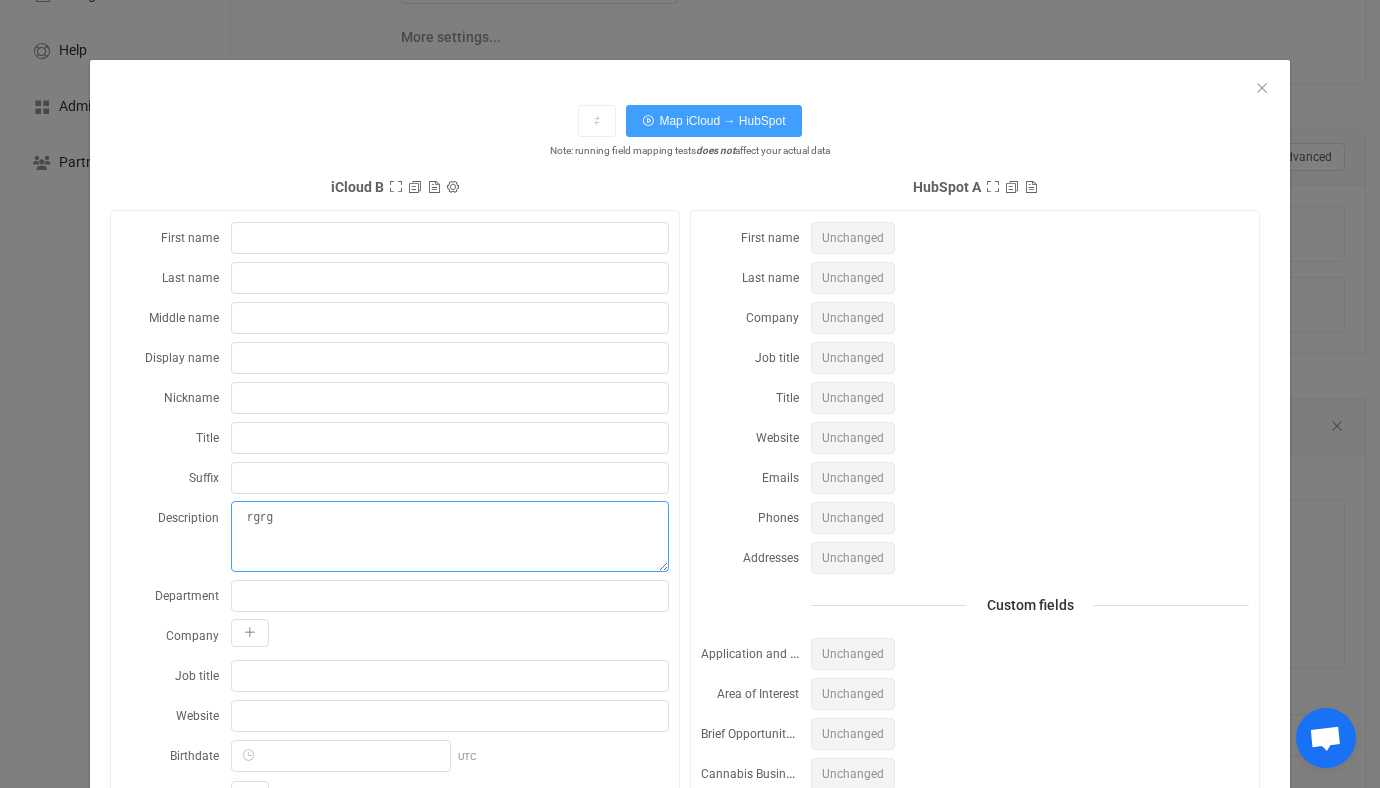 click on "rgrg" at bounding box center [450, 536] 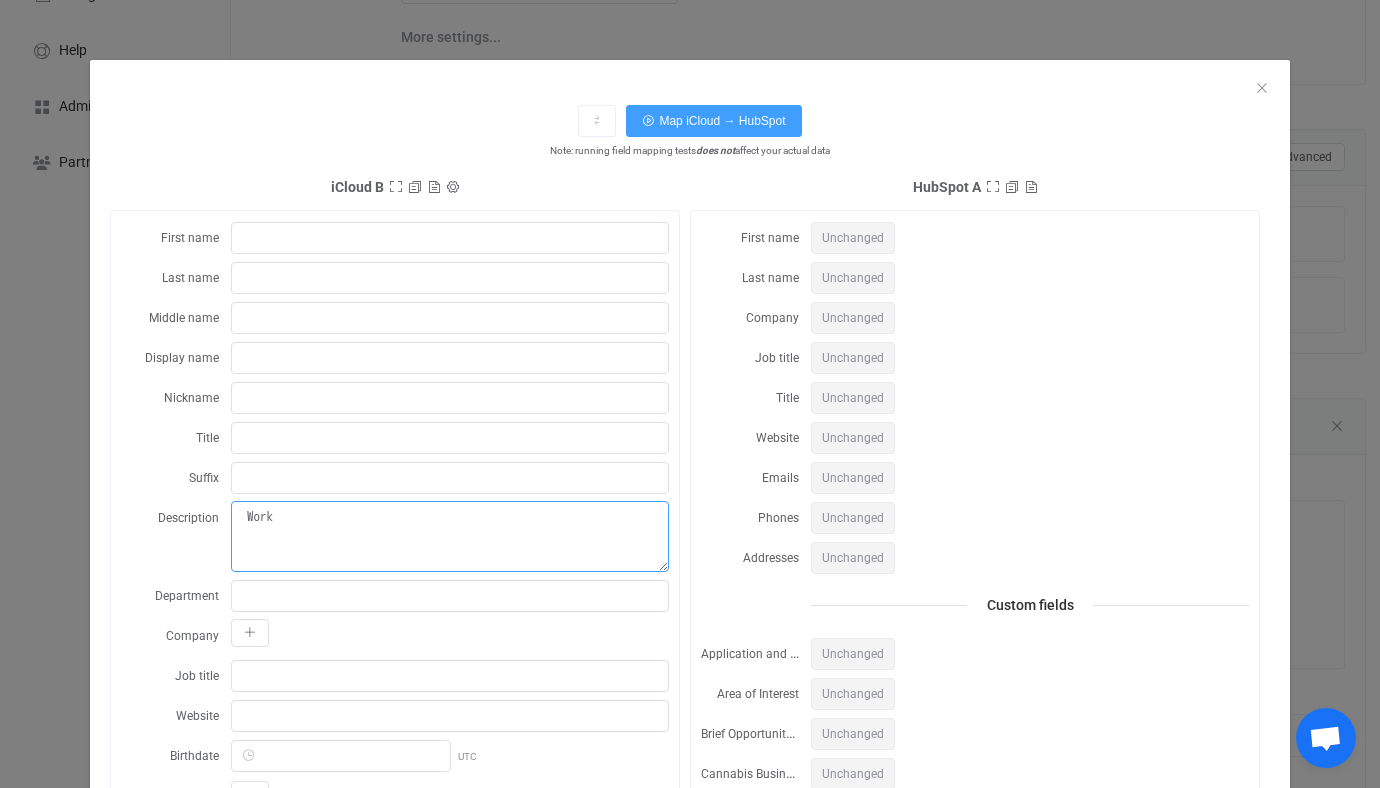 type on "Work" 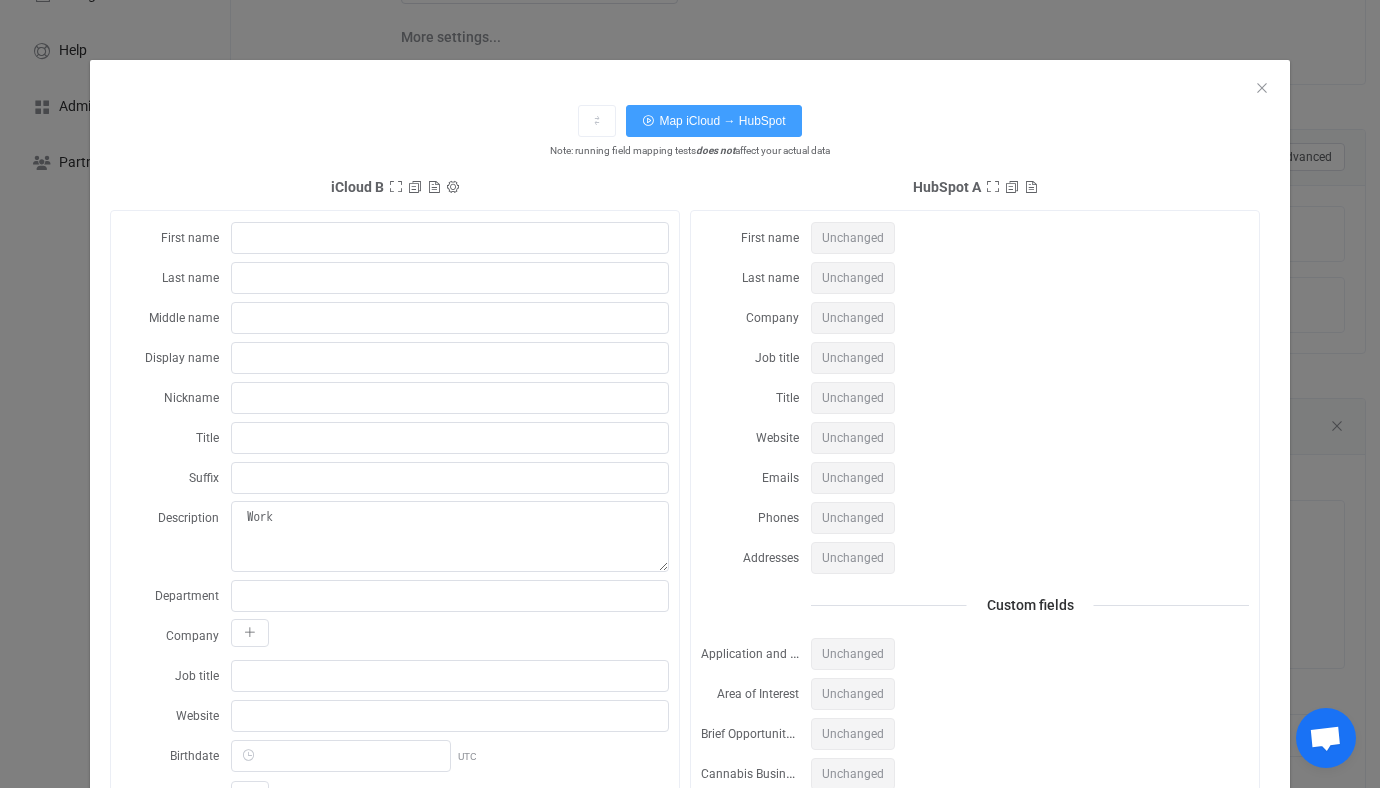 click on "⇄ Map iCloud → HubSpot Note: running field mapping tests  does not  affect your actual data iCloud B
Sync account ID 0 Sync account name Origin B A B Operation type Update Update Insert First name Last name Middle name Display name Nickname Title Suffix Description Work Department Company Job title Website Birthdate UTC Emails Phones Phone Type Home Work Mobile Home fax Work fax Other fax Other Addresses Groups HubSpot A
First name Unchanged Last name Unchanged Company Unchanged Job title Unchanged Title Unchanged Website Unchanged Emails Unchanged Phones Unchanged Addresses Unchanged Custom fields Application and Compliance Documentation (Kick-Off Call) Unchanged Area of Interest Unchanged Brief Opportunity Description Unchanged Cannabis Business Type Unchanged CC Contacts Unchanged Client Deliverables Unchanged Client Initial Situation Unchanged Client Servicing Team Unchanged Closing & Q&A (Kick-Off Call) Unchanged Closing Date Unchanged Contact added by Unchanged Unchanged" at bounding box center (690, 2944) 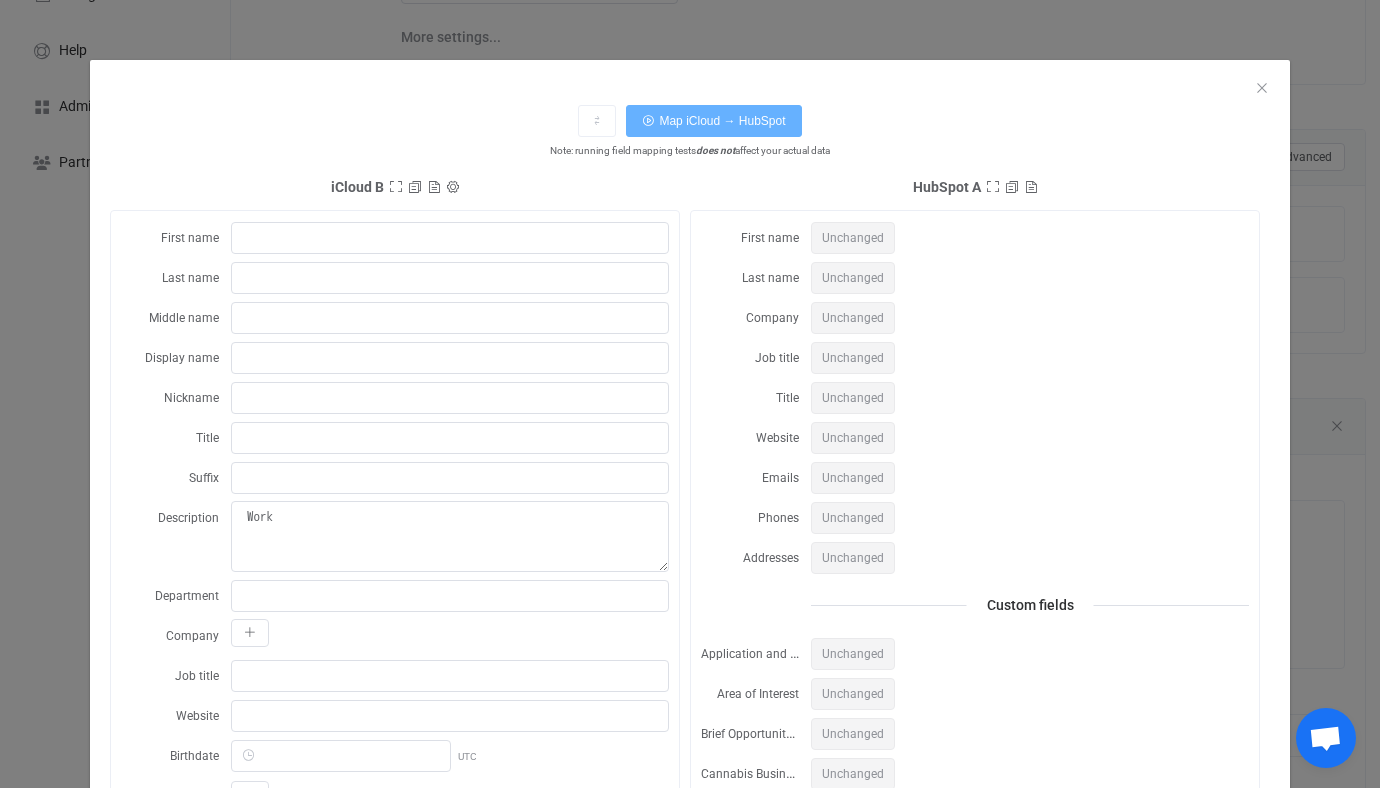 click on "Map iCloud → HubSpot" at bounding box center [713, 121] 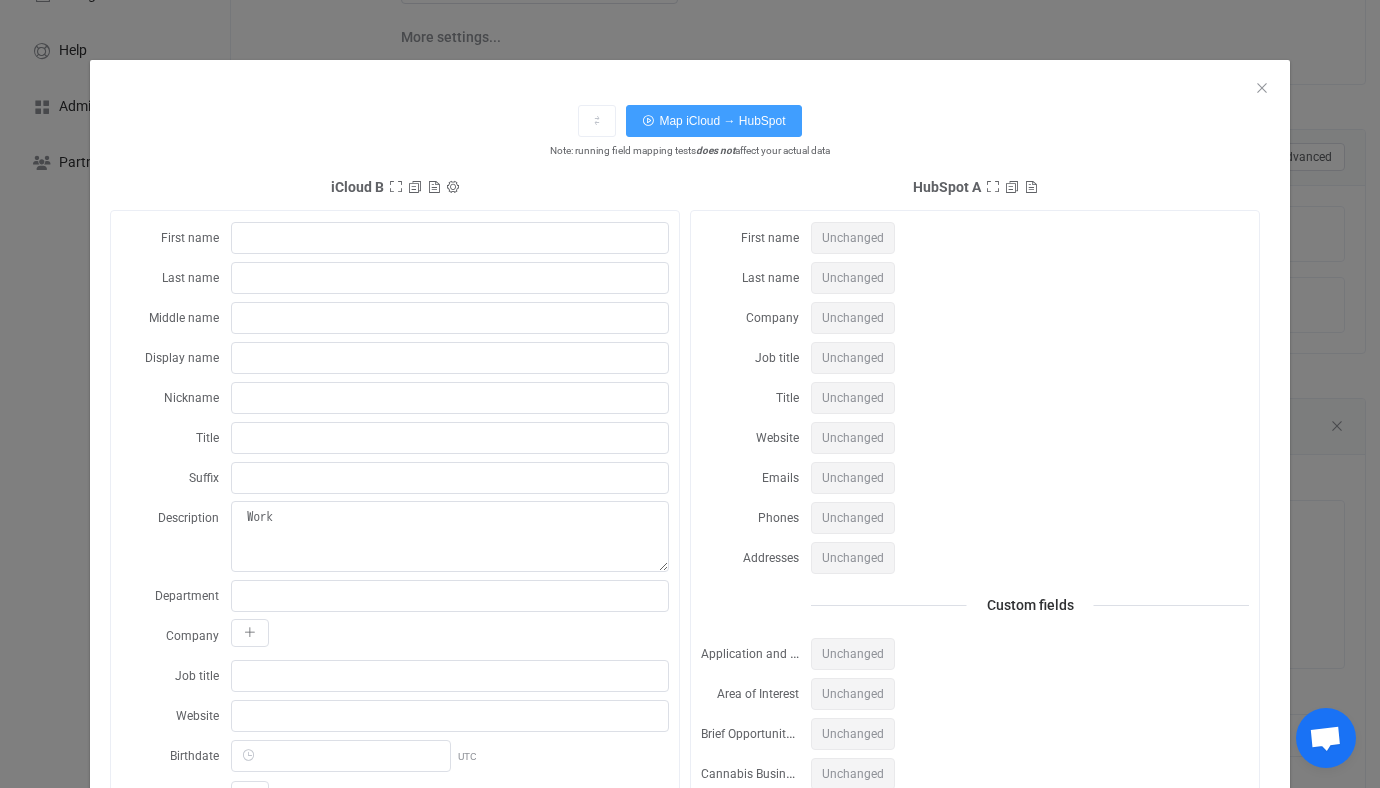 click at bounding box center [690, 75] 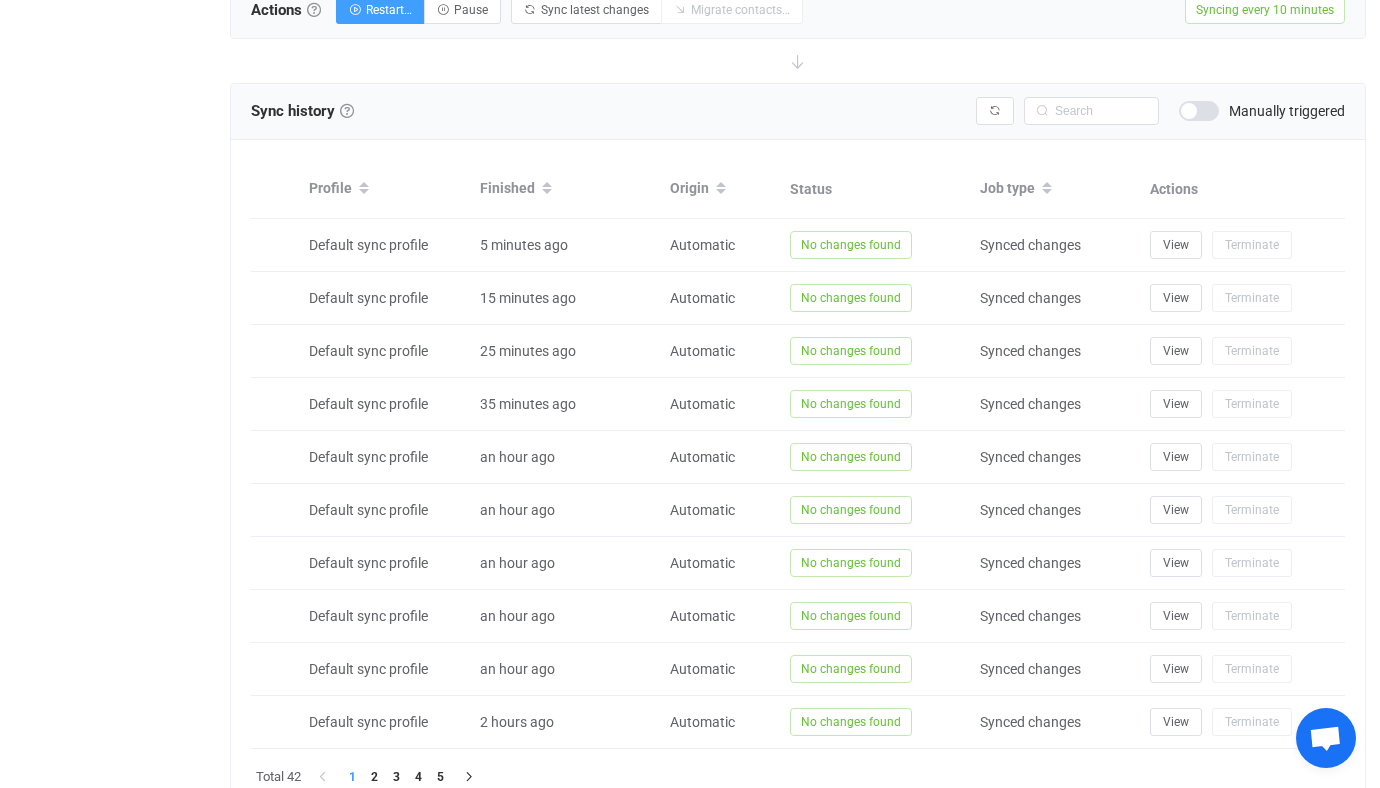 scroll, scrollTop: 2429, scrollLeft: 0, axis: vertical 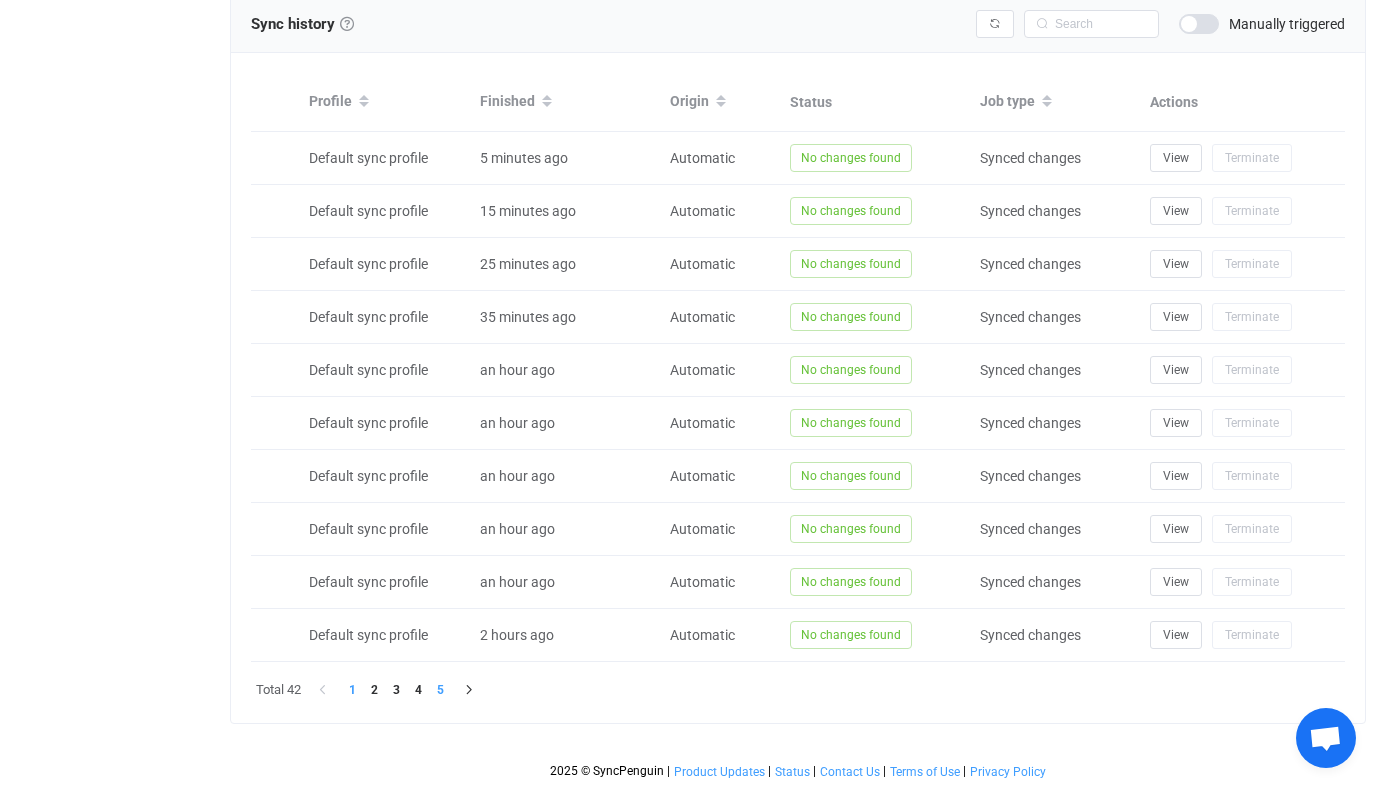 click on "5" at bounding box center (440, 690) 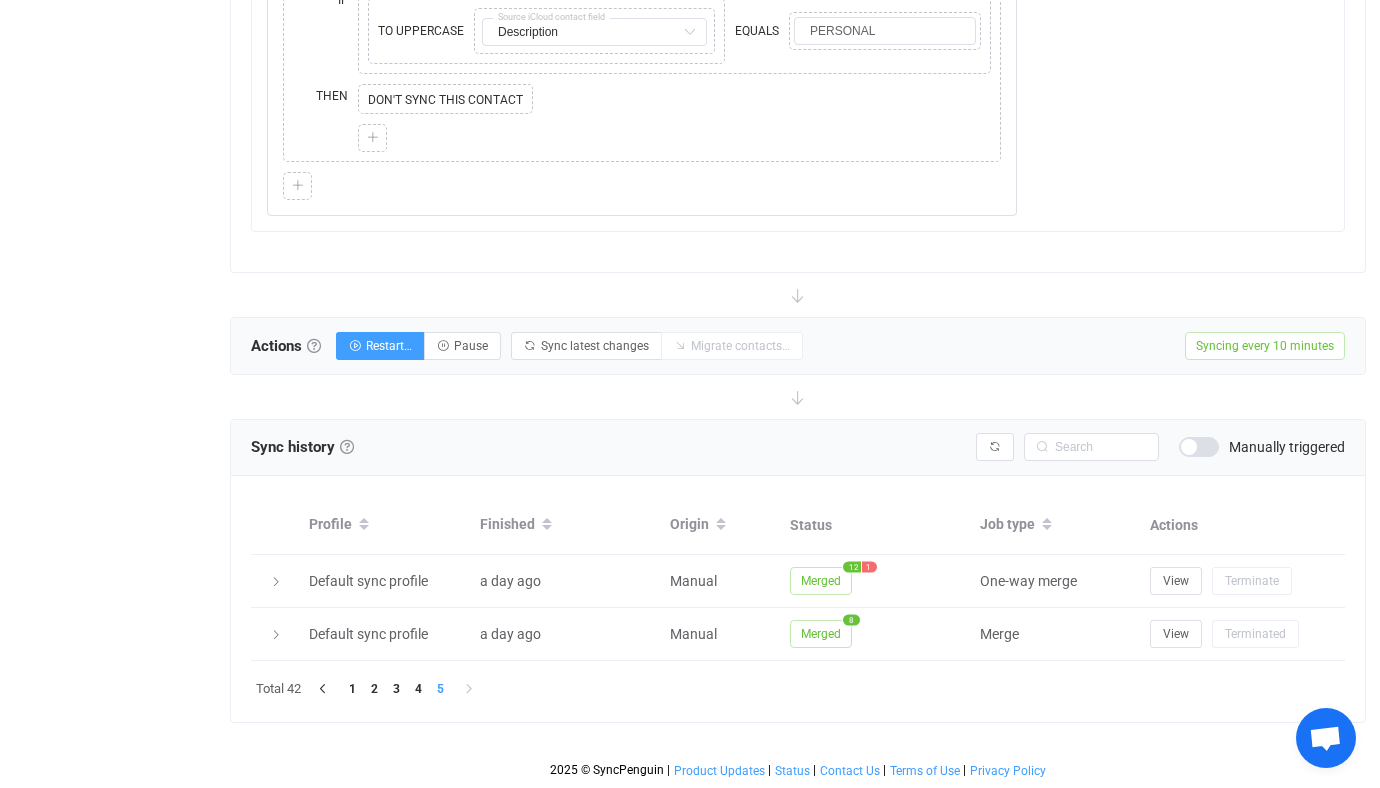 scroll, scrollTop: 2005, scrollLeft: 0, axis: vertical 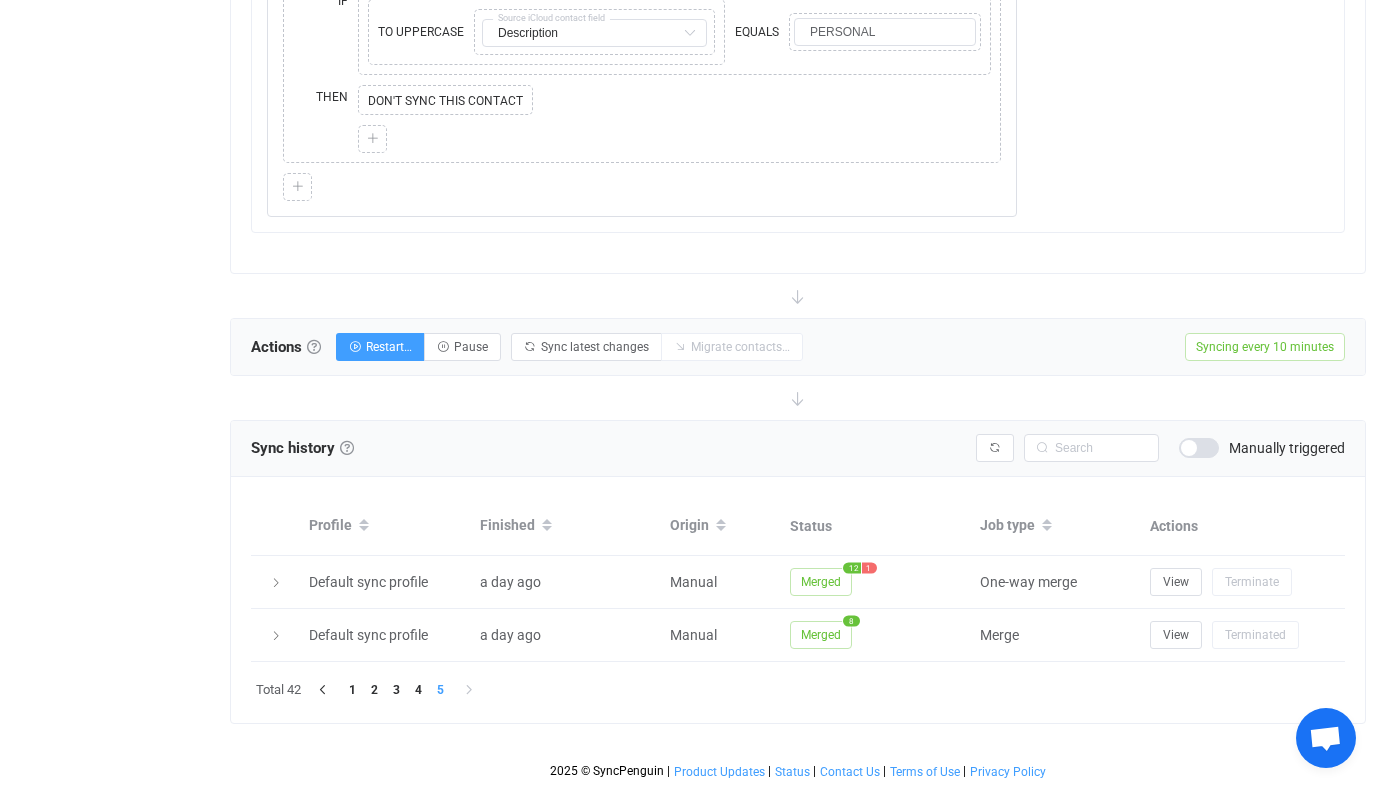 click on "Profile Finished Origin Status Job type Actions Default sync profile a day ago Manual Merged
12
1
One-way merge View Terminate Default sync profile a day ago Manual Merged
8
Merge View Terminated Total 42 1 2 3 4 5" at bounding box center (798, 600) 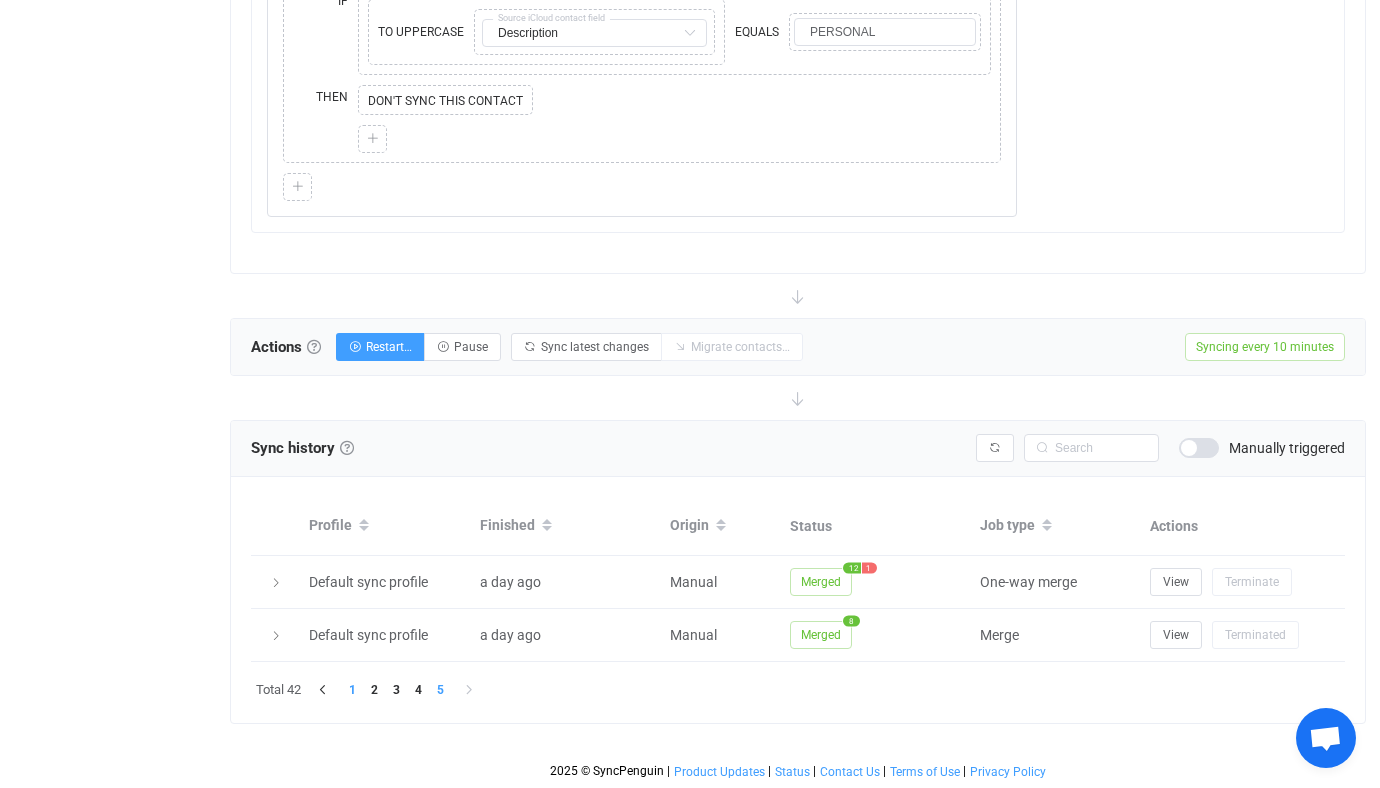 click on "1" at bounding box center (352, 690) 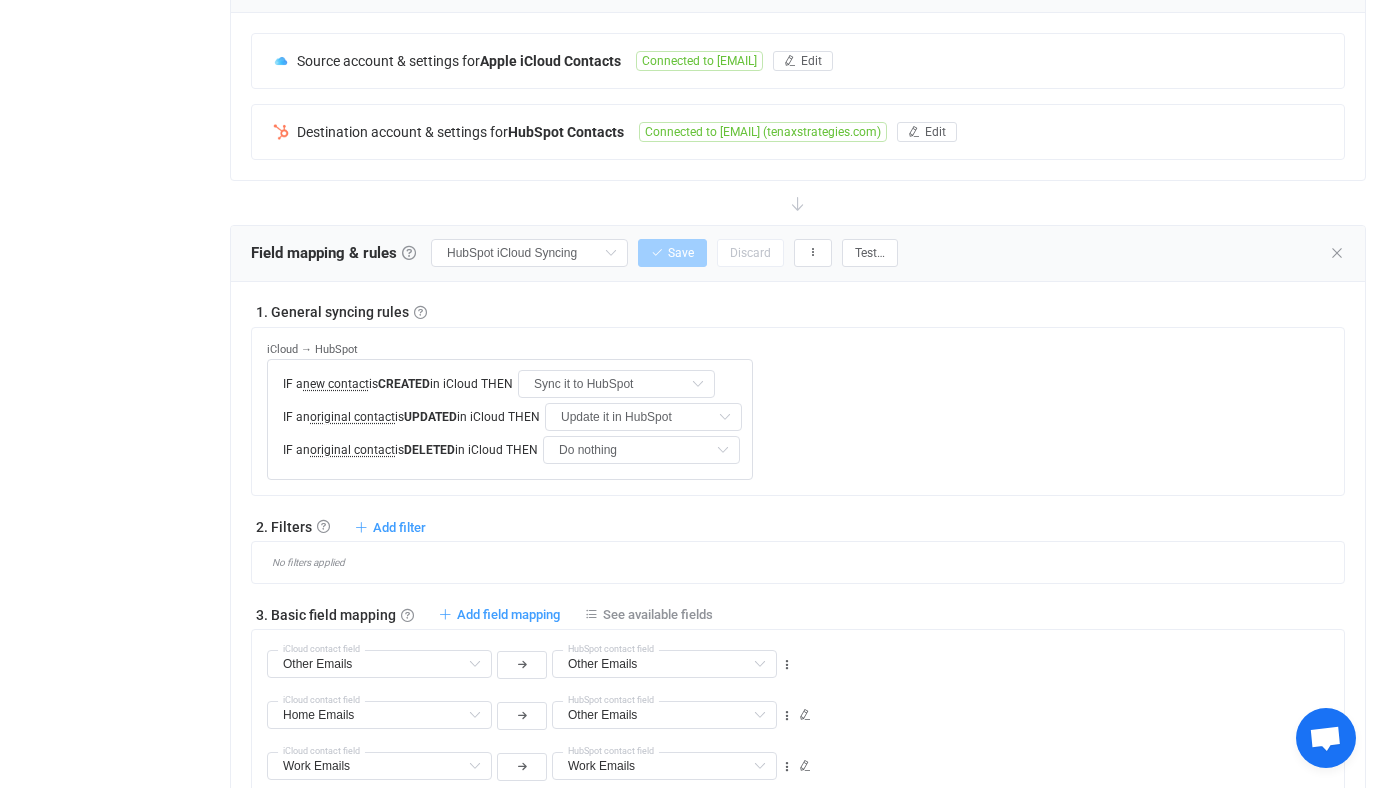 scroll, scrollTop: 405, scrollLeft: 0, axis: vertical 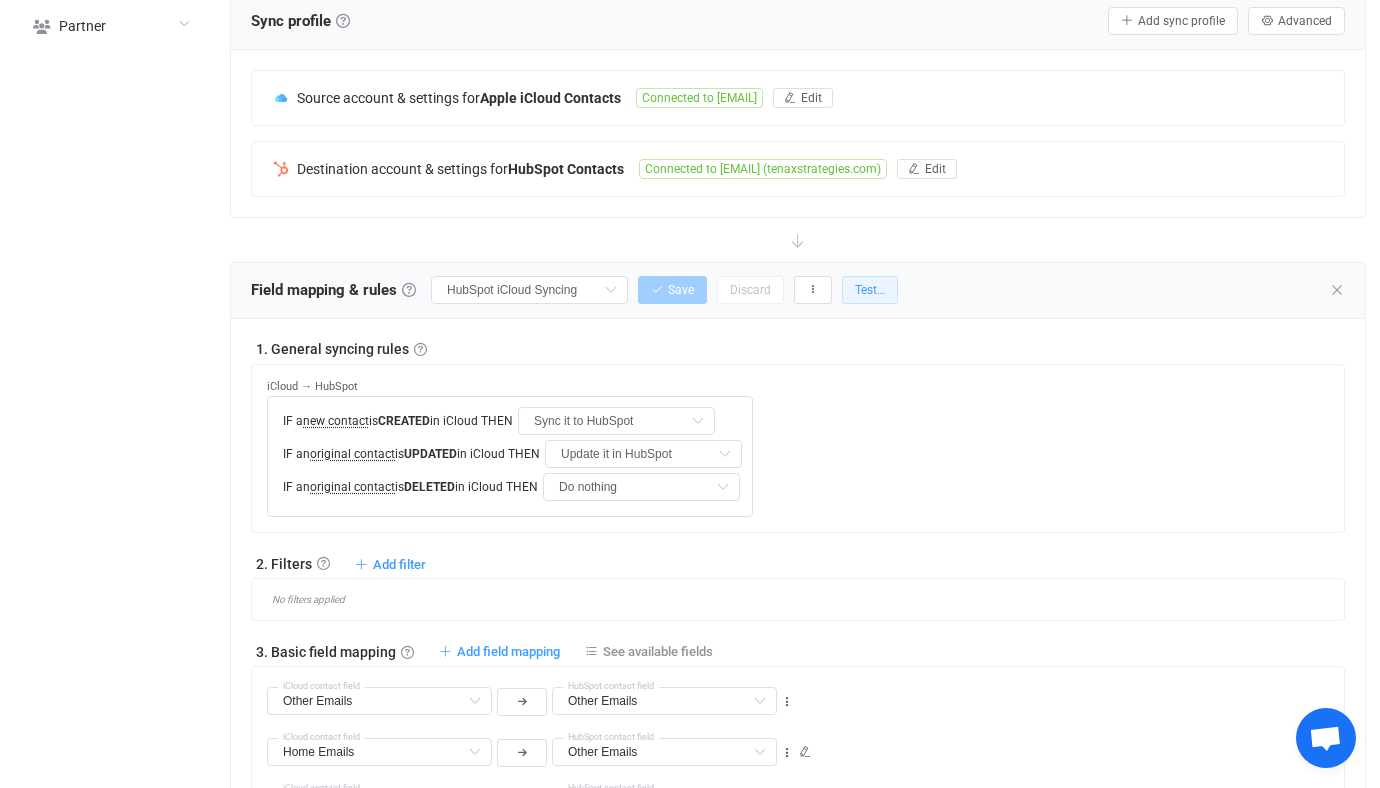 click on "Test…" at bounding box center [870, 290] 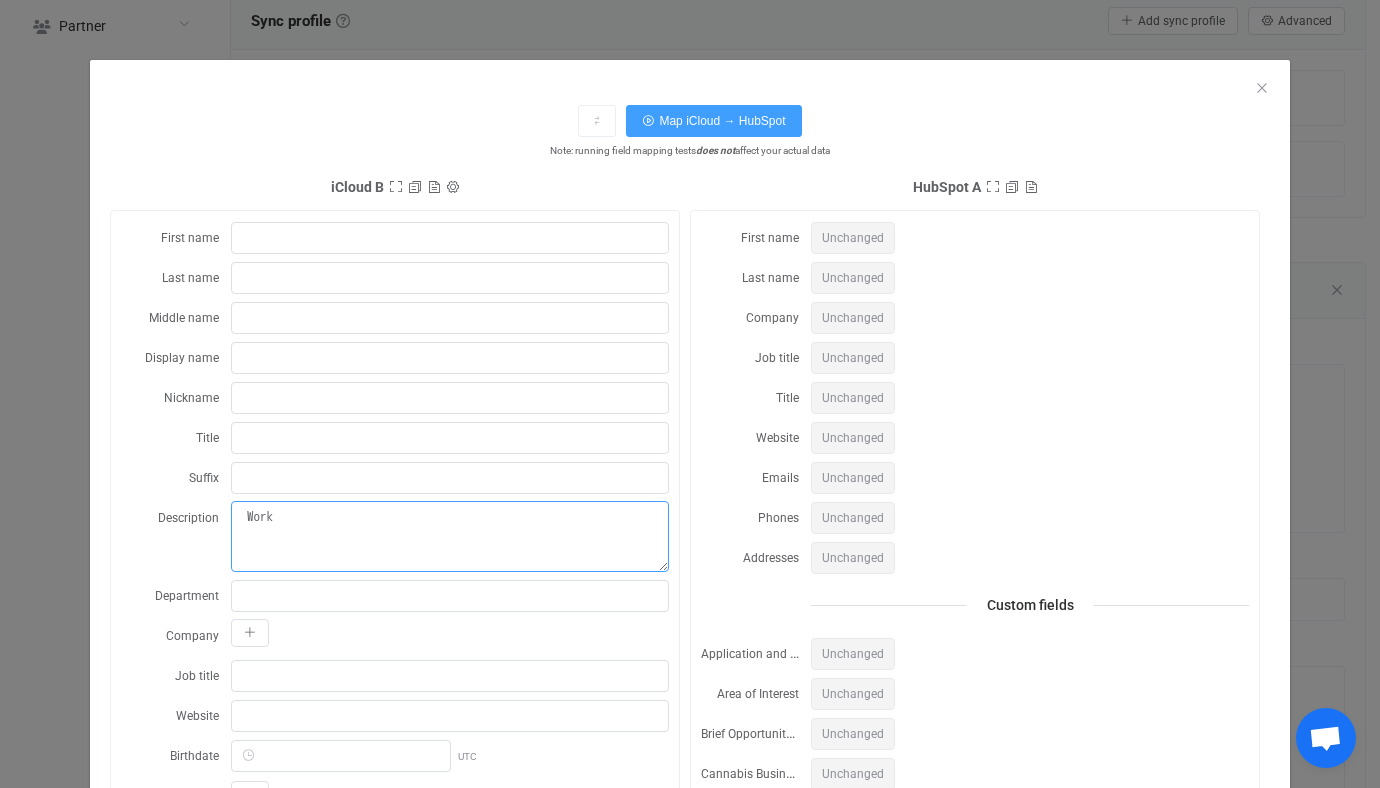 click on "Work" at bounding box center [450, 536] 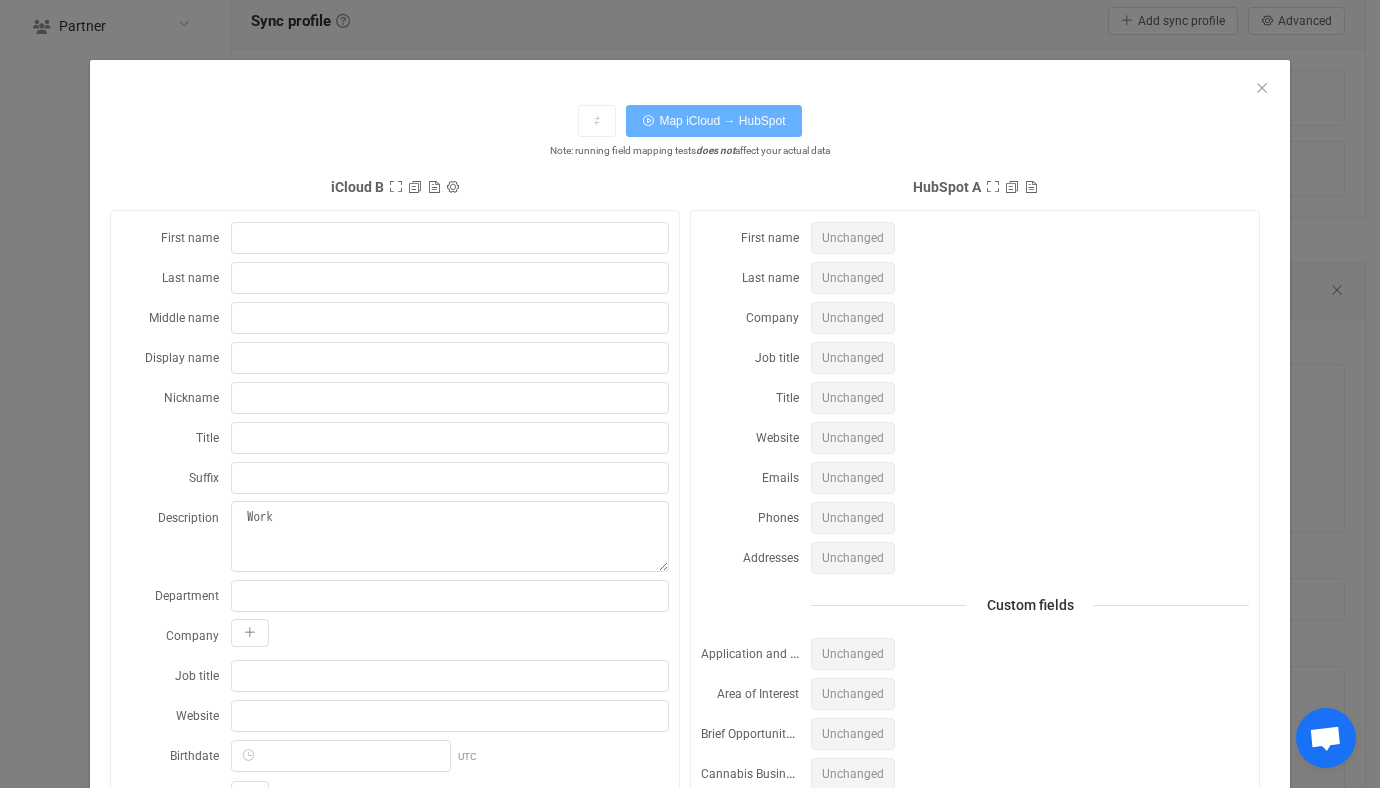 click on "Map iCloud → HubSpot" at bounding box center [722, 121] 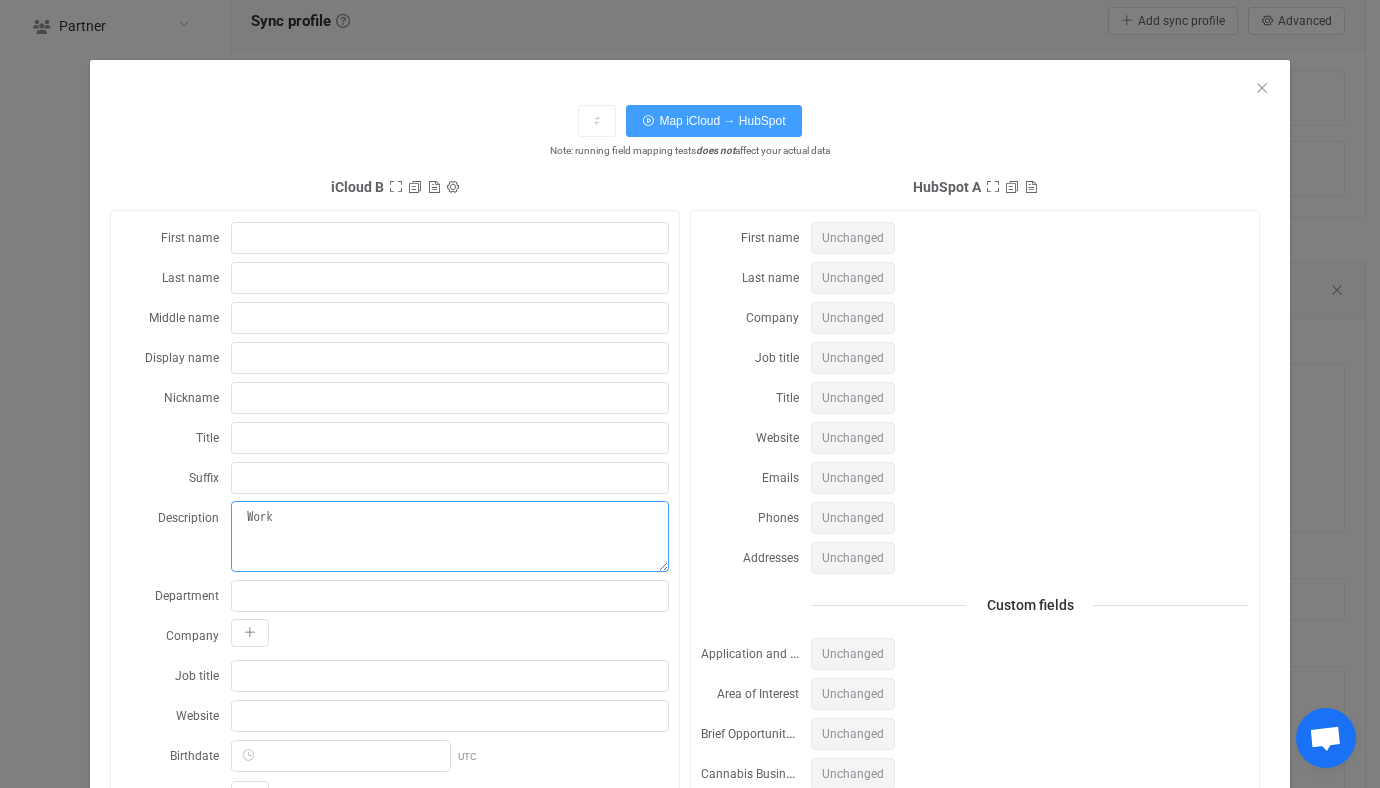 click on "Work" at bounding box center [450, 536] 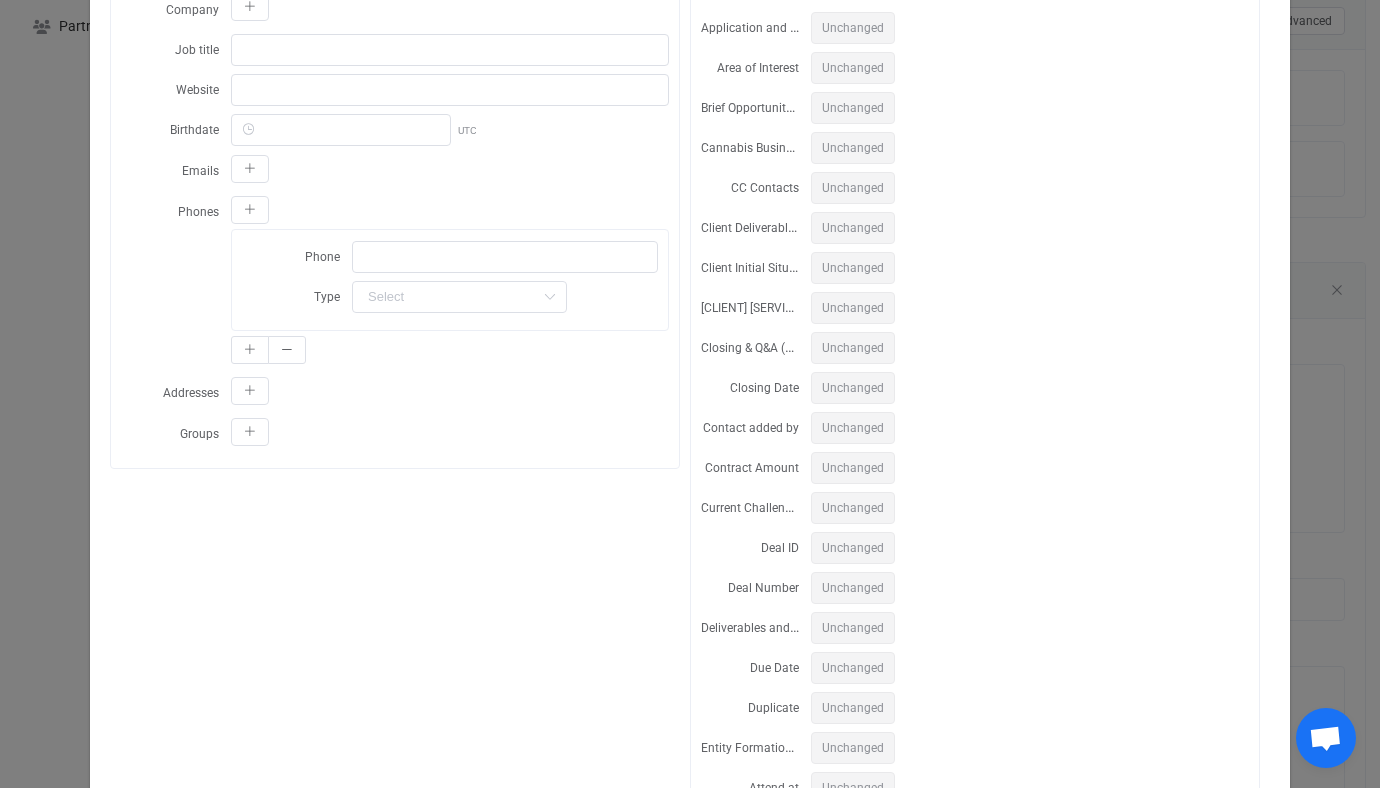 scroll, scrollTop: 630, scrollLeft: 0, axis: vertical 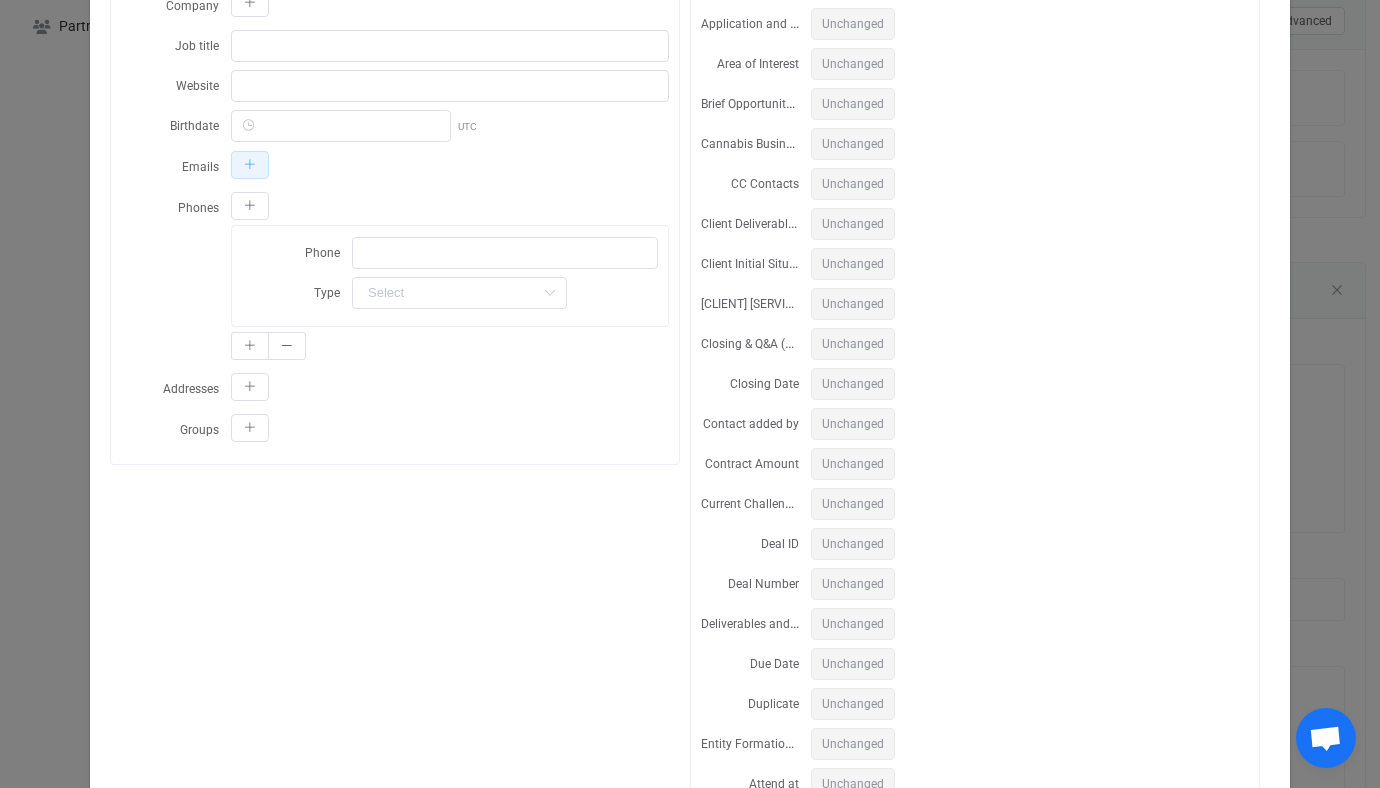 type on "Persona" 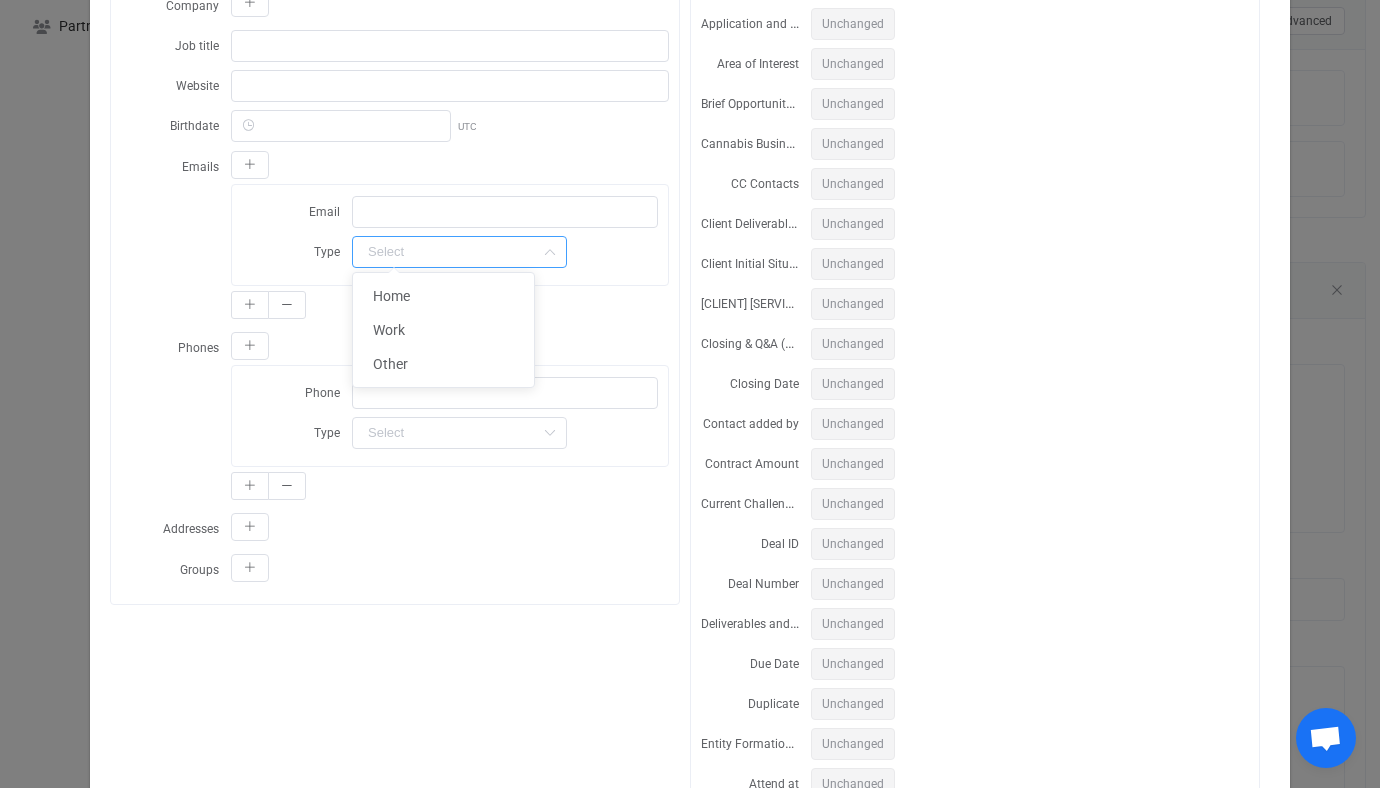 click at bounding box center [459, 252] 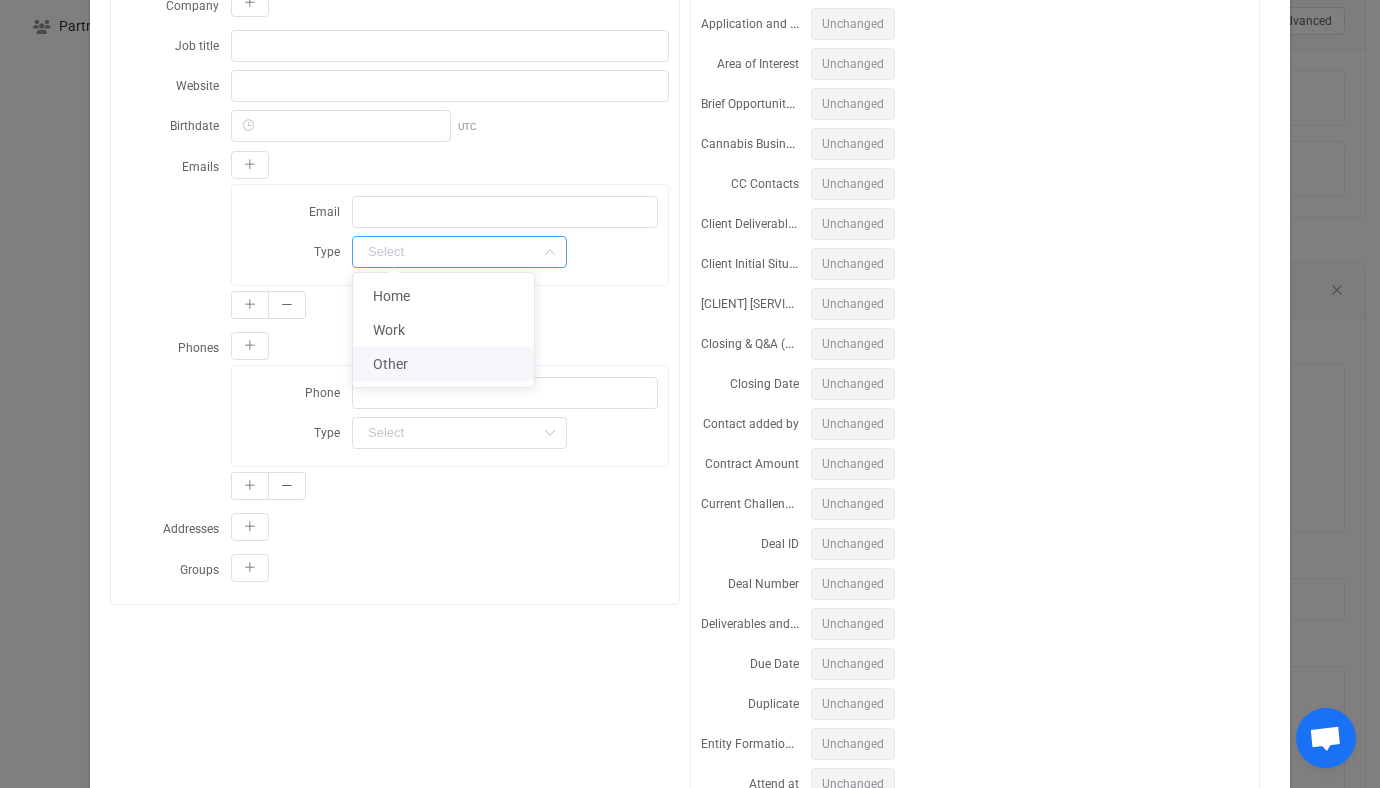 click on "Other" at bounding box center [390, 364] 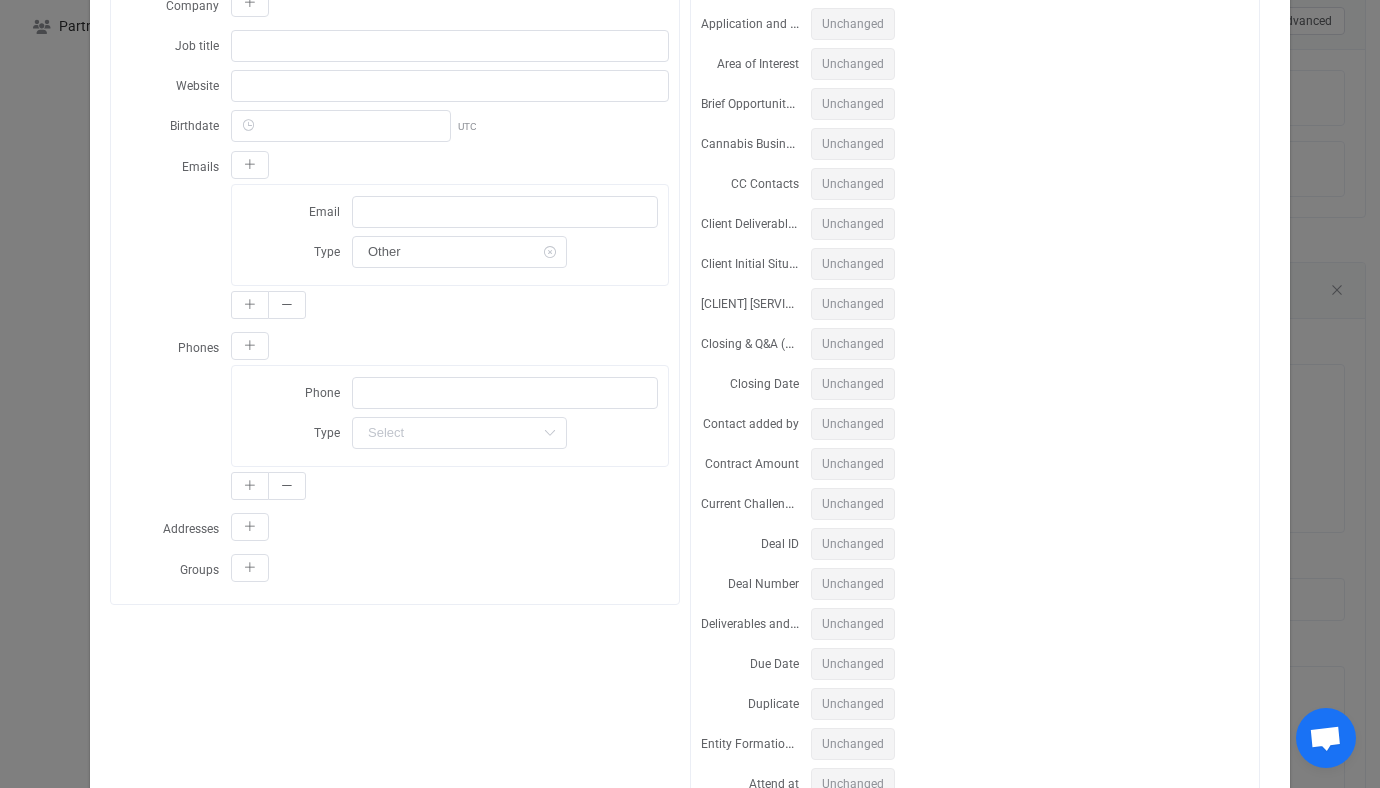 click on "Email Type Other" at bounding box center [450, 231] 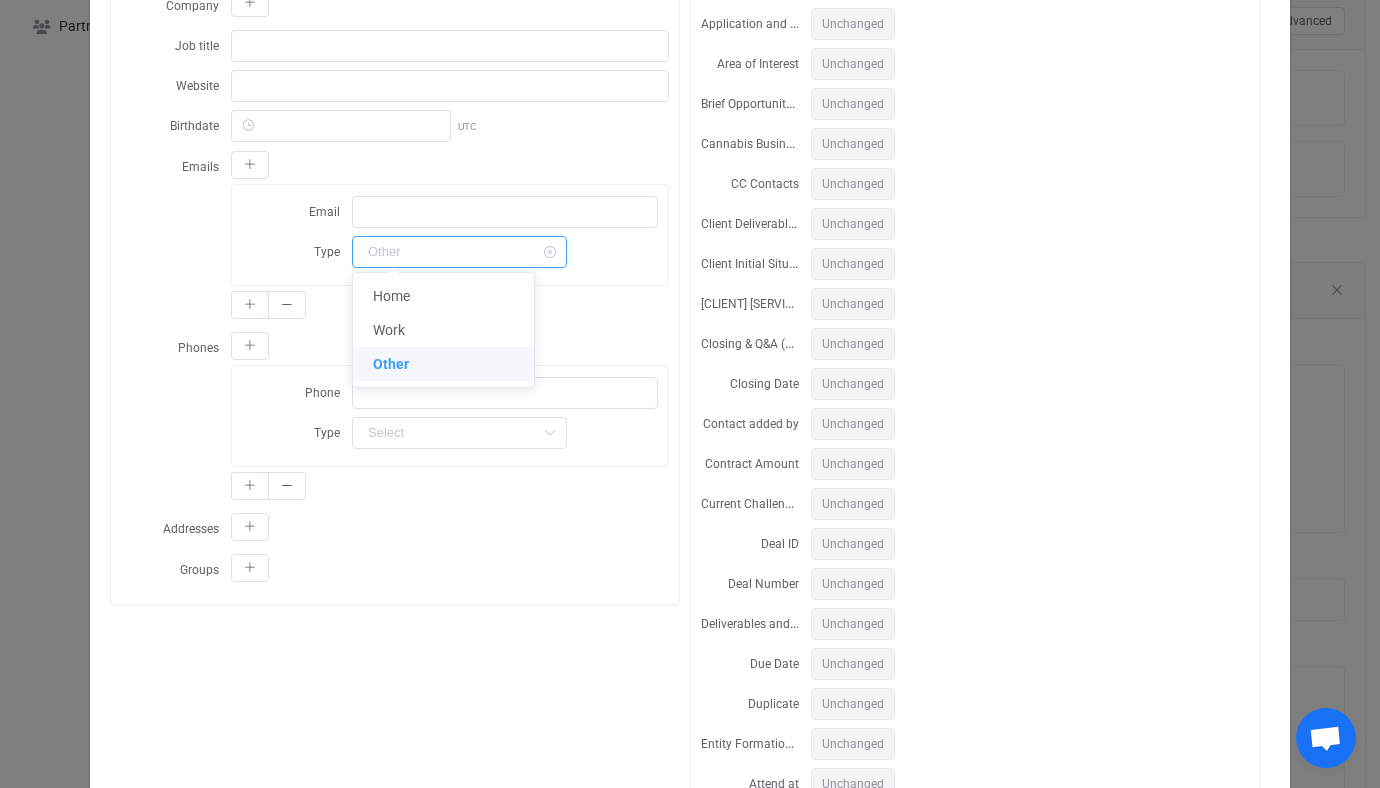 click at bounding box center (459, 252) 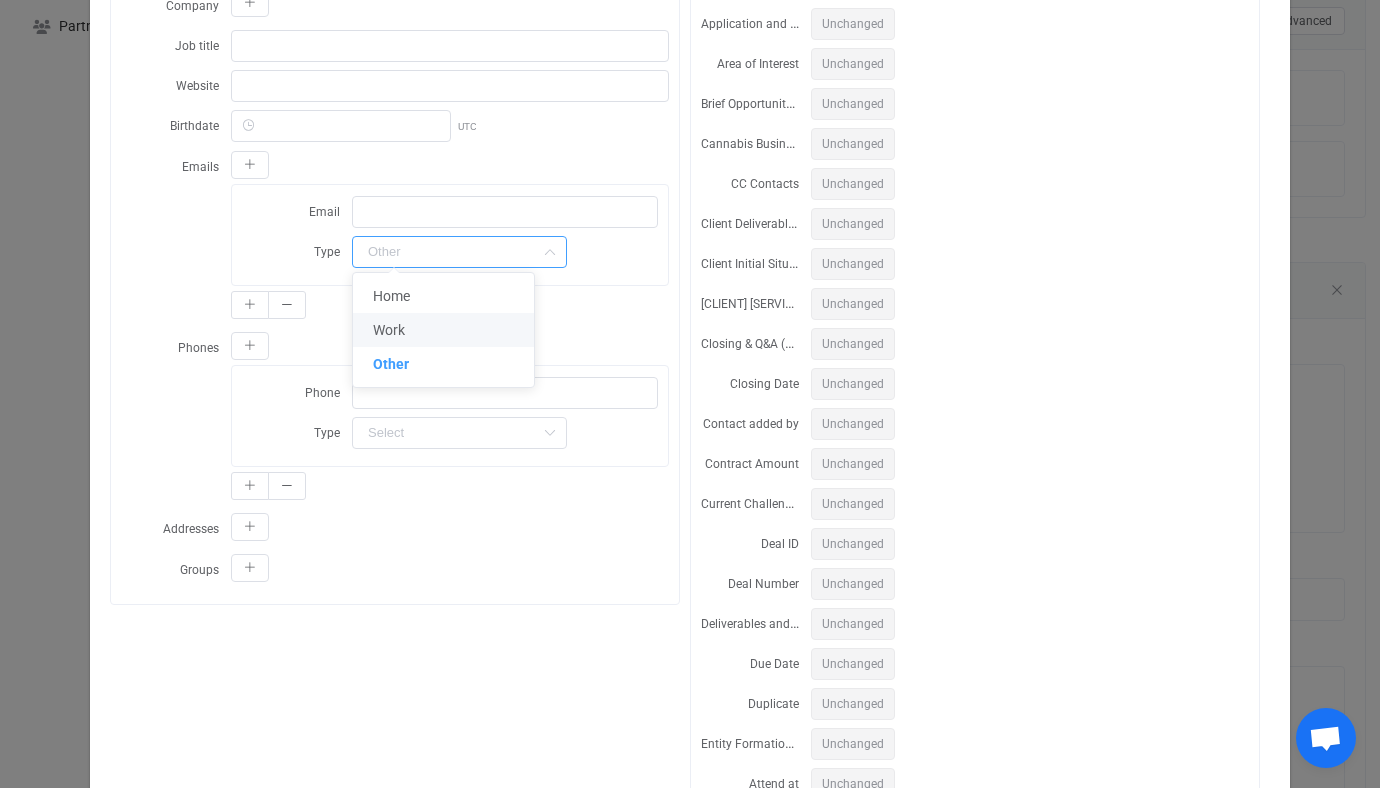 click on "Work" at bounding box center [443, 330] 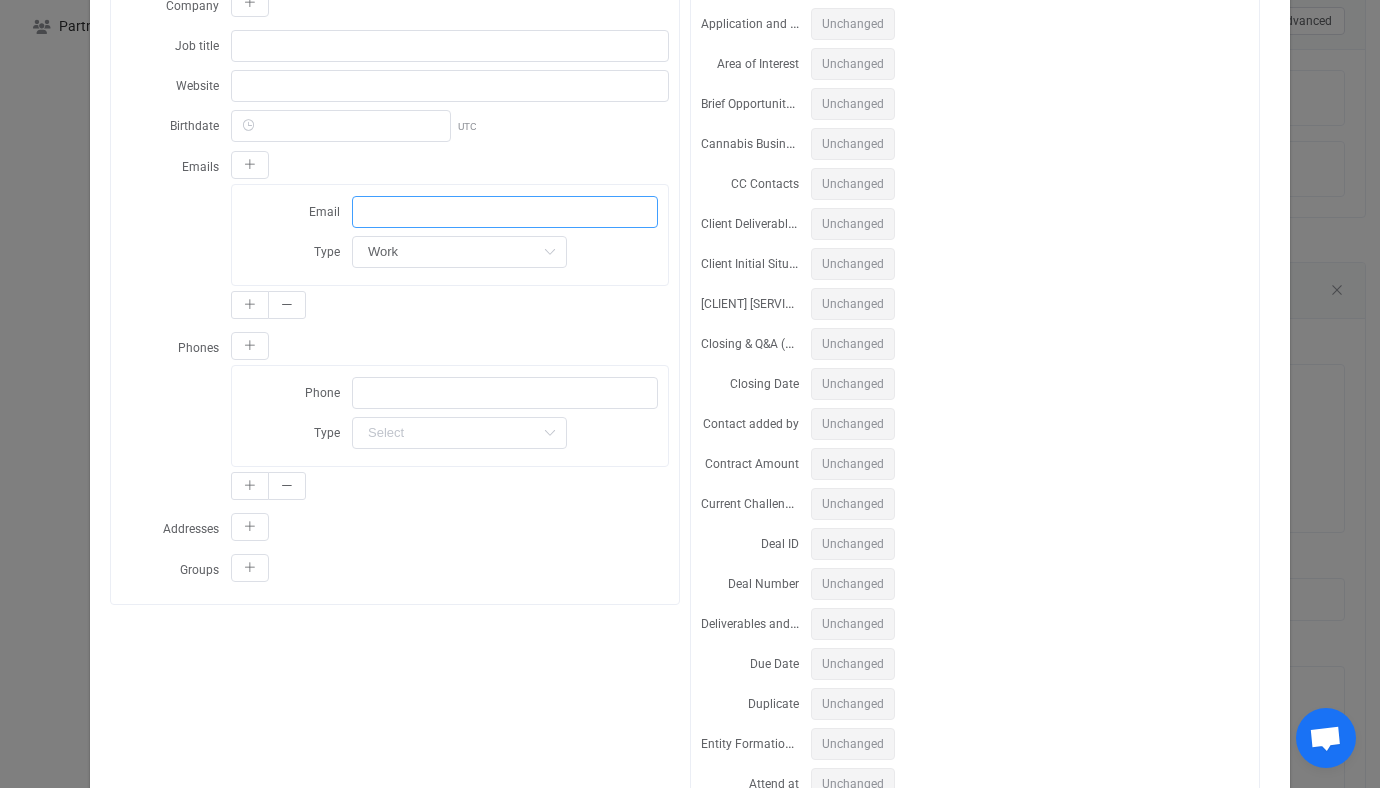 click at bounding box center (505, 212) 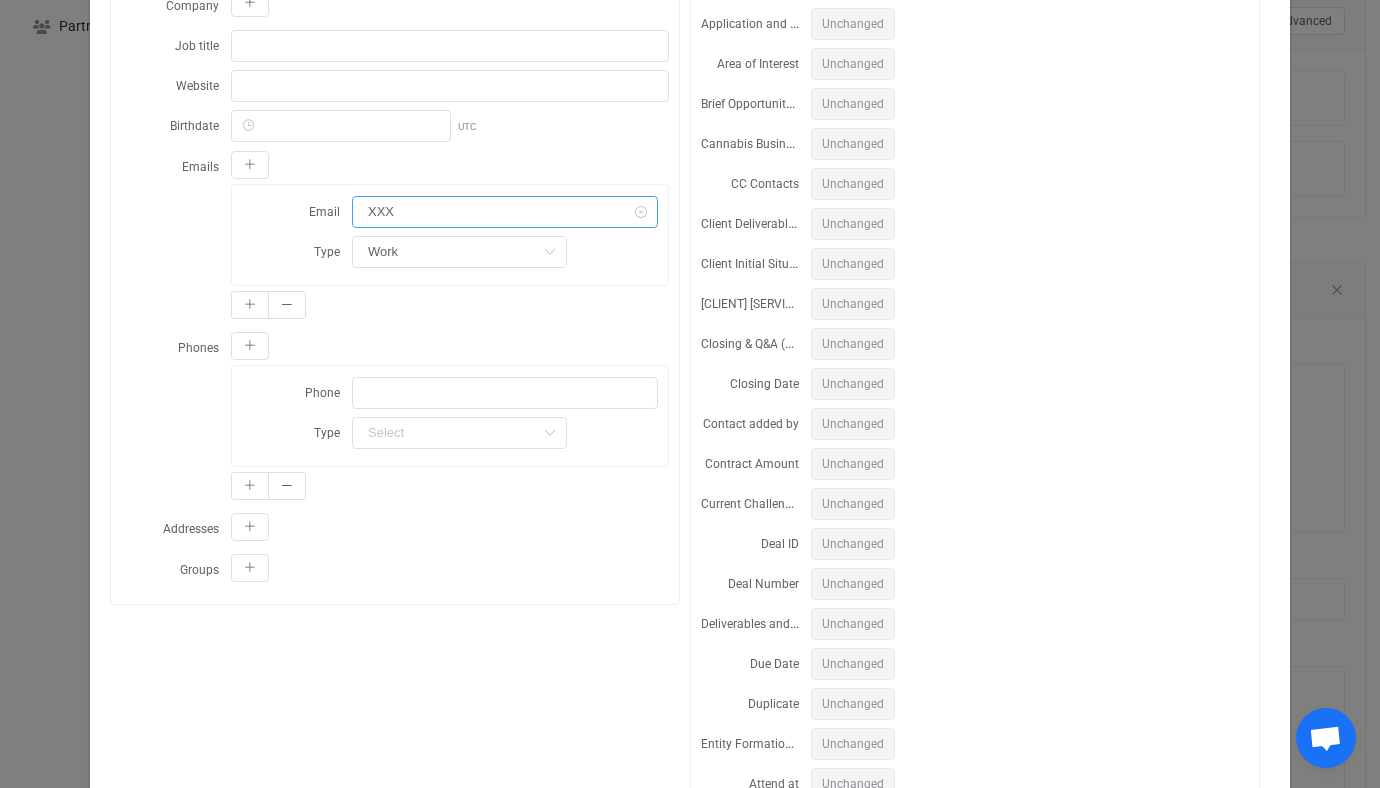 scroll, scrollTop: 0, scrollLeft: 0, axis: both 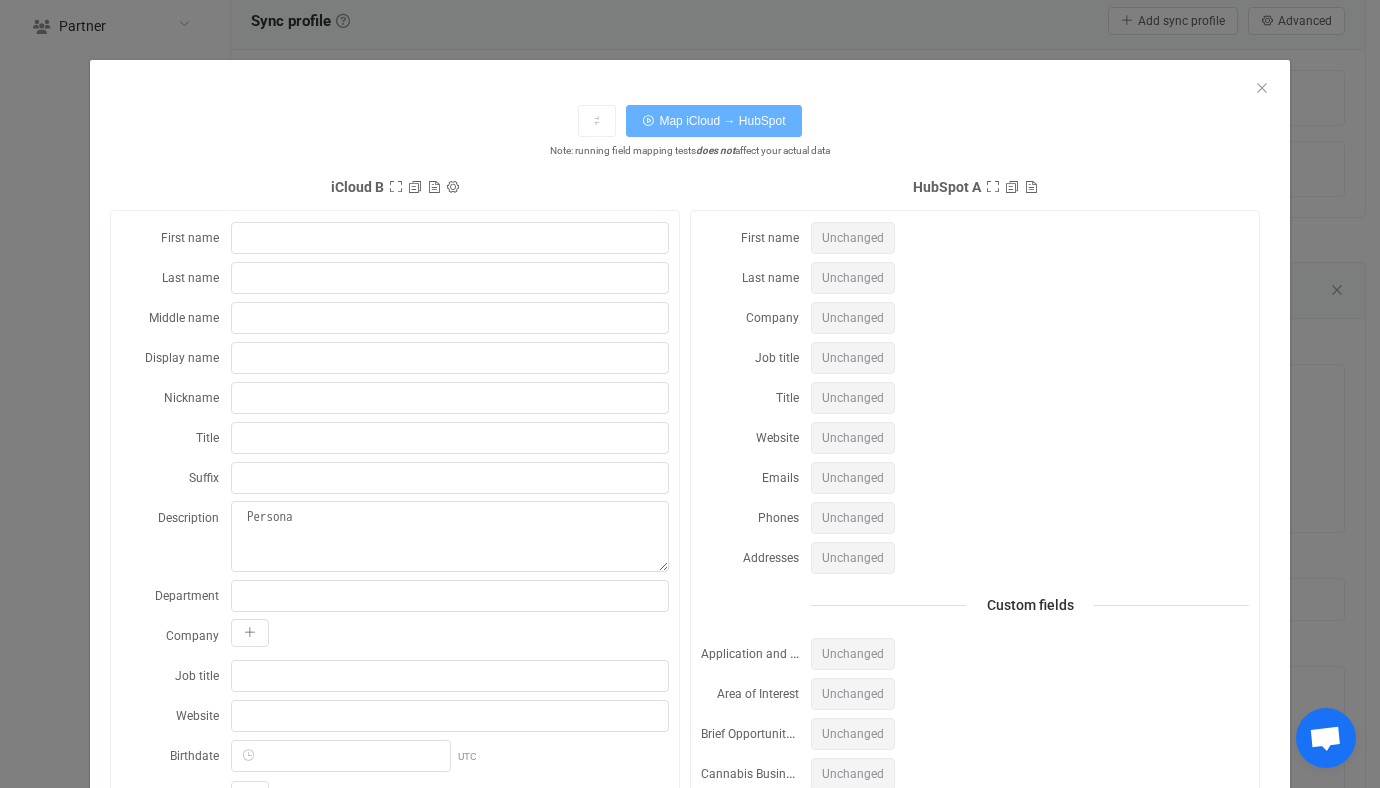 type on "XXX" 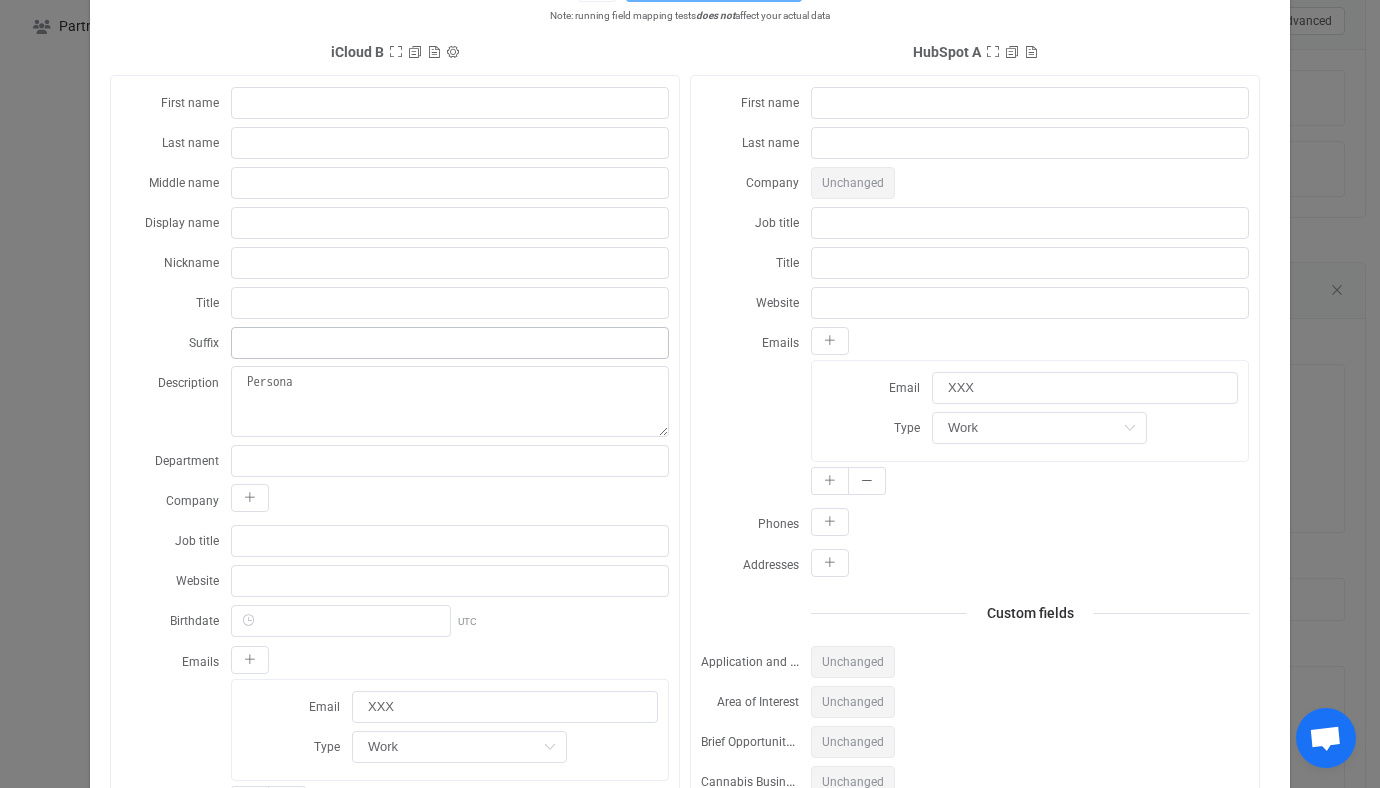 scroll, scrollTop: 135, scrollLeft: 0, axis: vertical 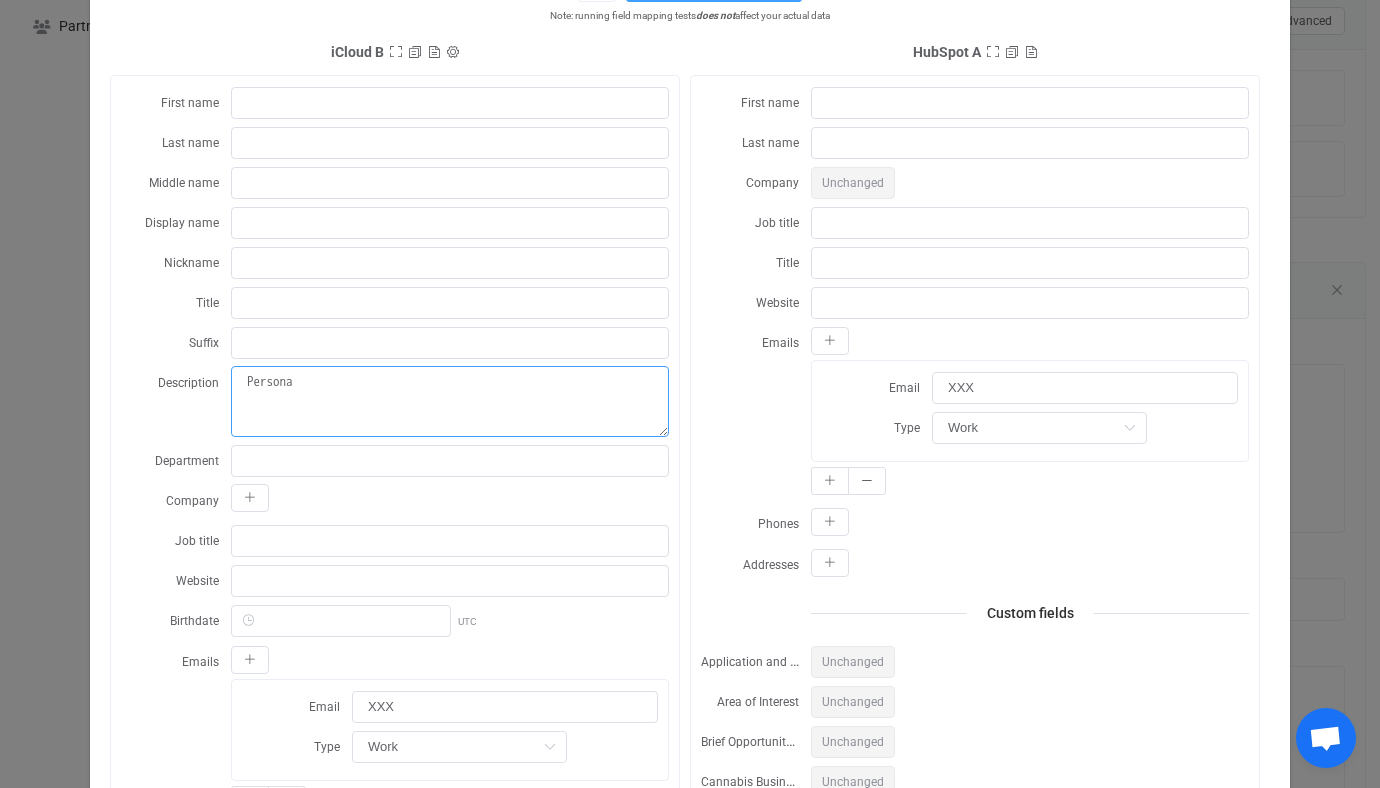 click on "Persona" at bounding box center (450, 401) 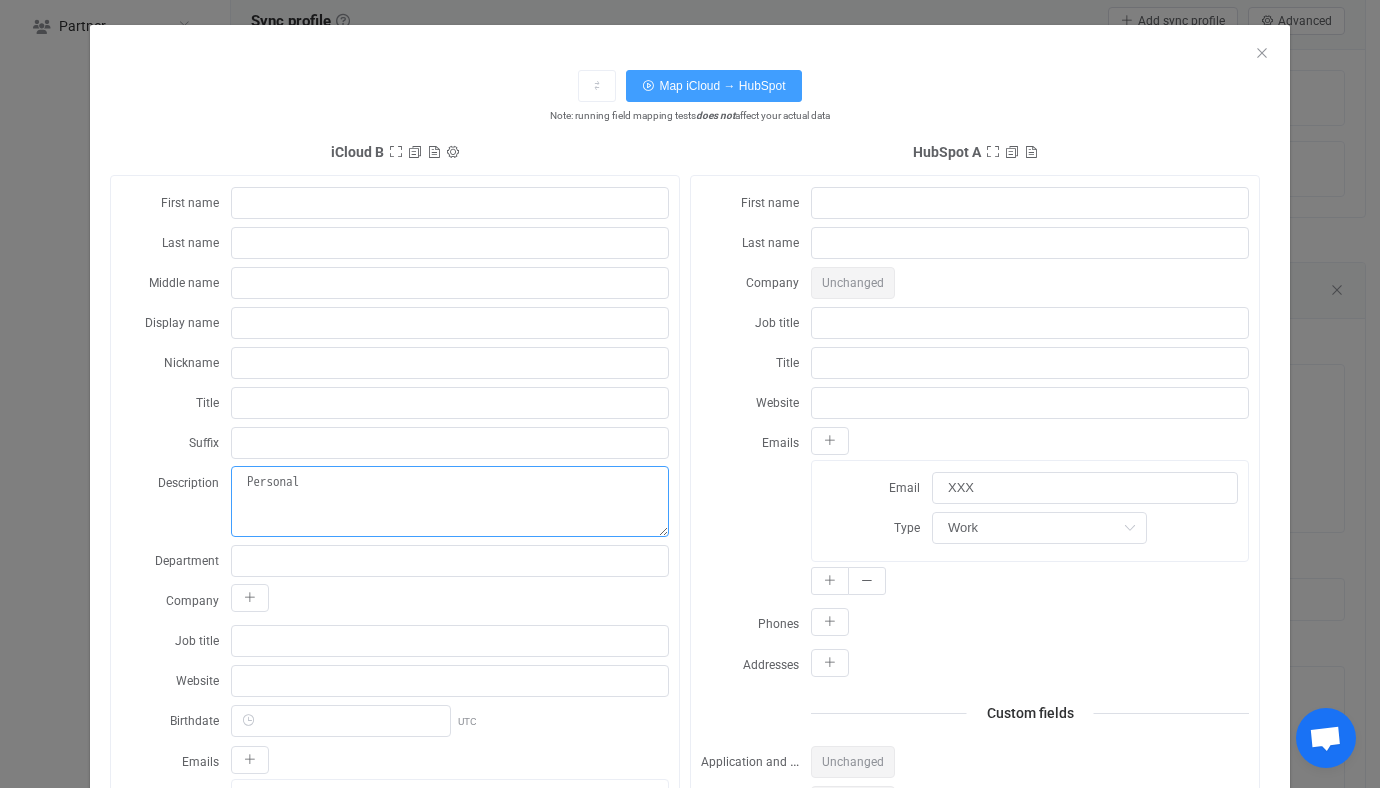 scroll, scrollTop: 0, scrollLeft: 0, axis: both 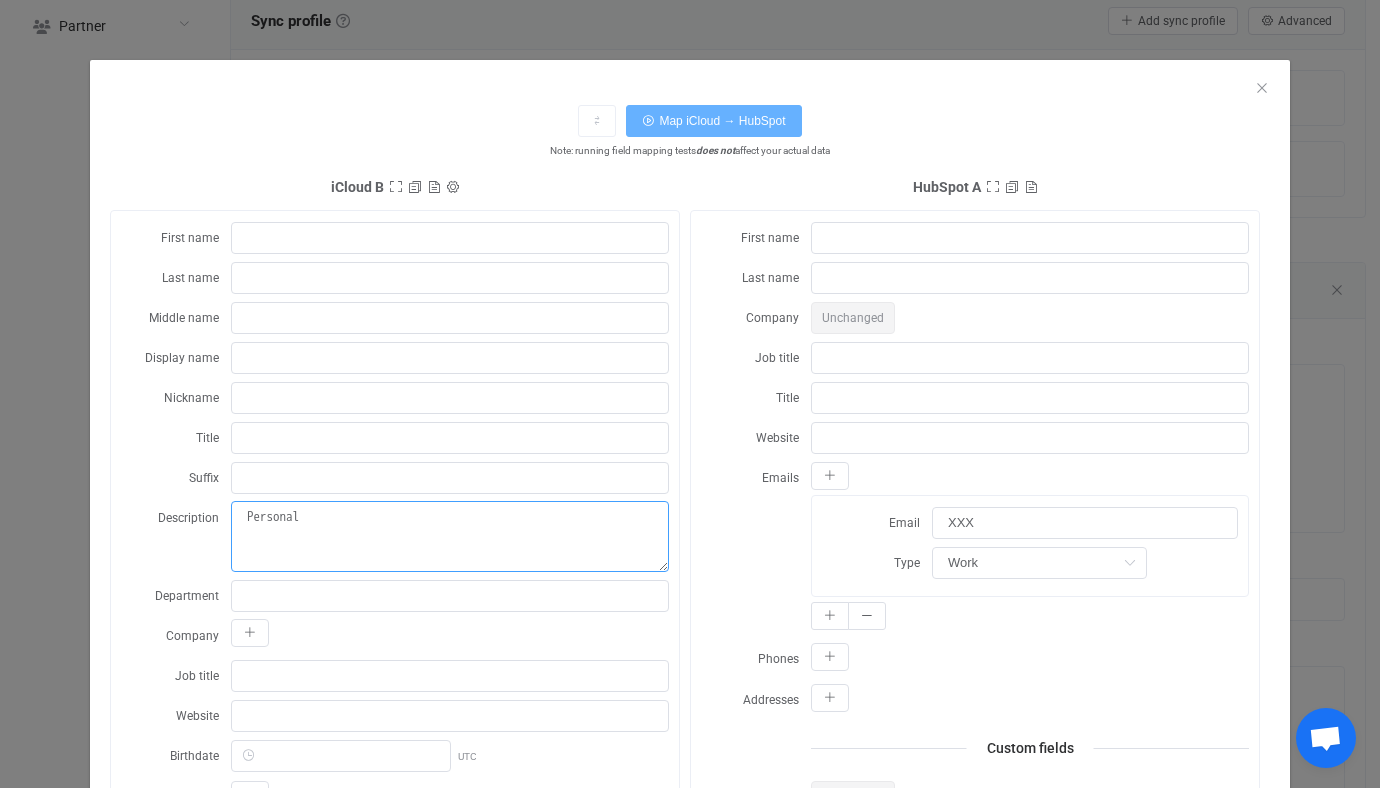 type on "Personal" 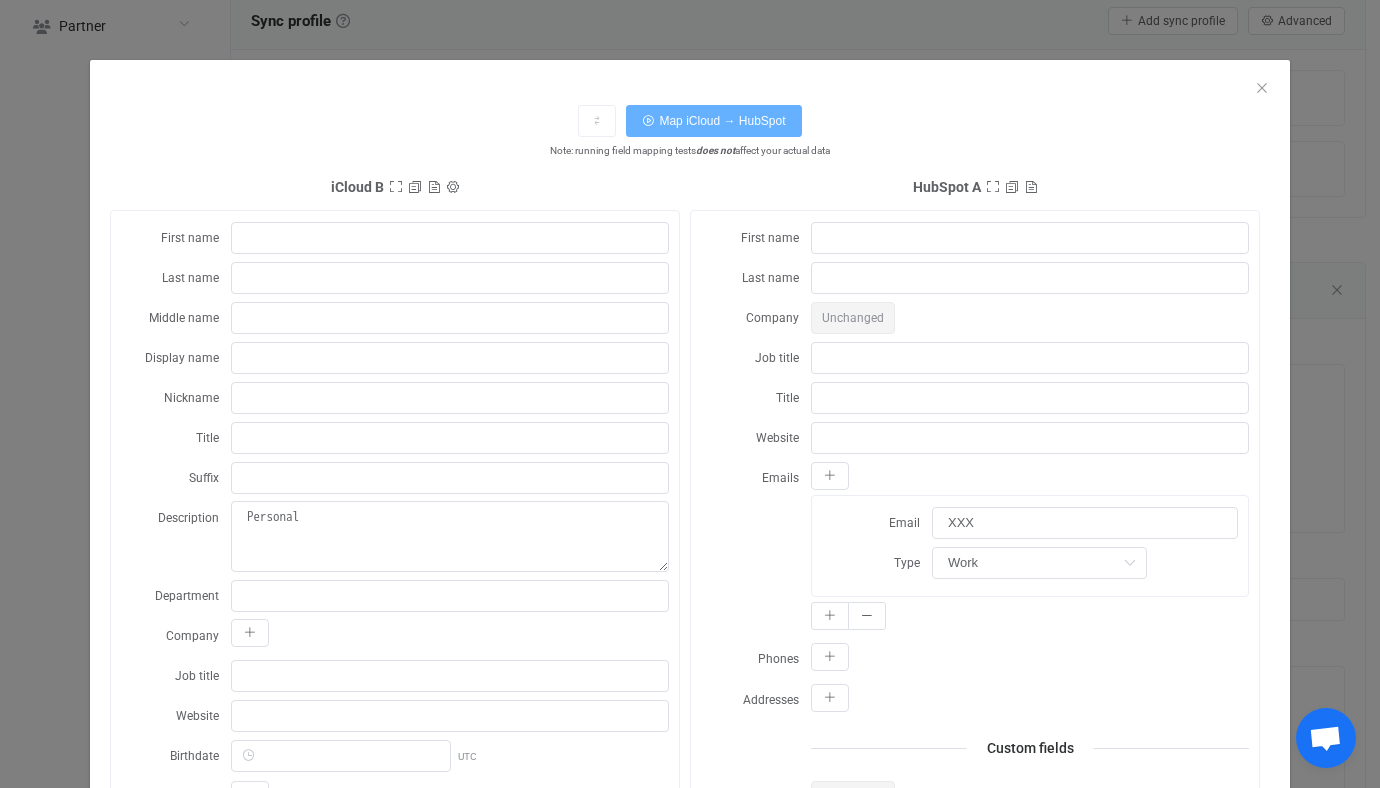 click on "Map iCloud → HubSpot" at bounding box center (722, 121) 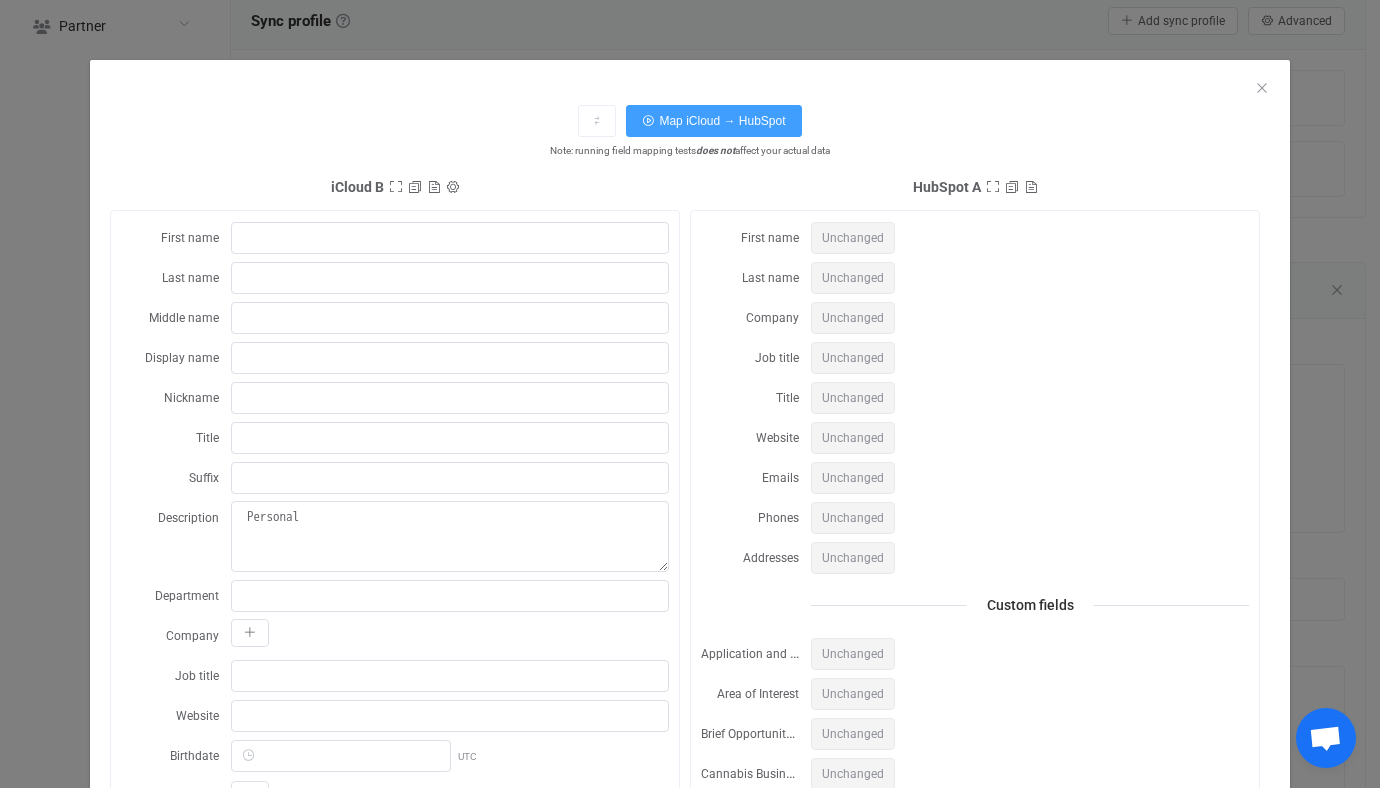 click on "⇄ Map iCloud → HubSpot Note: running field mapping tests  does not  affect your actual data iCloud B
Sync account ID 0 Sync account name Origin B A B Operation type Update Update Insert First name Last name Middle name Display name Nickname Title Suffix Description Personal Department Company Job title Website Birthdate UTC Emails Email XXX Type Work Phones Phone Type Home Work Mobile Home fax Work fax Other fax Other Addresses Groups HubSpot A
First name Unchanged Last name Unchanged Company Unchanged Job title Unchanged Title Unchanged Website Unchanged Emails Unchanged Phones Unchanged Addresses Unchanged Custom fields Application and Compliance Documentation (Kick-Off Call) Unchanged Area of Interest Unchanged Brief Opportunity Description Unchanged Cannabis Business Type Unchanged CC Contacts Unchanged Client Deliverables Unchanged Client Initial Situation Unchanged Client Servicing Team Unchanged Closing & Q&A (Kick-Off Call) Unchanged Closing Date Unchanged Unchanged Group" at bounding box center (690, 394) 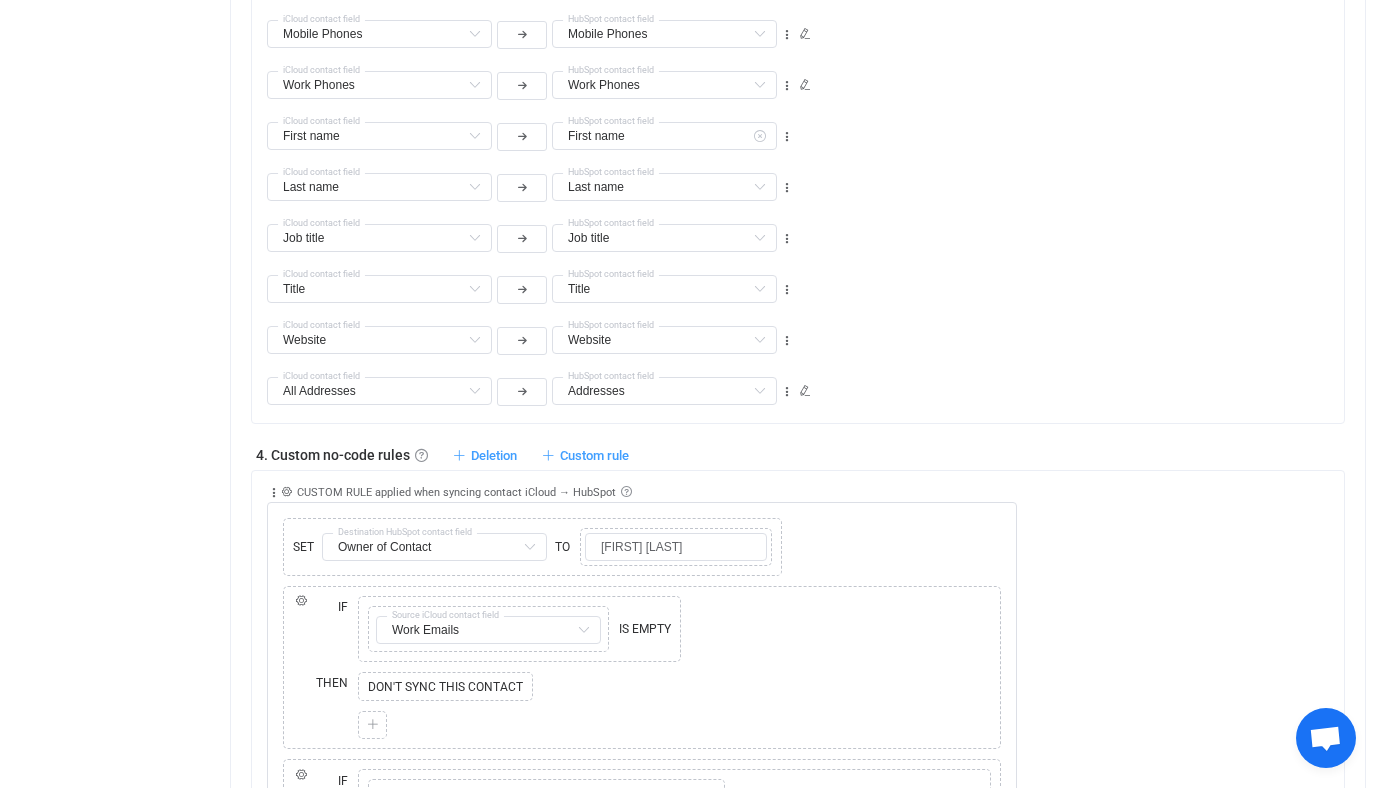 scroll, scrollTop: 1256, scrollLeft: 0, axis: vertical 